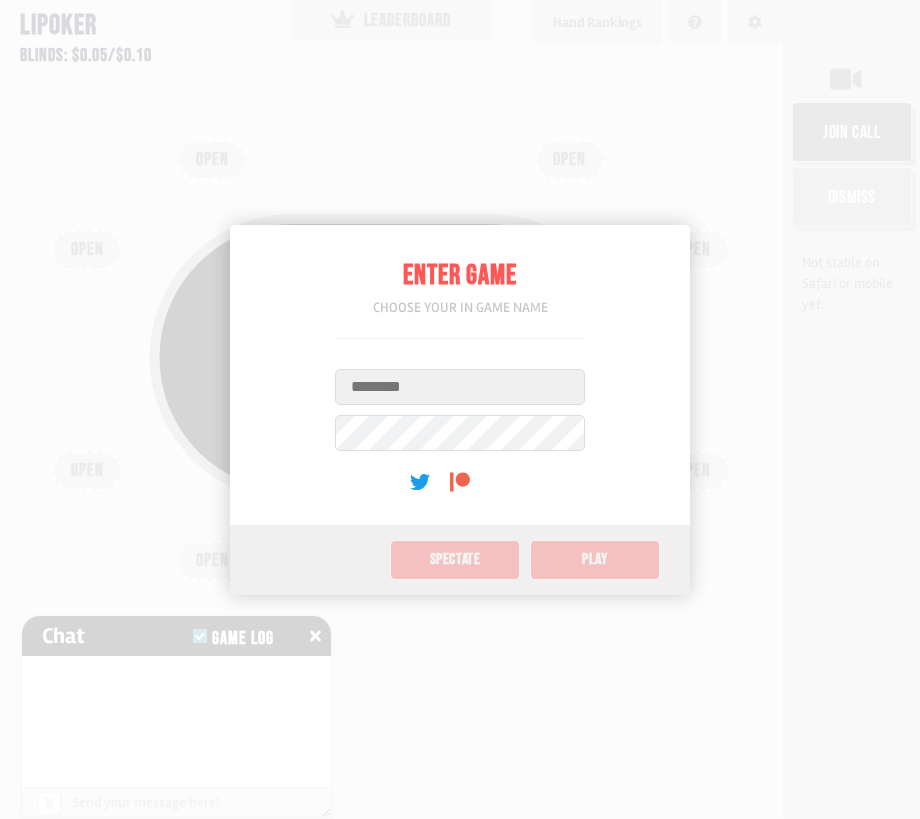 scroll, scrollTop: 0, scrollLeft: 0, axis: both 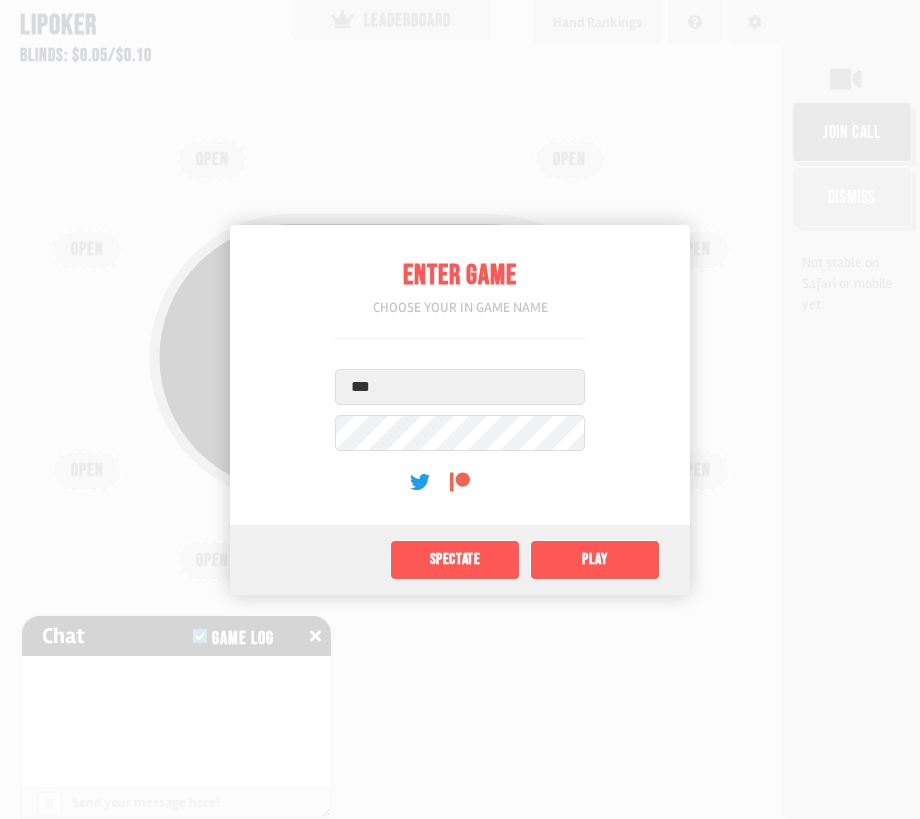 type on "*" 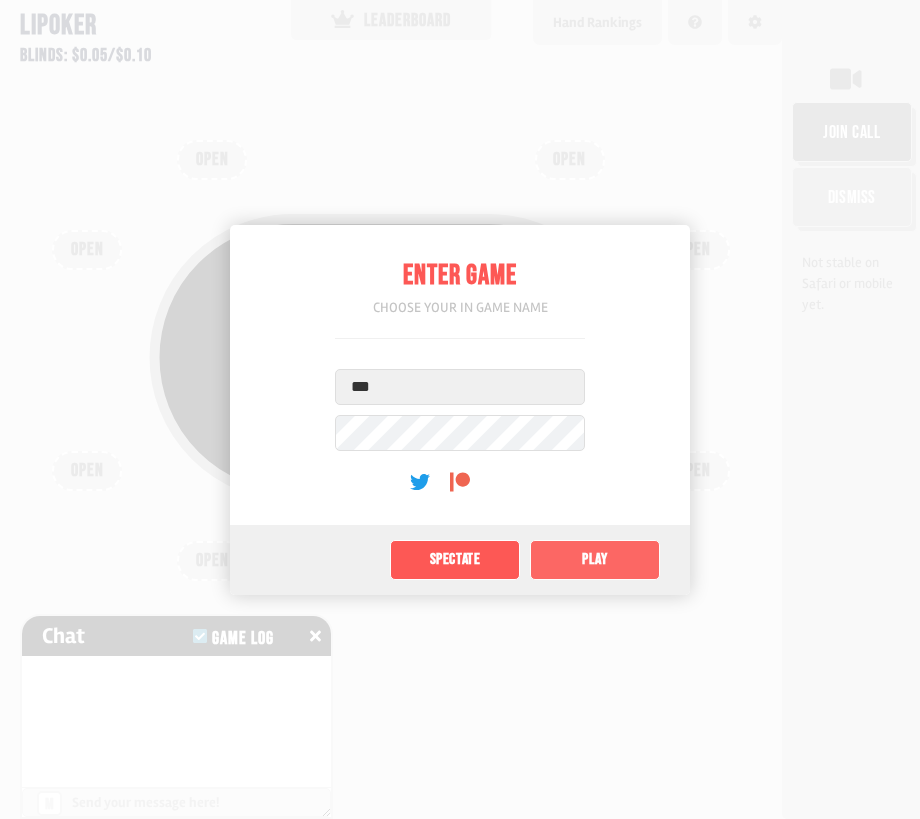 click on "Play" 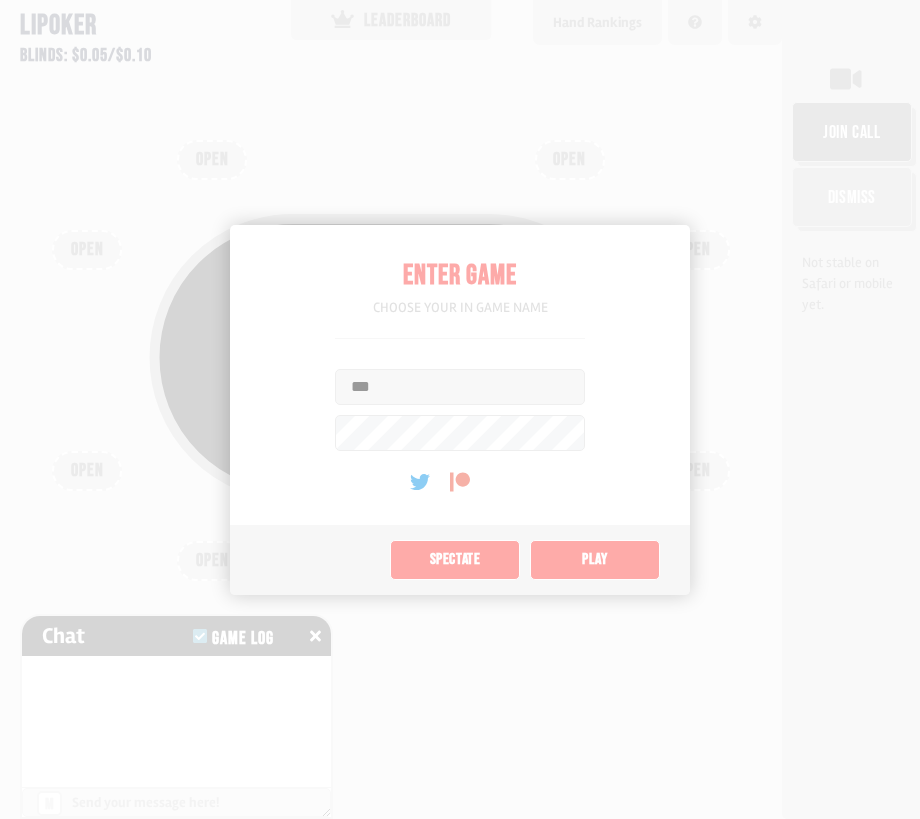 type on "****" 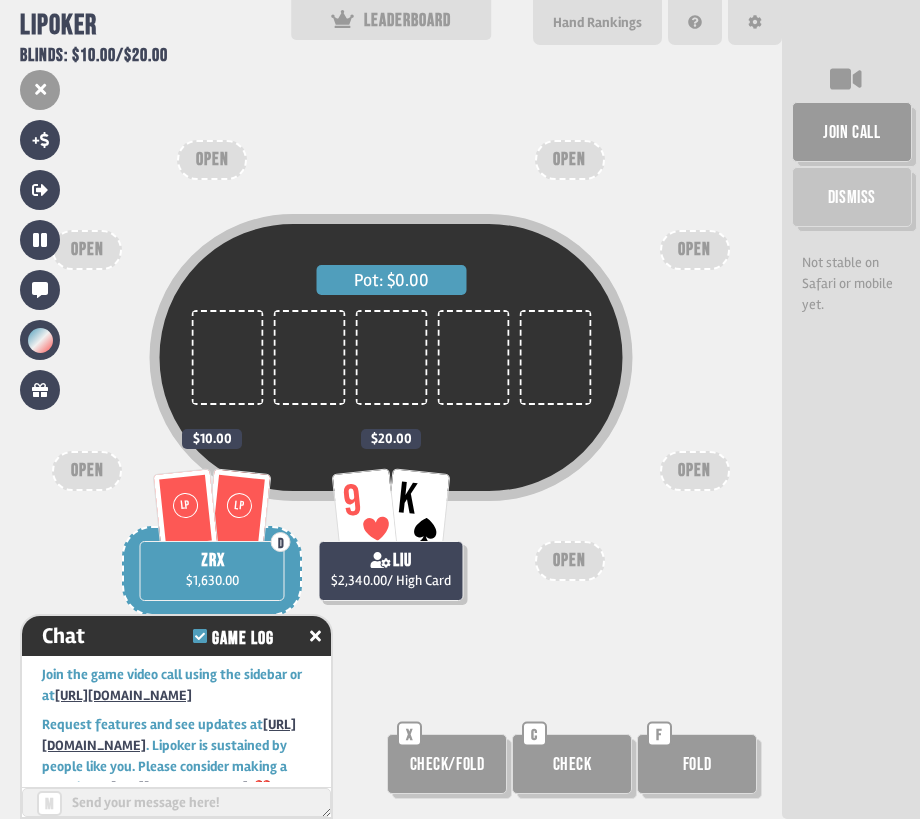 scroll, scrollTop: 66, scrollLeft: 0, axis: vertical 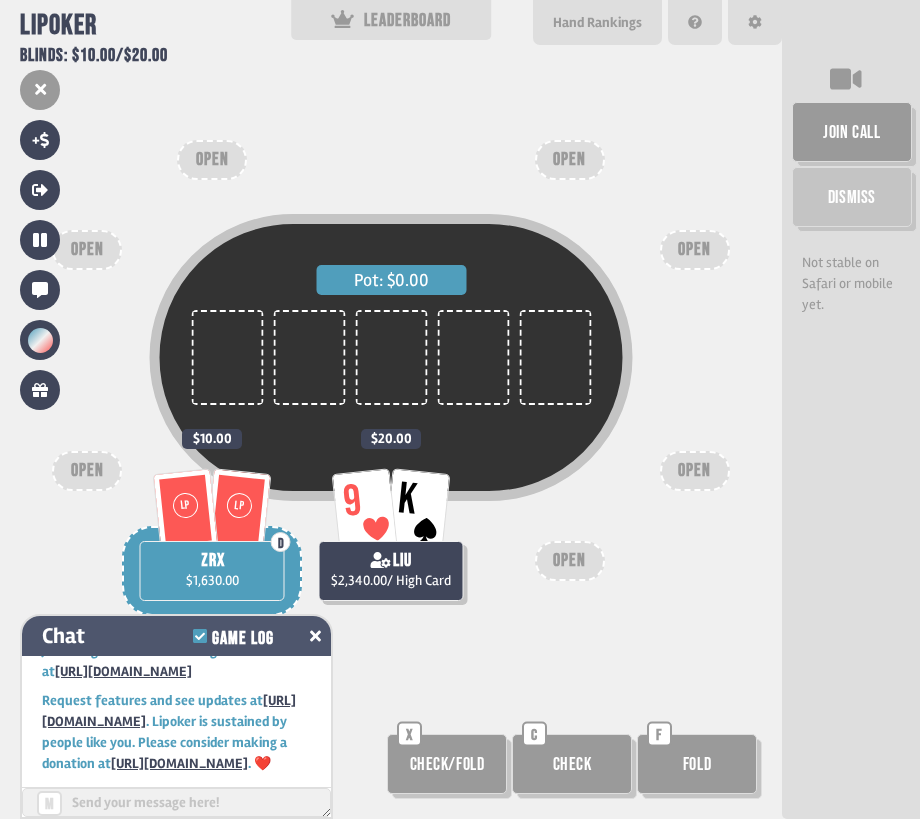 click 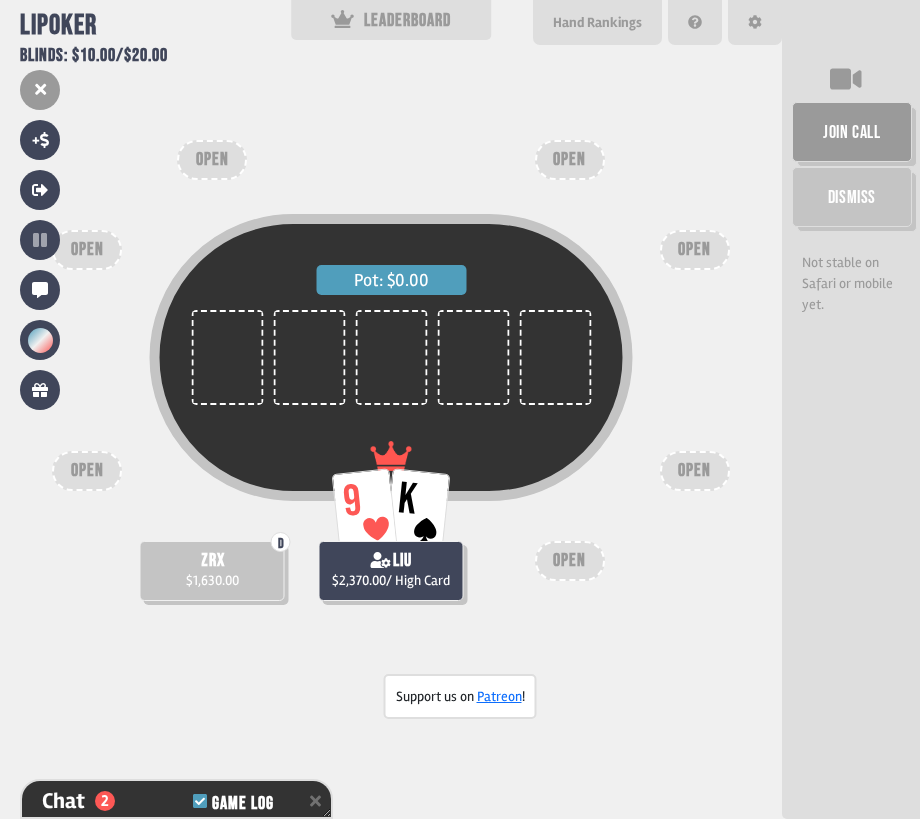 scroll, scrollTop: 337, scrollLeft: 0, axis: vertical 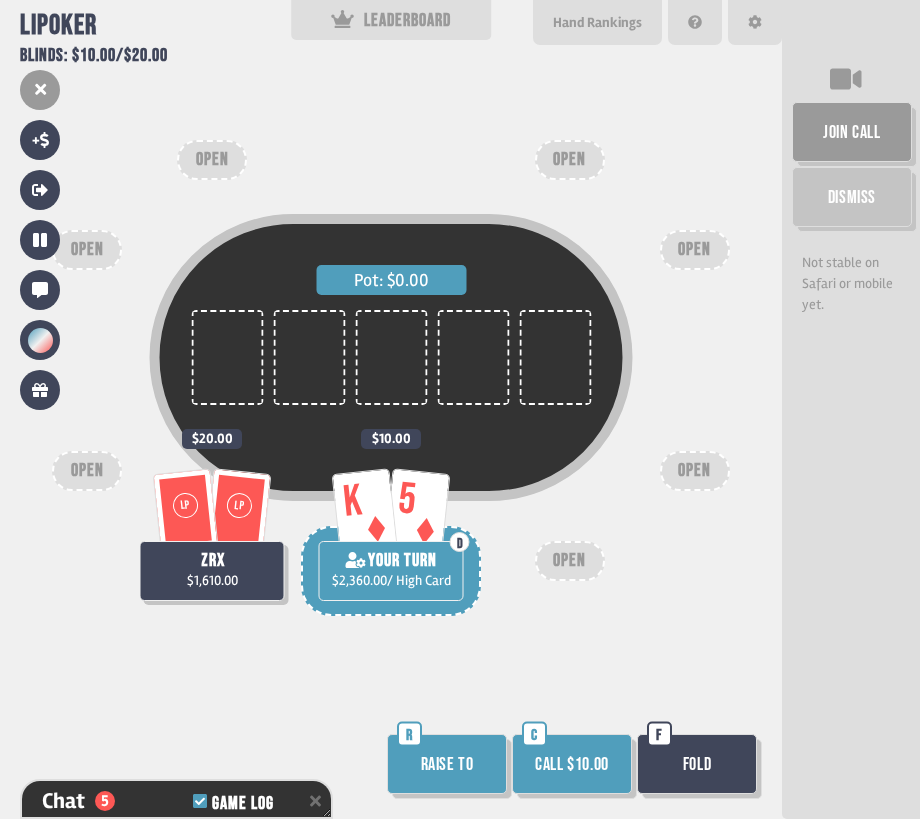click on "Call $10.00" at bounding box center [572, 764] 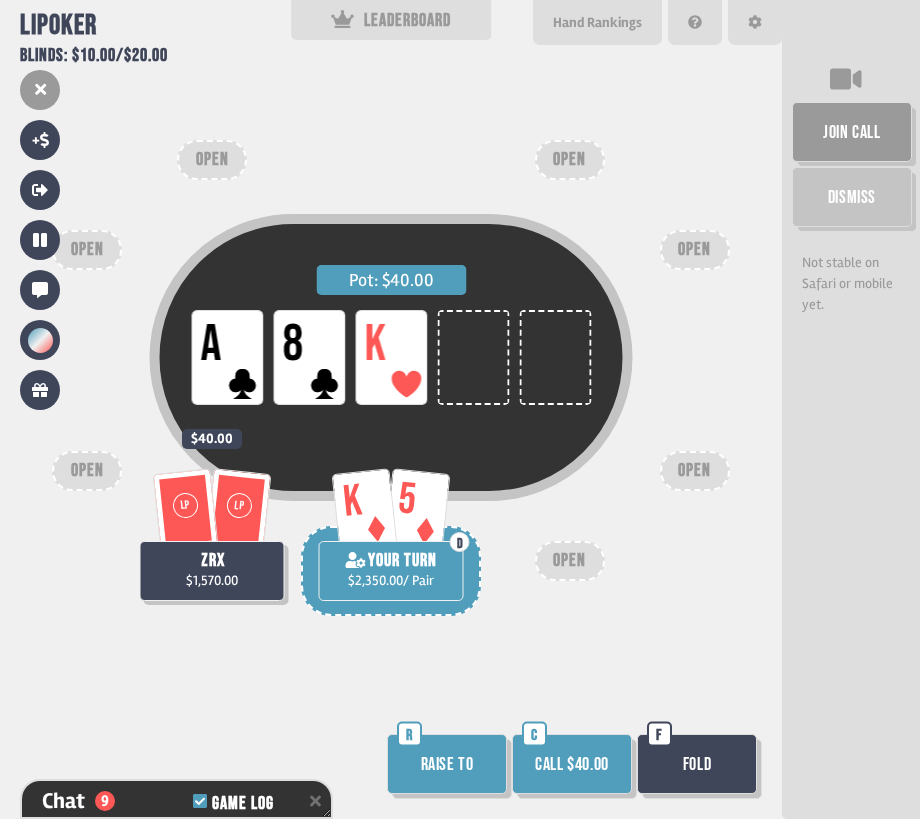scroll, scrollTop: 482, scrollLeft: 0, axis: vertical 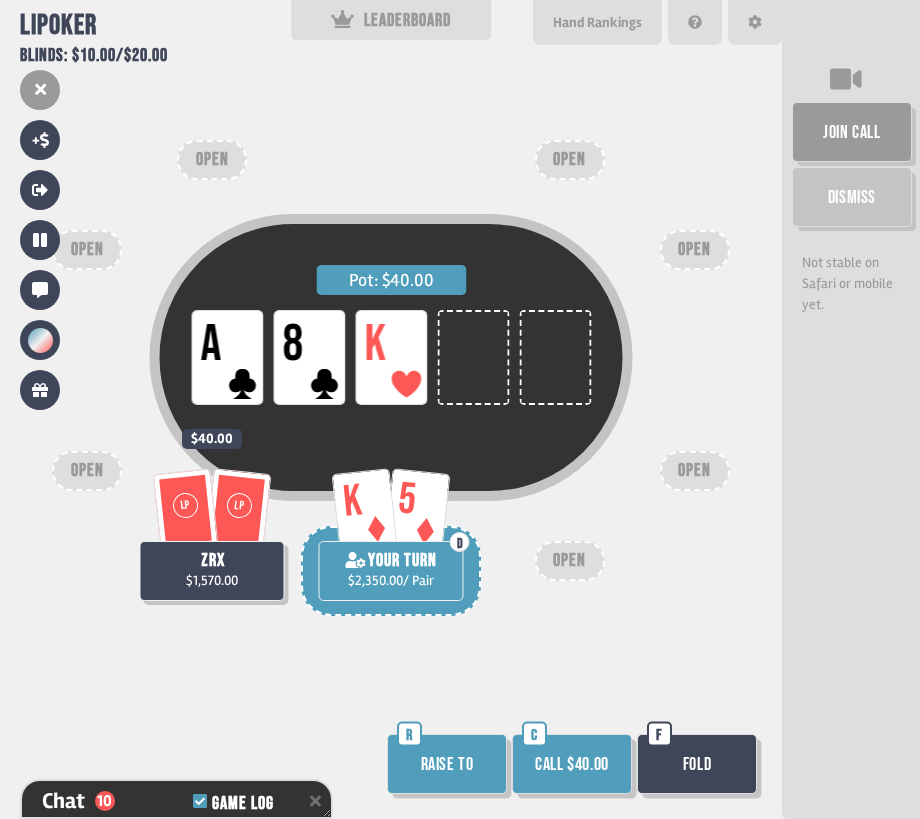click on "Raise to" at bounding box center (447, 764) 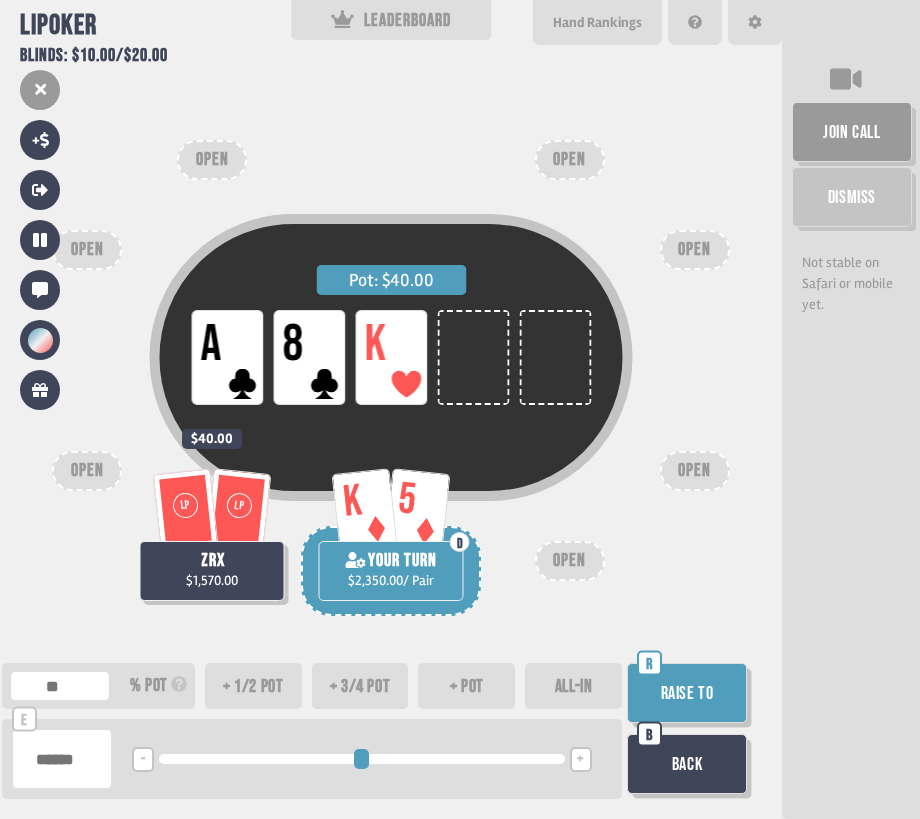 click on "+ pot" at bounding box center [466, 686] 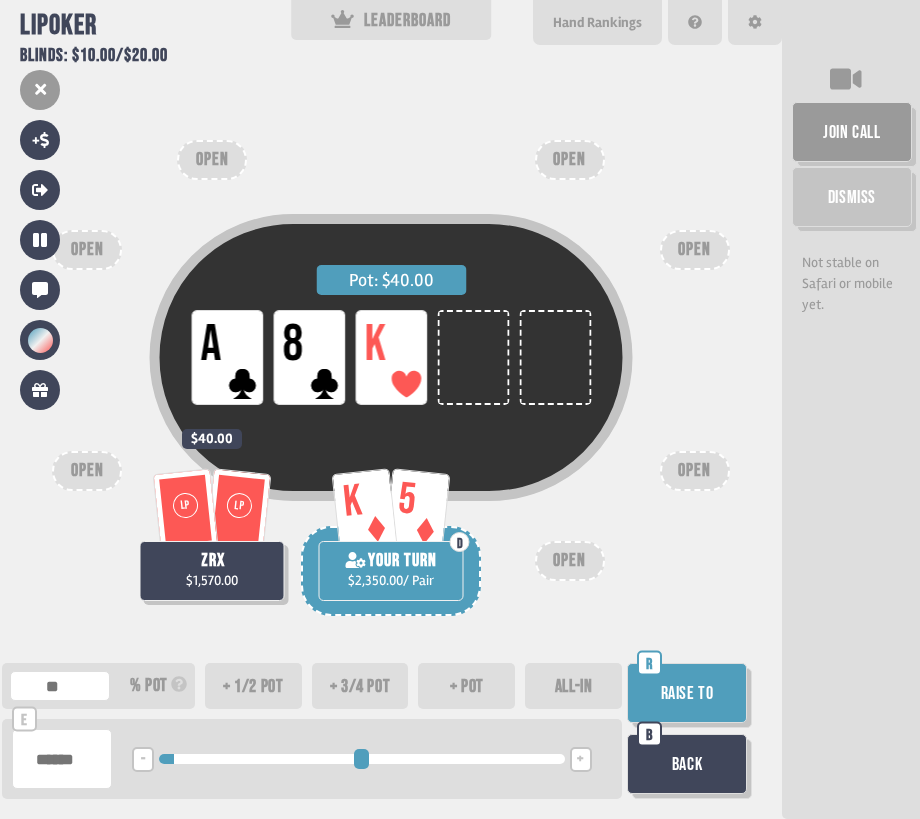 click on "+ 1/2 pot" at bounding box center (253, 686) 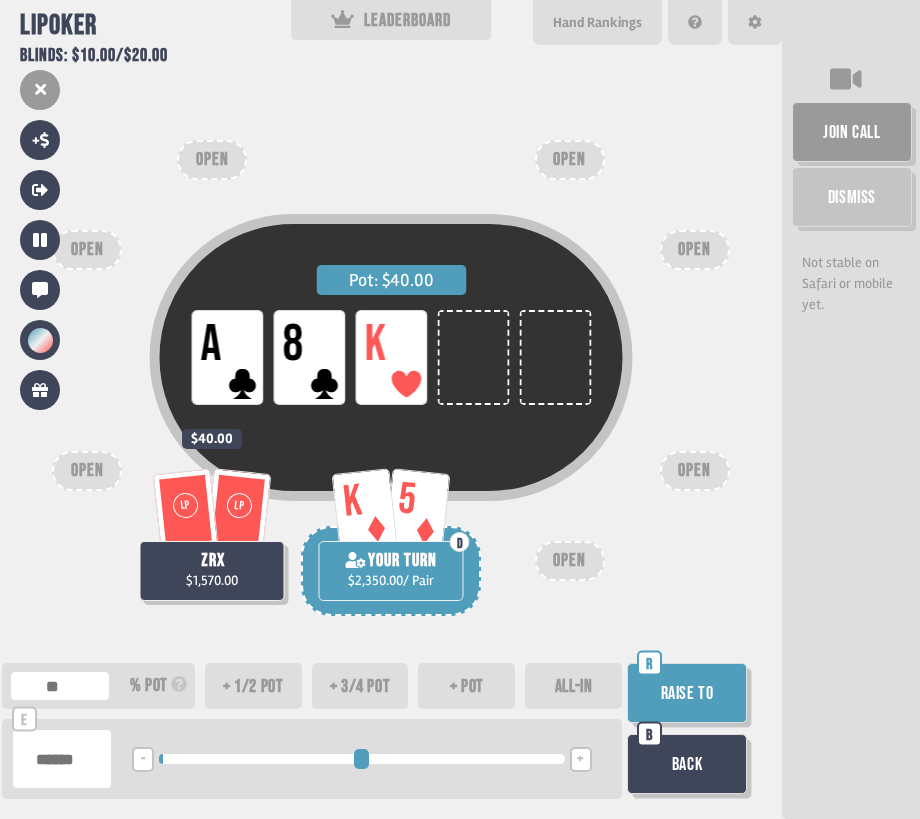 click on "Raise to" at bounding box center (687, 693) 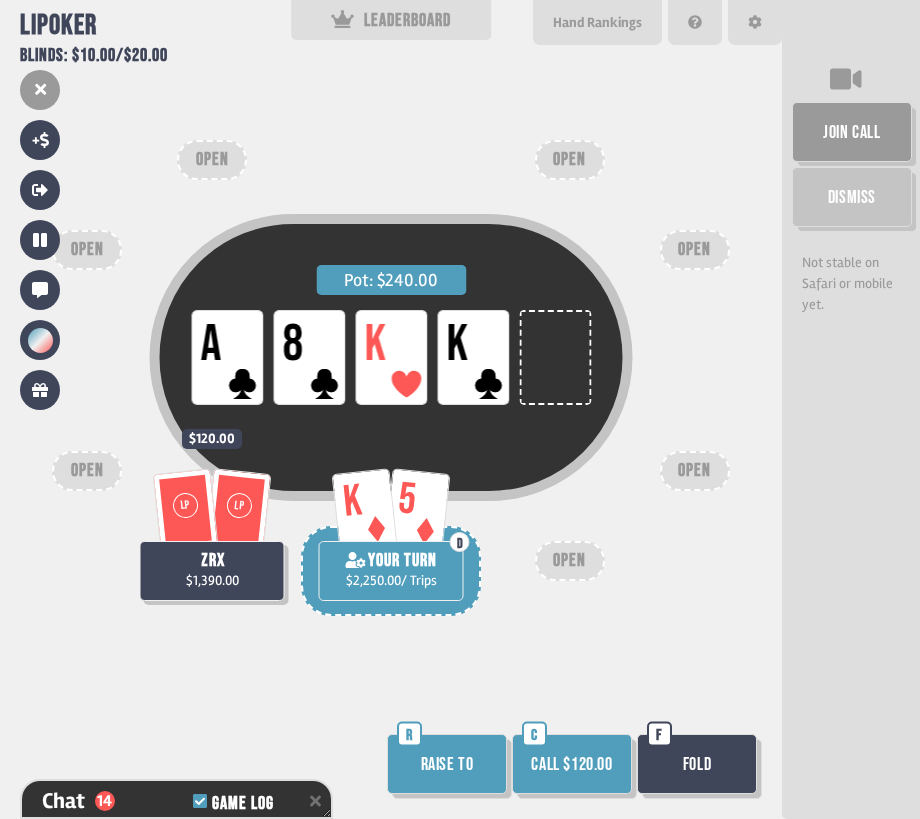 scroll, scrollTop: 627, scrollLeft: 0, axis: vertical 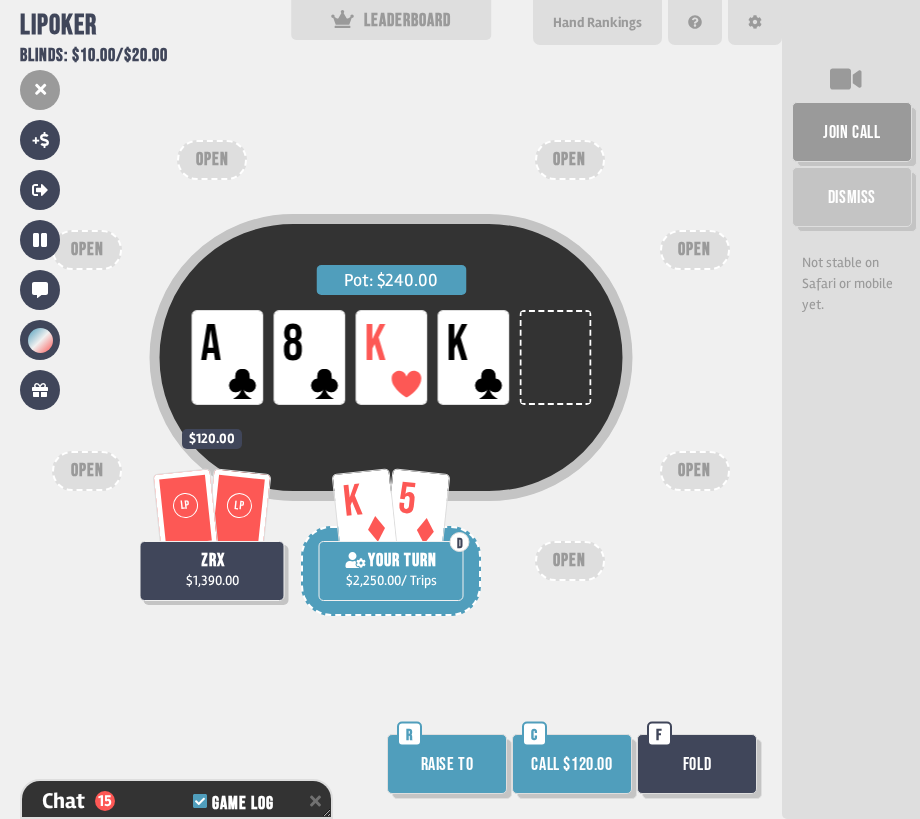 click on "Raise to" at bounding box center (447, 764) 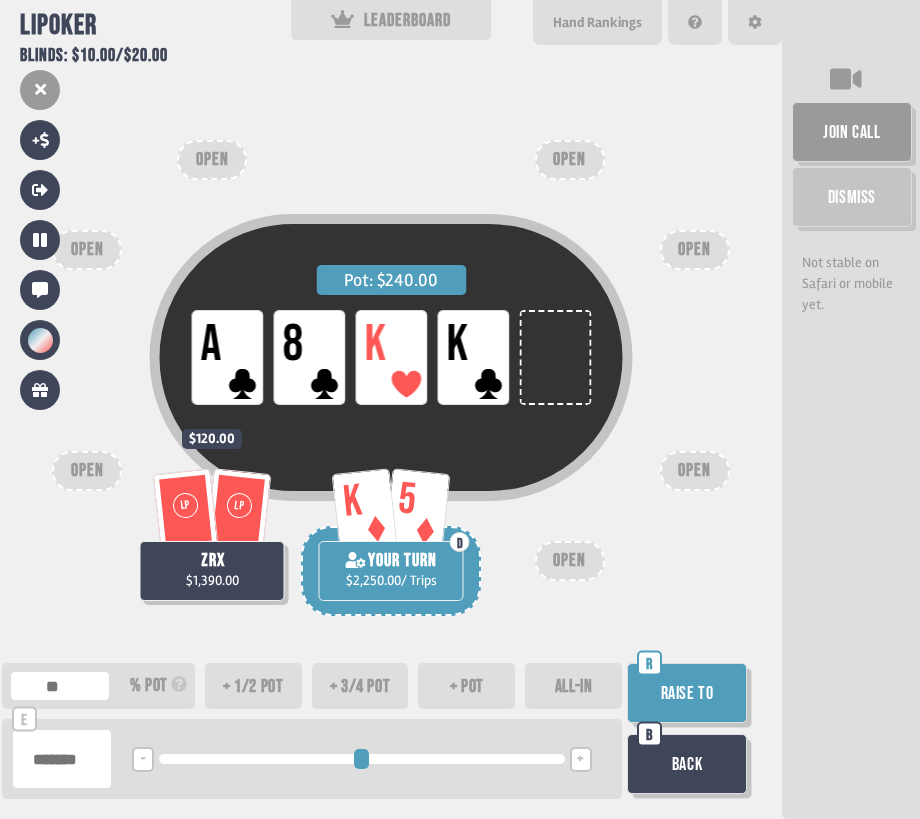 click on "+ 3/4 pot" at bounding box center (360, 686) 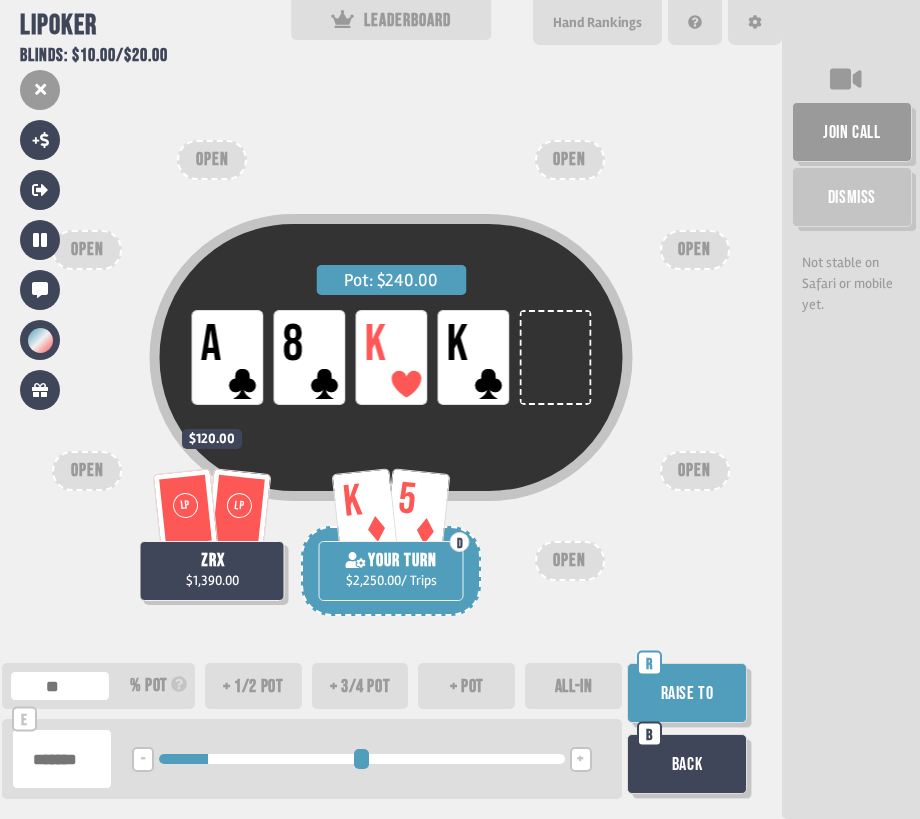 click on "+ 1/2 pot" at bounding box center (253, 686) 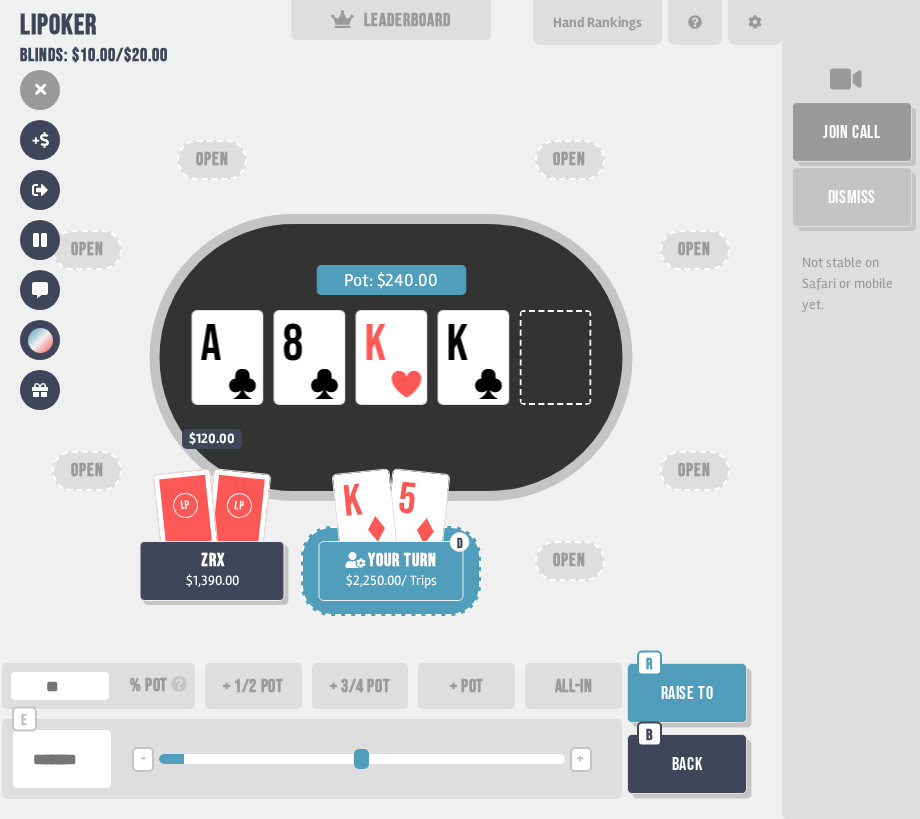 click on "Raise to" at bounding box center (687, 693) 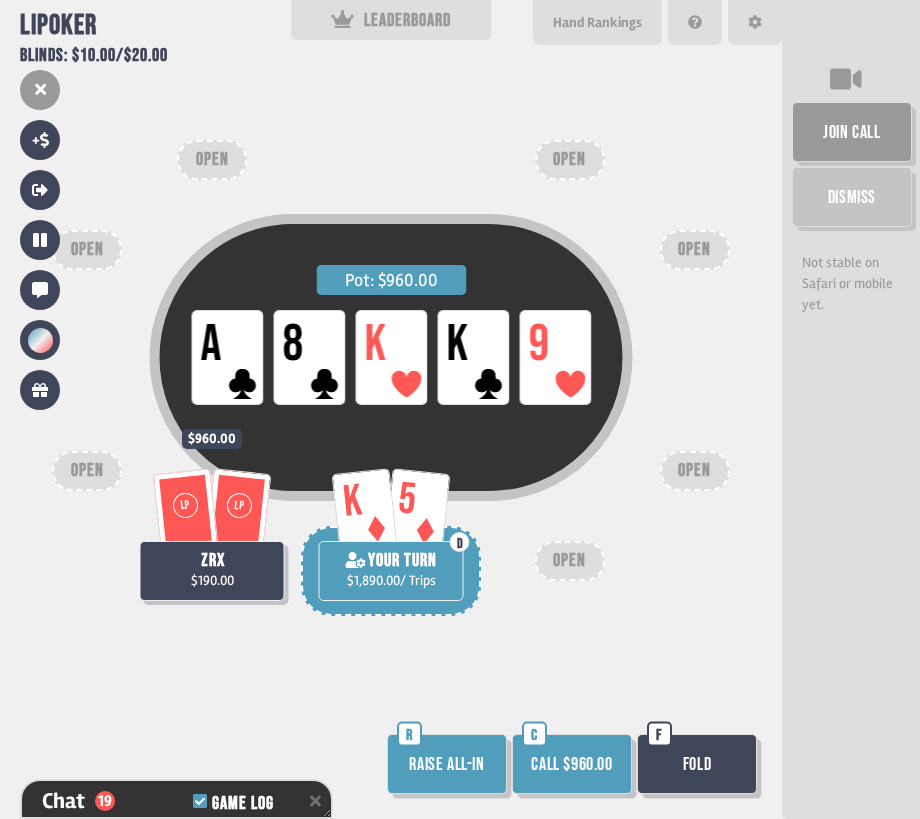 scroll, scrollTop: 772, scrollLeft: 0, axis: vertical 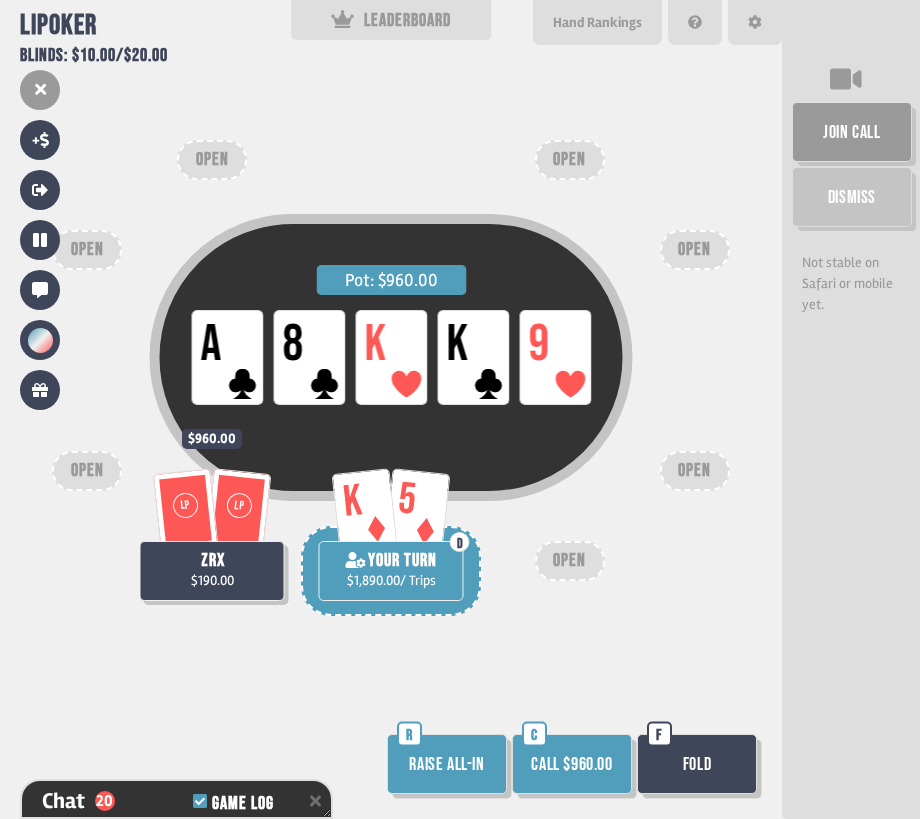 click on "Call $960.00" at bounding box center (572, 764) 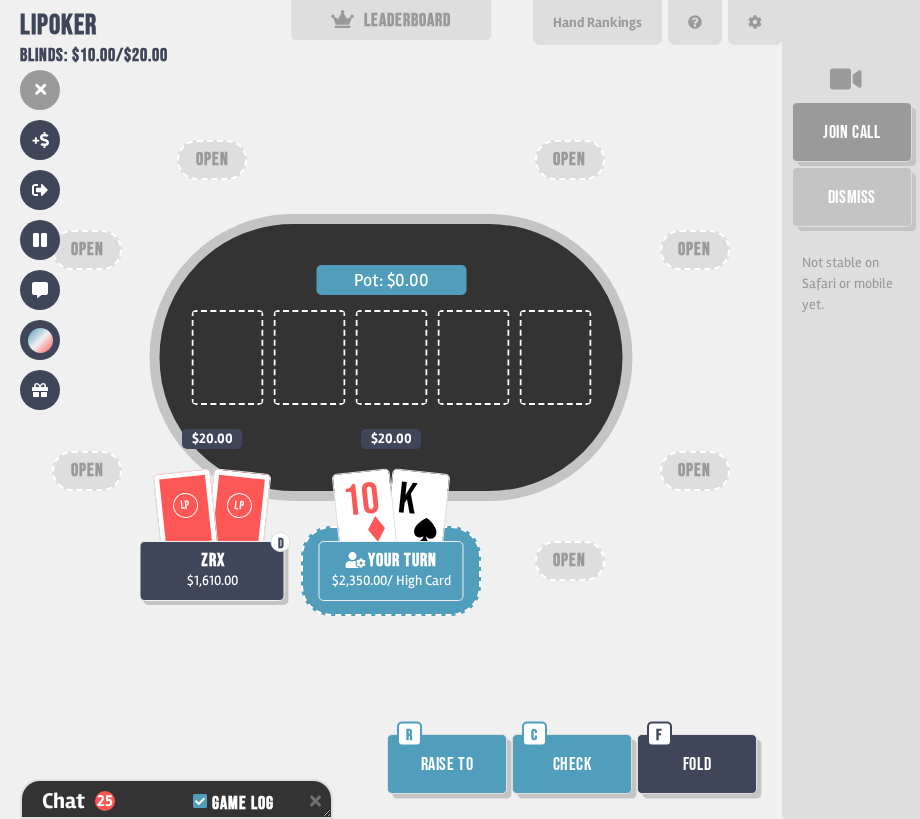 scroll, scrollTop: 967, scrollLeft: 0, axis: vertical 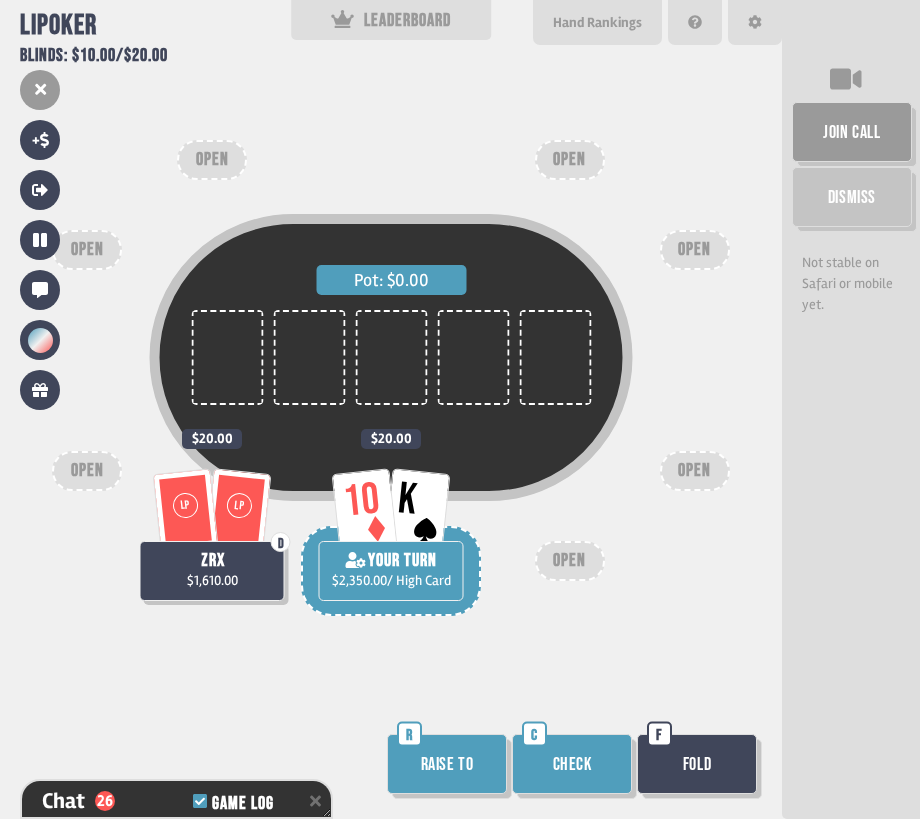 click on "Check" at bounding box center (572, 764) 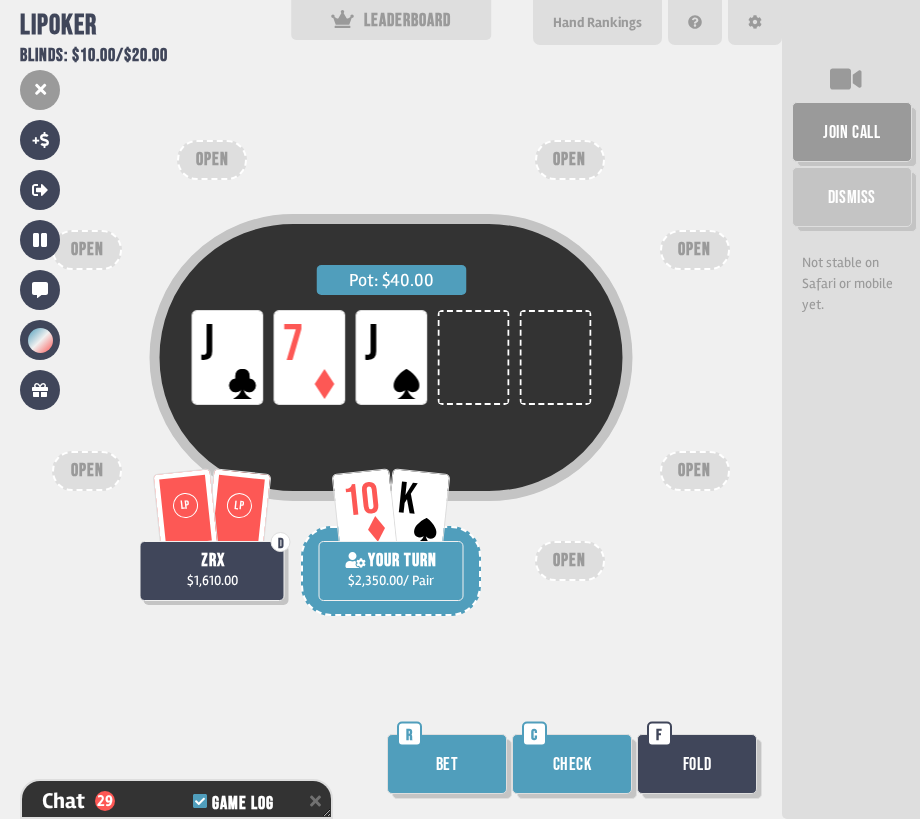 scroll, scrollTop: 1054, scrollLeft: 0, axis: vertical 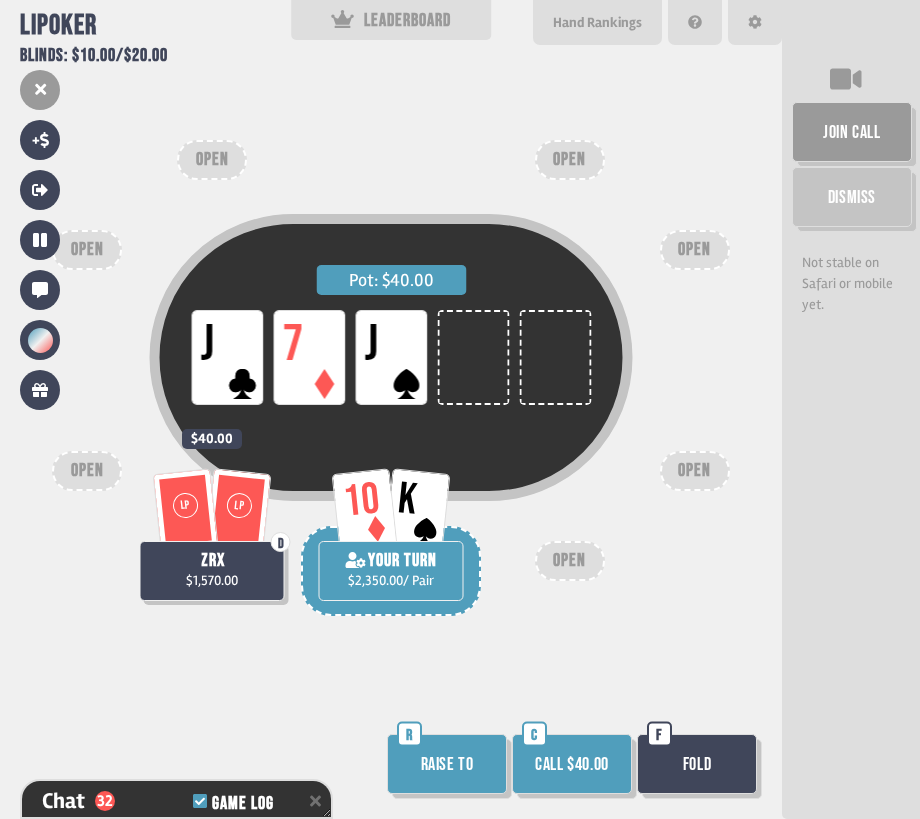 click on "Call $40.00" at bounding box center (572, 764) 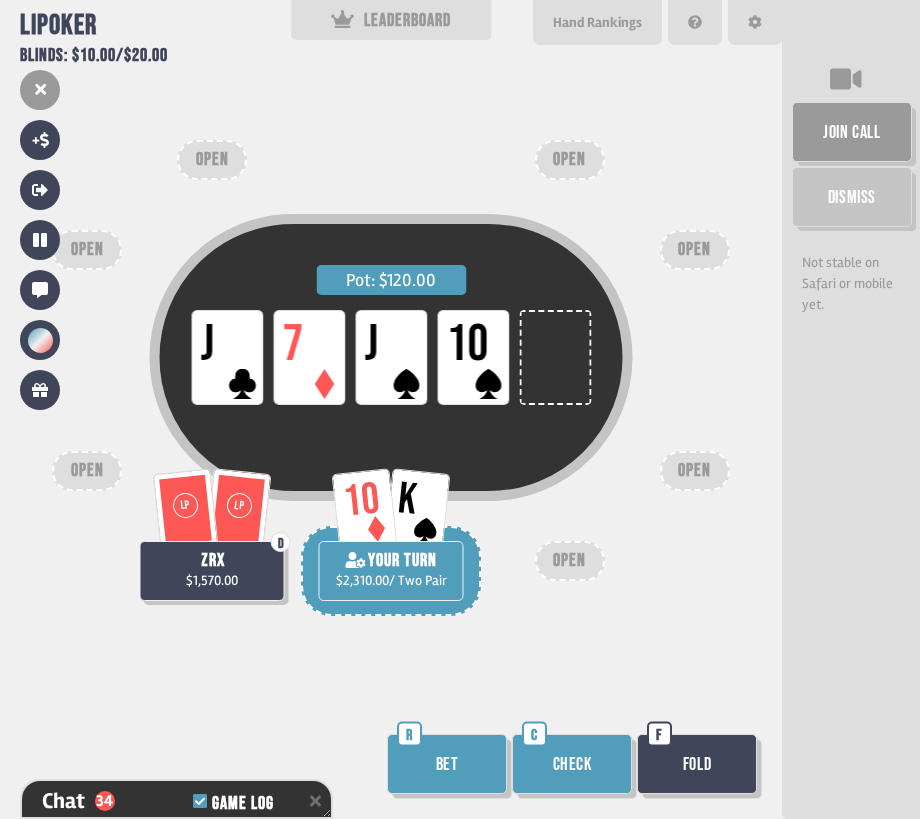 scroll, scrollTop: 1228, scrollLeft: 0, axis: vertical 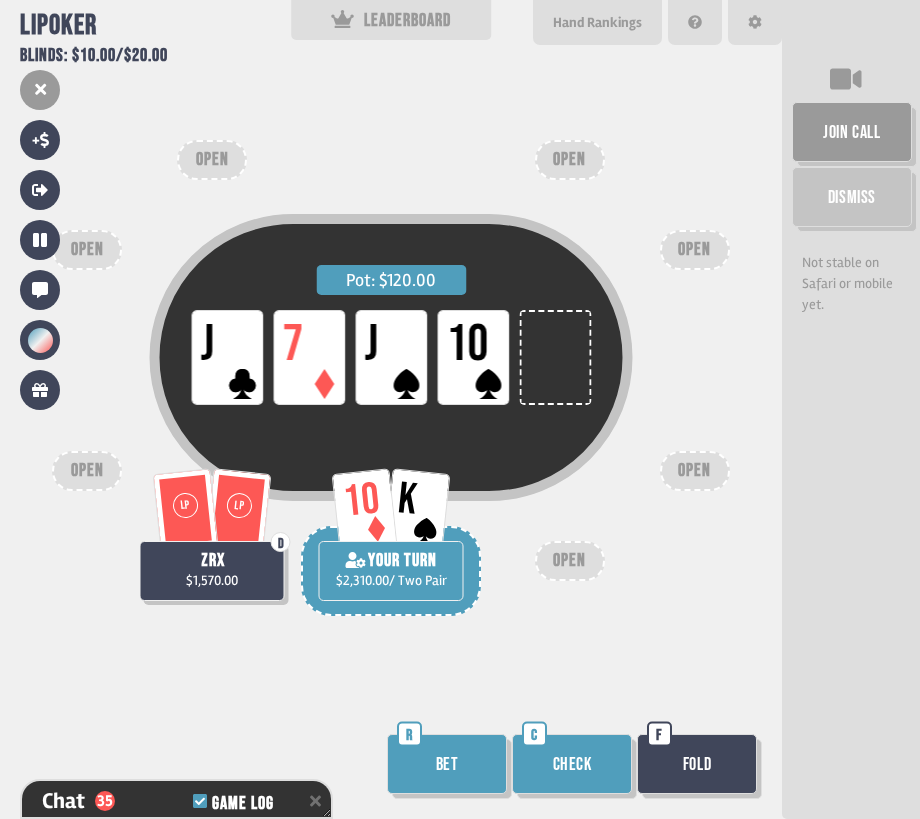click on "Check" at bounding box center [572, 764] 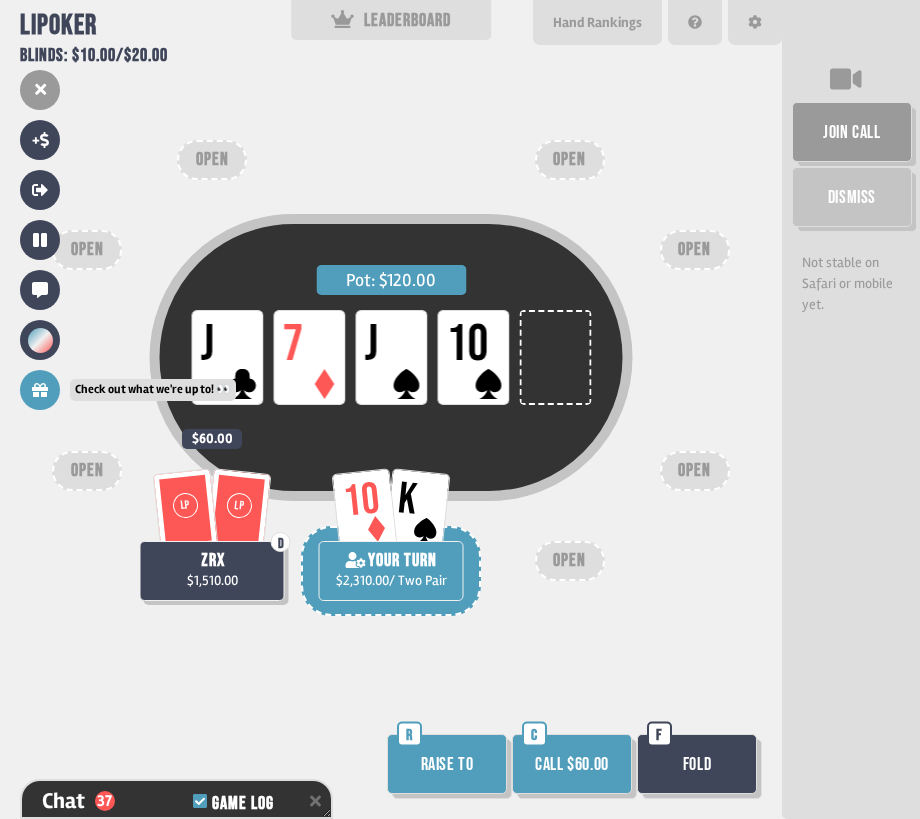 scroll, scrollTop: 1315, scrollLeft: 0, axis: vertical 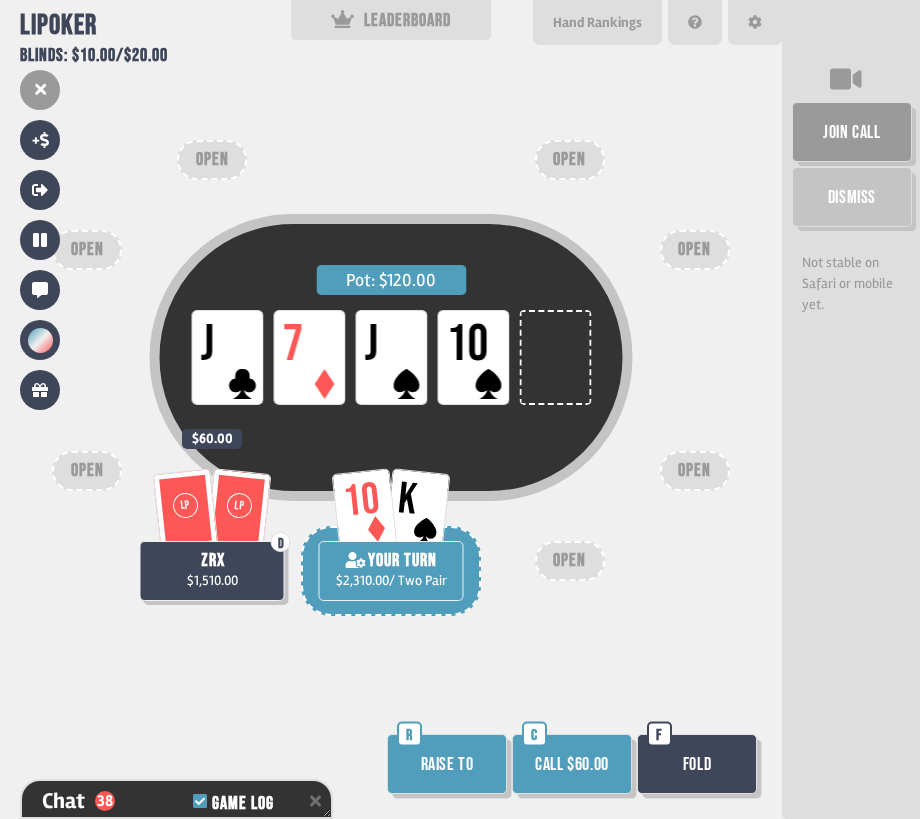 click on "Call $60.00" at bounding box center (572, 764) 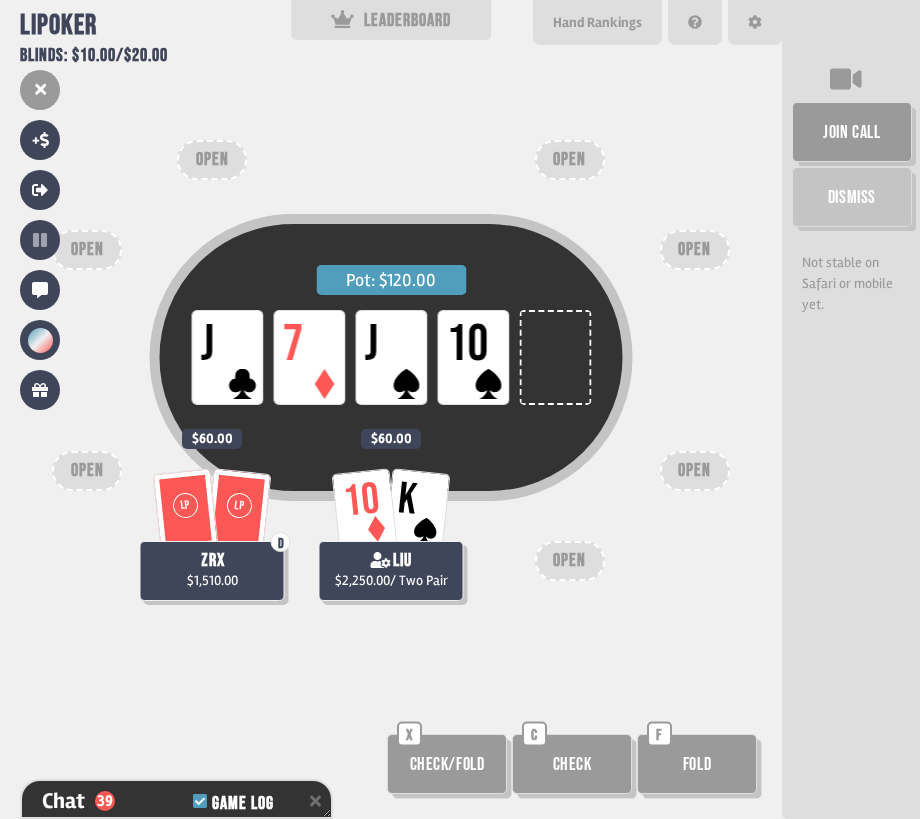 scroll, scrollTop: 1373, scrollLeft: 0, axis: vertical 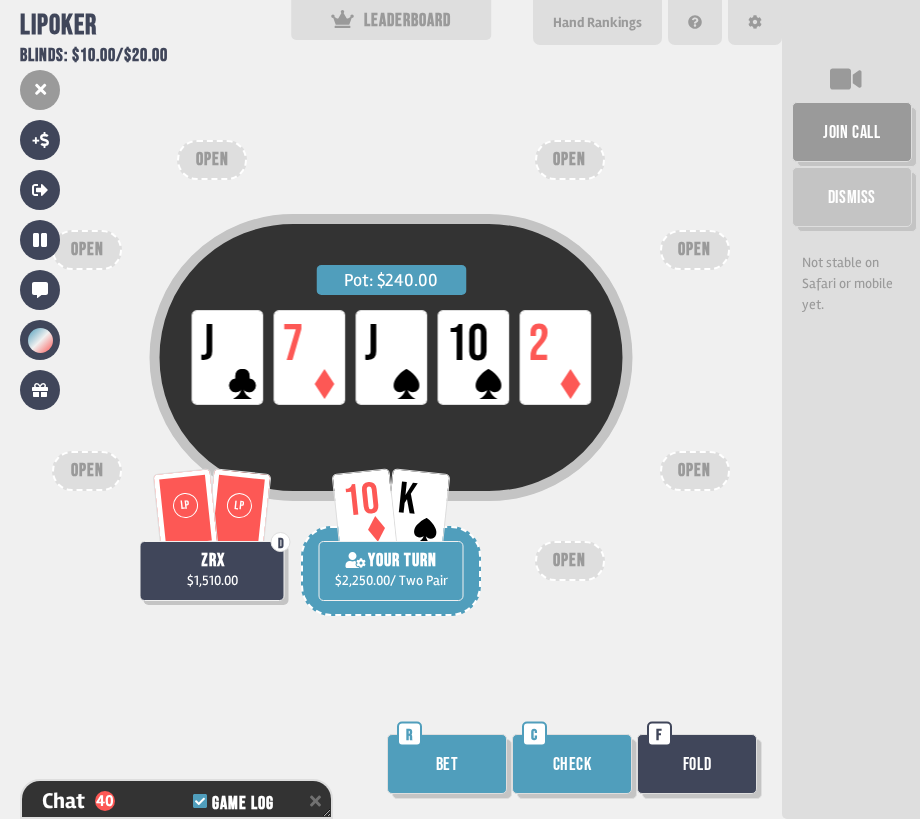 click on "Check" at bounding box center (572, 764) 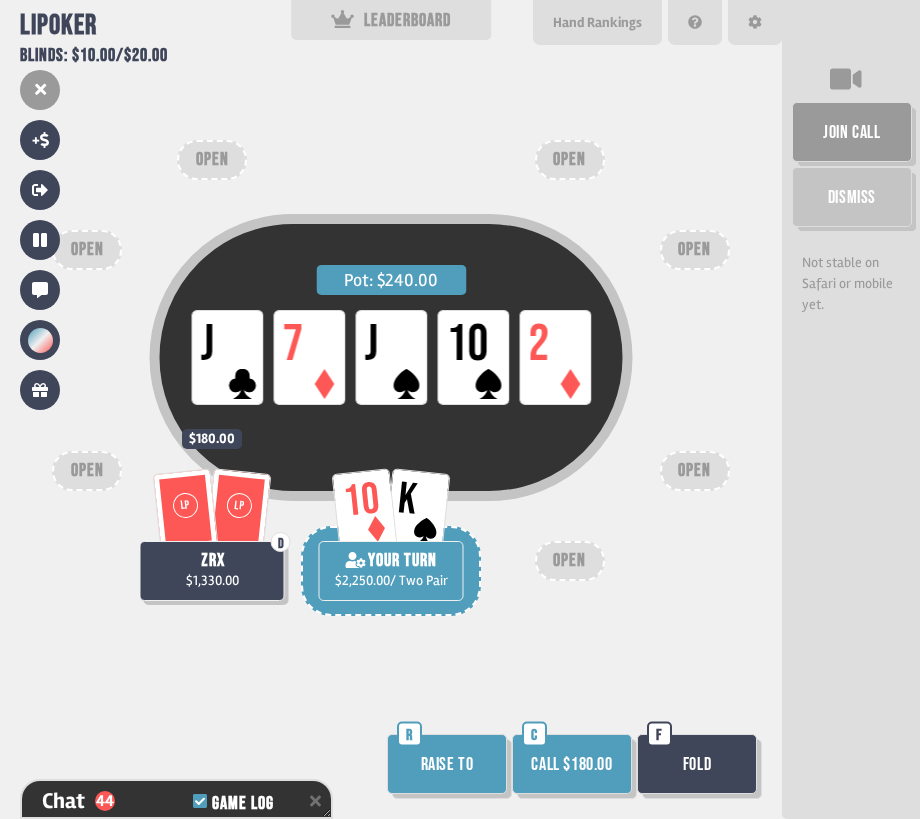 scroll, scrollTop: 1489, scrollLeft: 0, axis: vertical 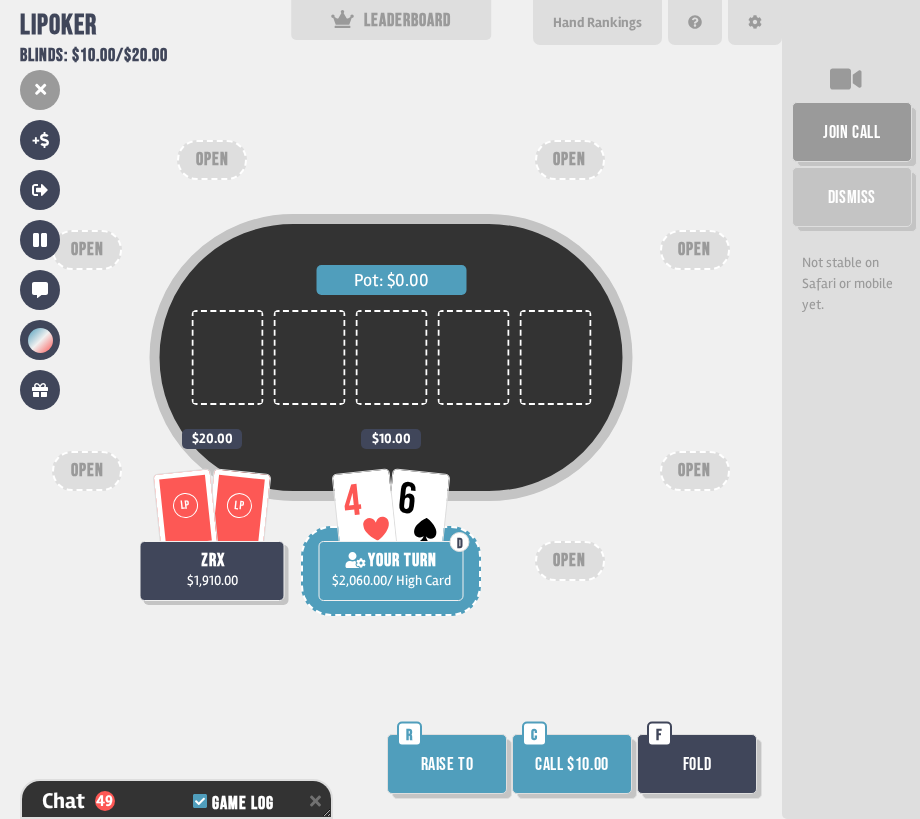 click on "Call $10.00" at bounding box center (572, 764) 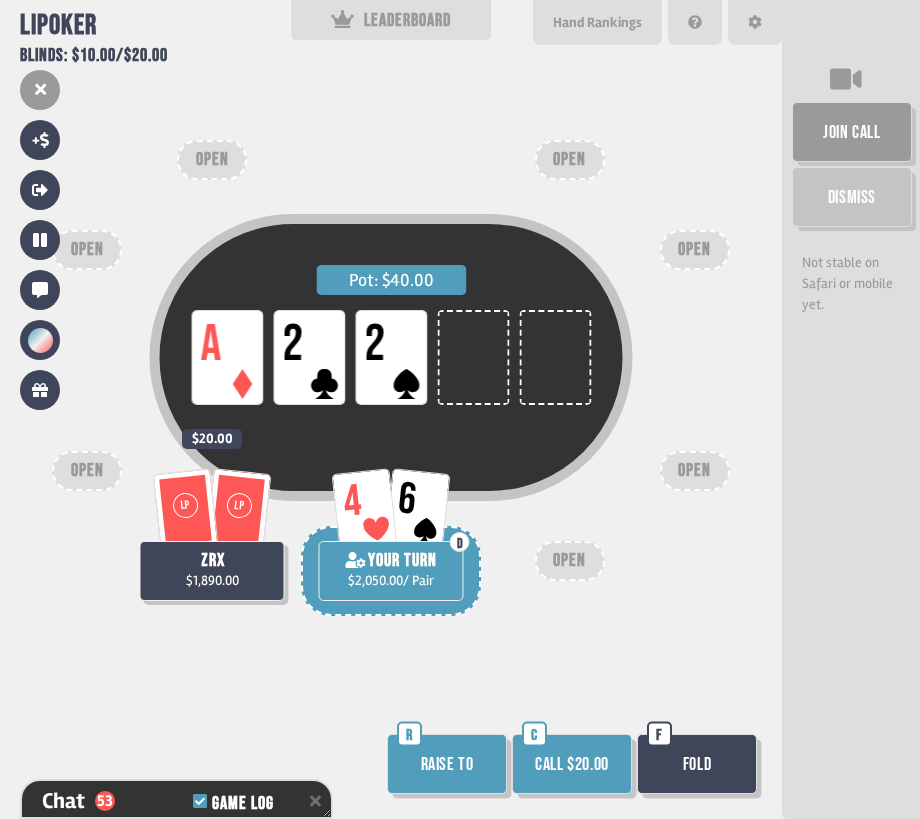 scroll, scrollTop: 1779, scrollLeft: 0, axis: vertical 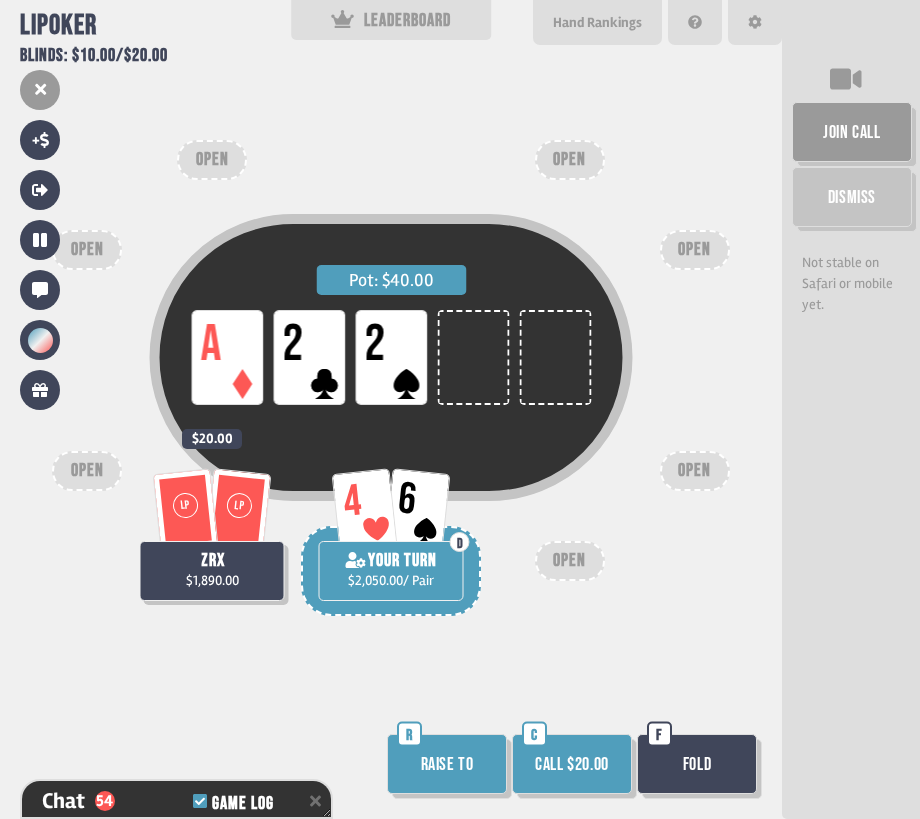 click on "Call $20.00" at bounding box center (572, 764) 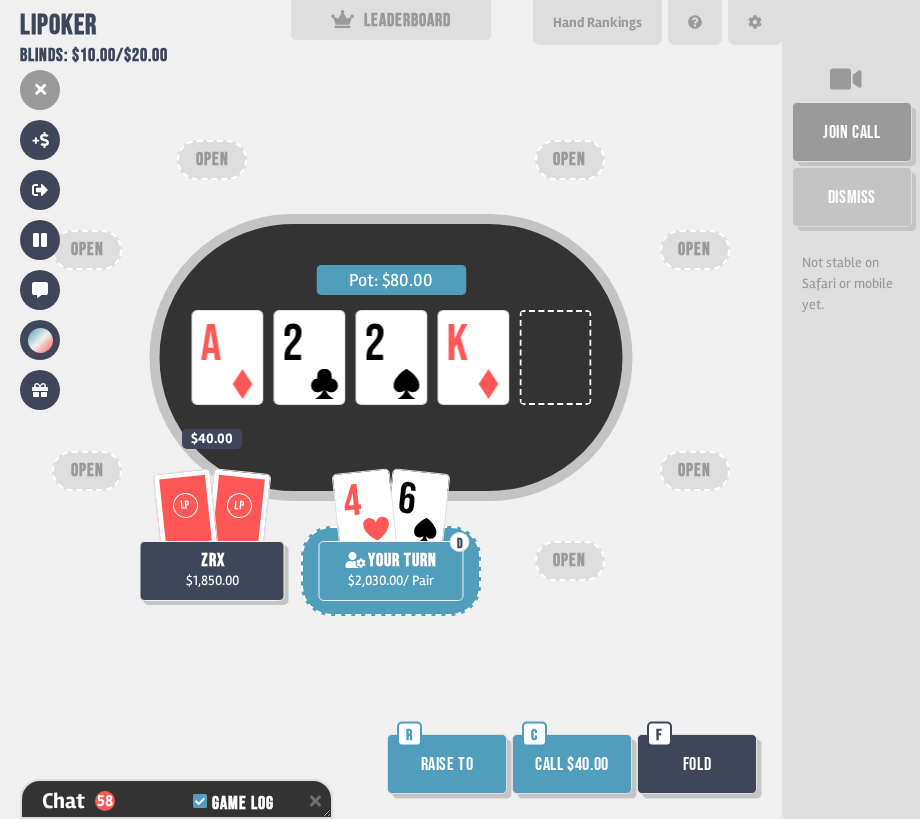 scroll, scrollTop: 1895, scrollLeft: 0, axis: vertical 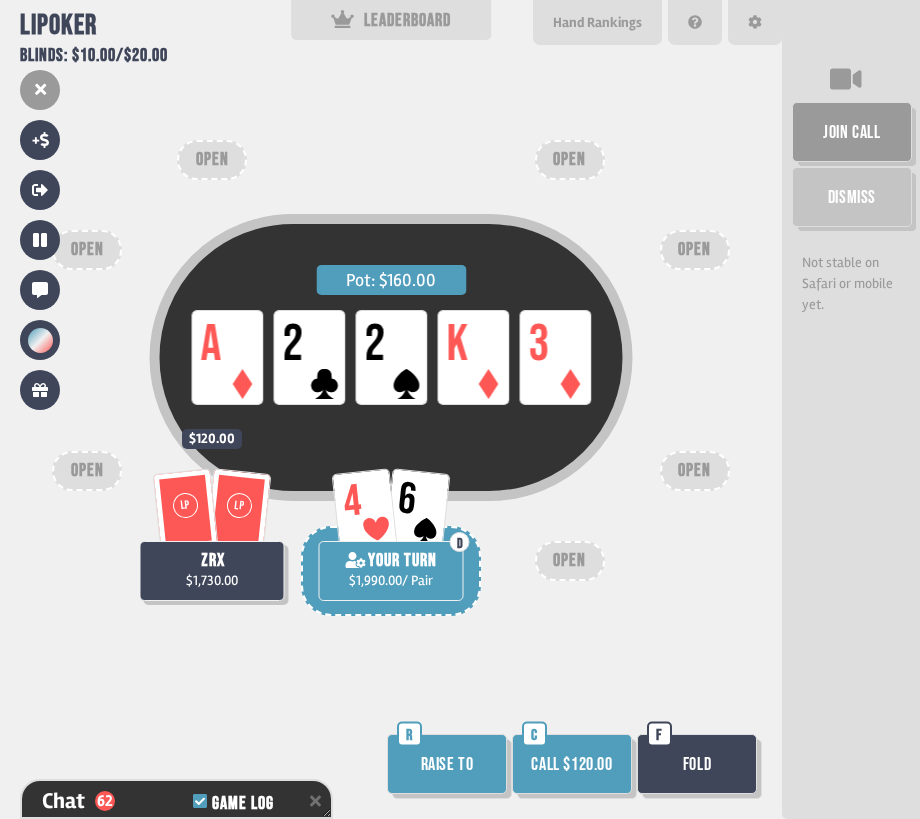click on "Fold" at bounding box center [697, 764] 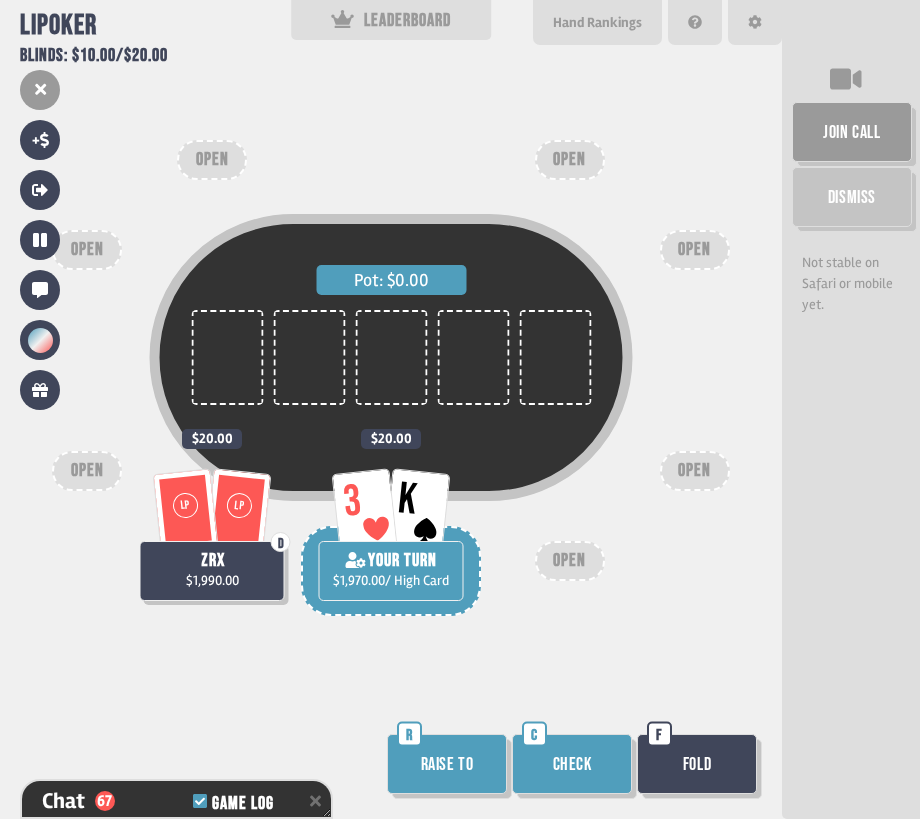 scroll, scrollTop: 2185, scrollLeft: 0, axis: vertical 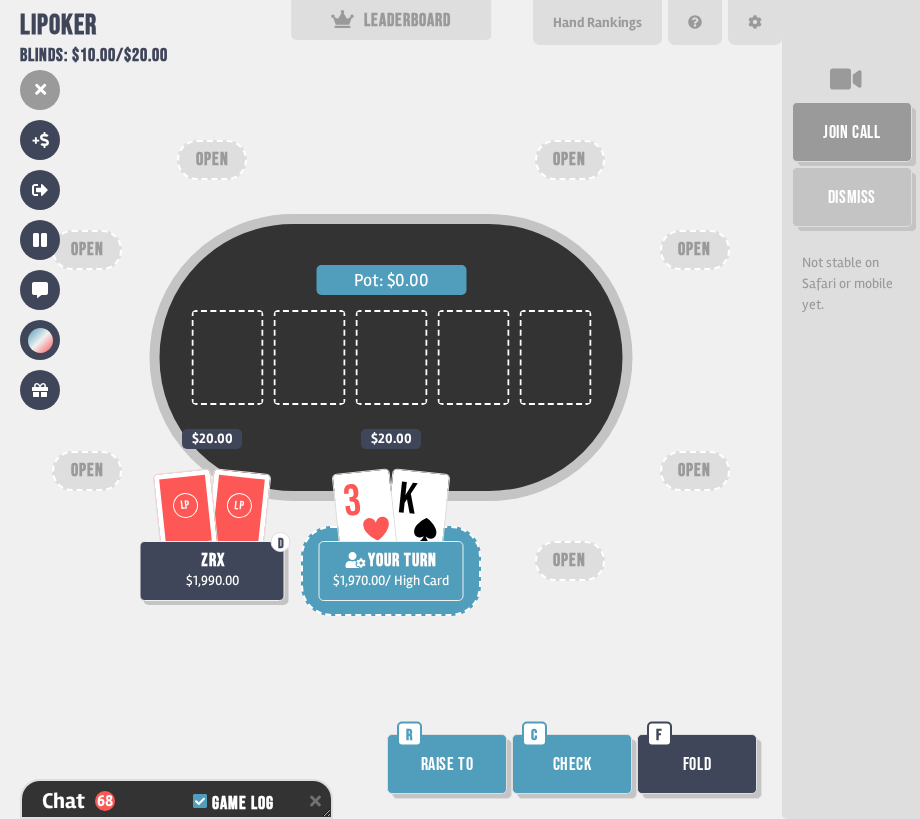 click on "Check" at bounding box center [572, 764] 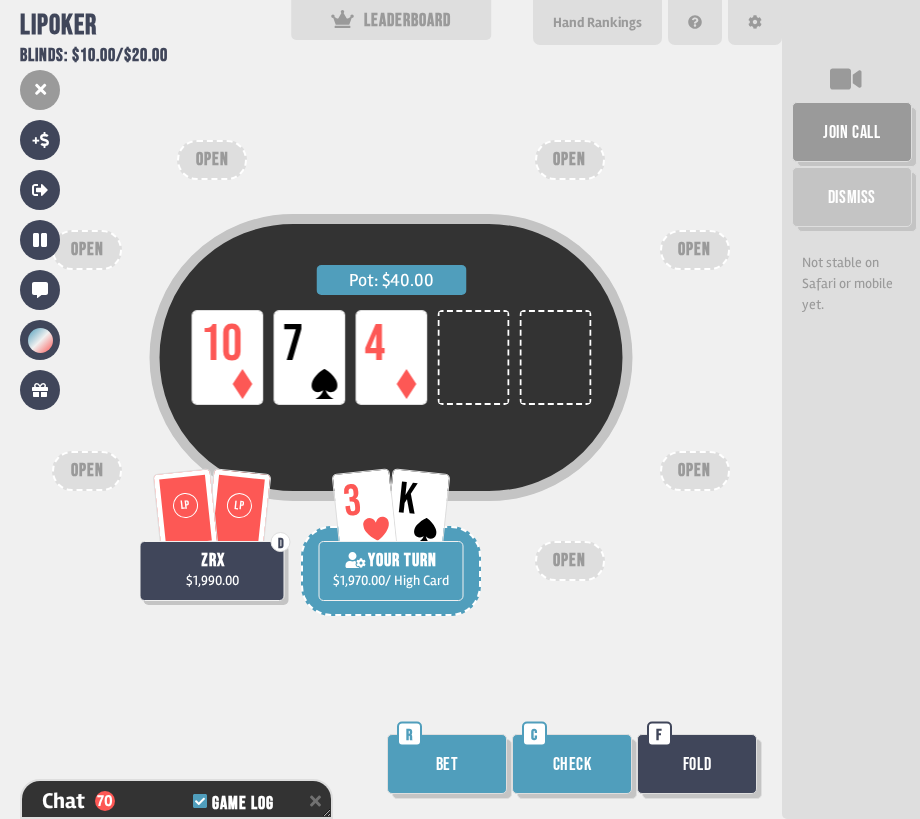 scroll, scrollTop: 2272, scrollLeft: 0, axis: vertical 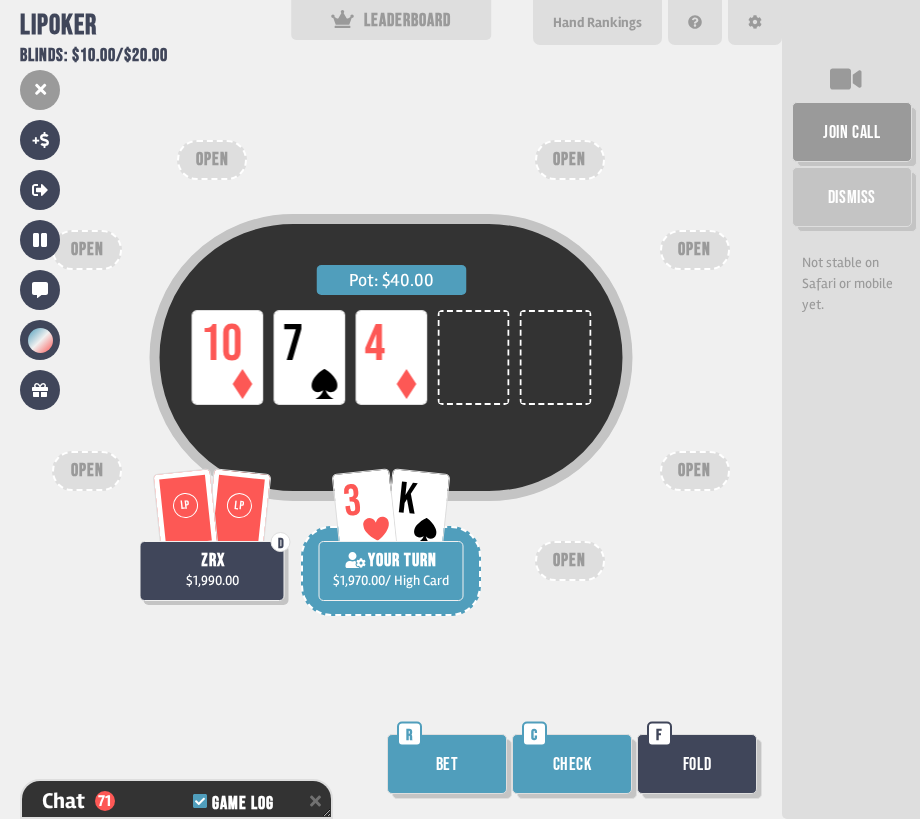 click on "Check" at bounding box center [572, 764] 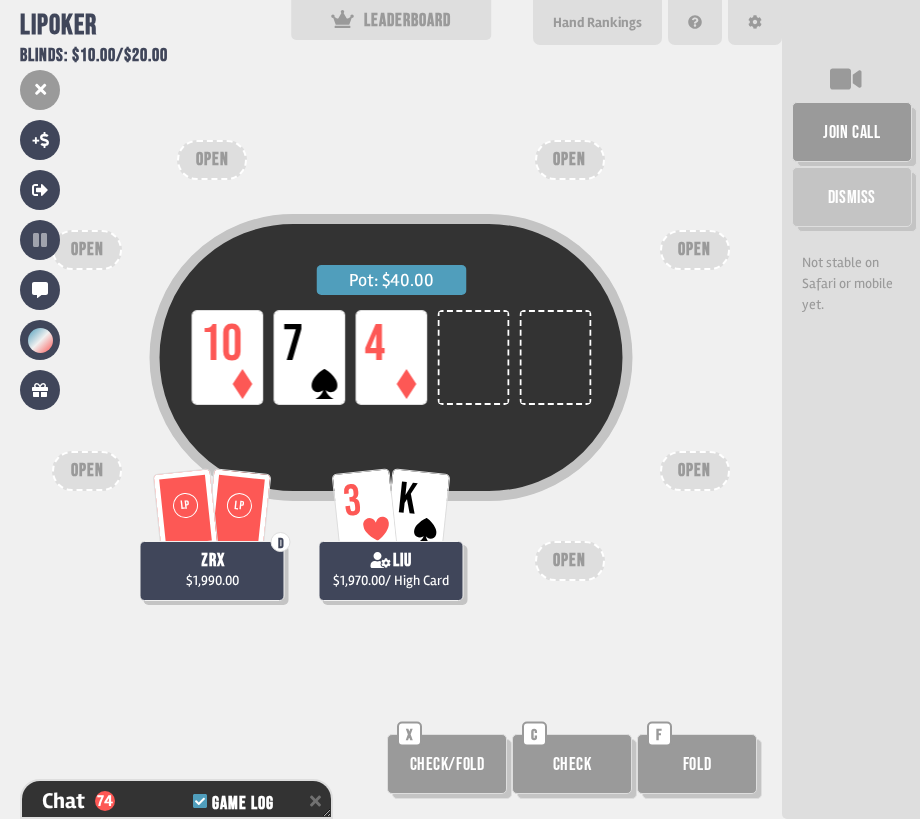 scroll, scrollTop: 2359, scrollLeft: 0, axis: vertical 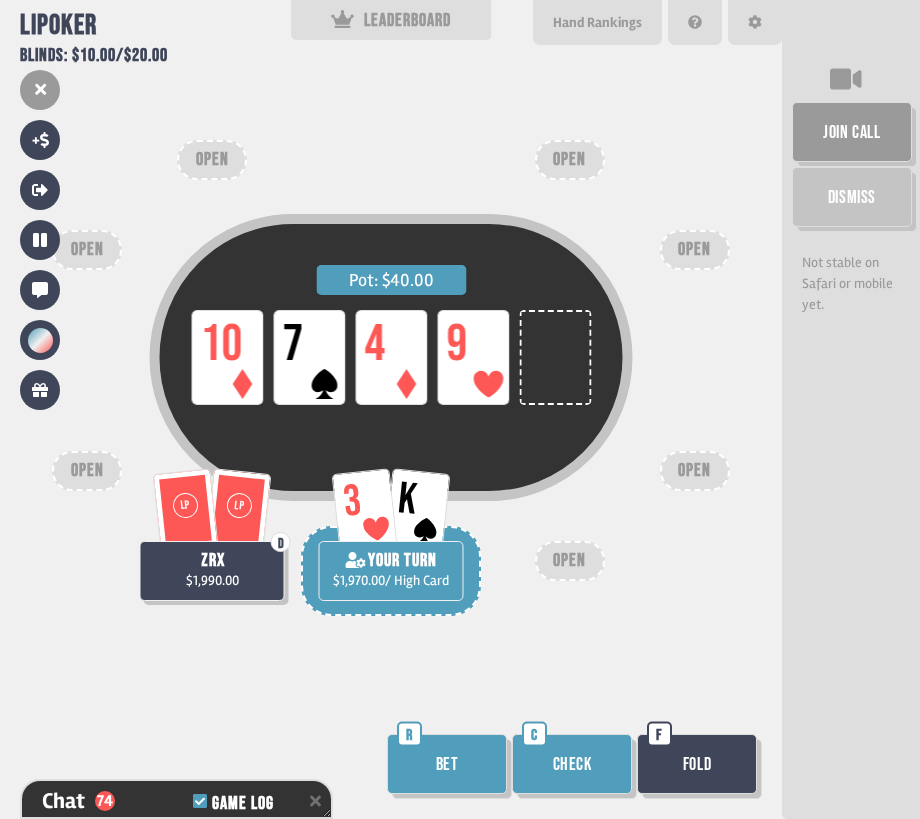 click on "Check" at bounding box center (572, 764) 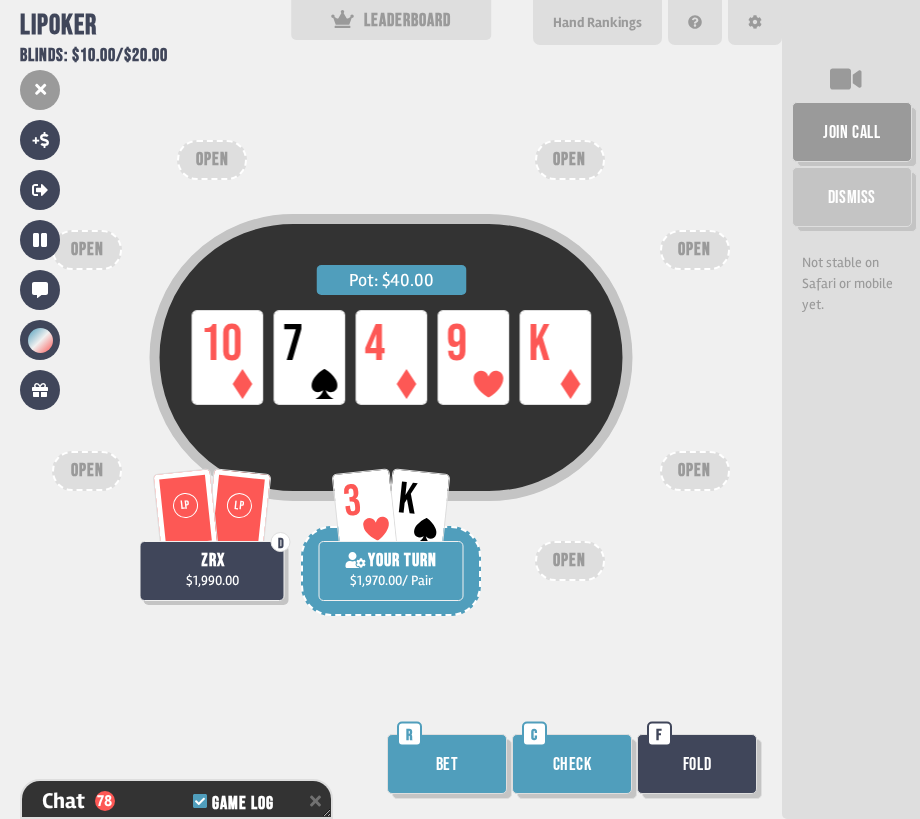 scroll, scrollTop: 2504, scrollLeft: 0, axis: vertical 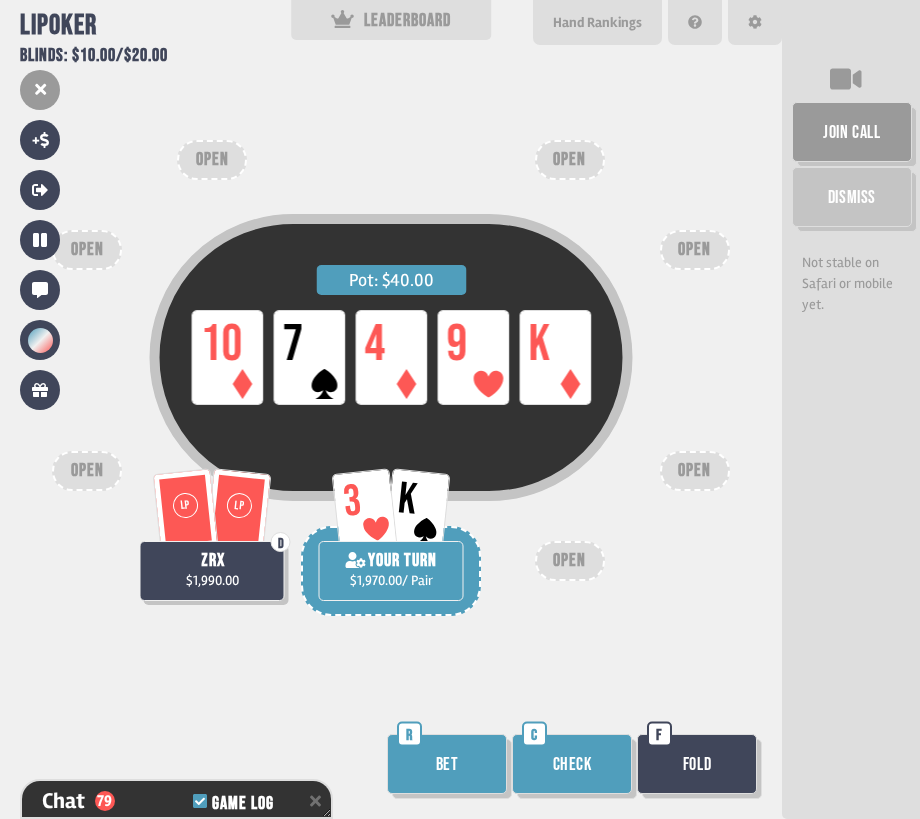 click on "Bet" at bounding box center [447, 764] 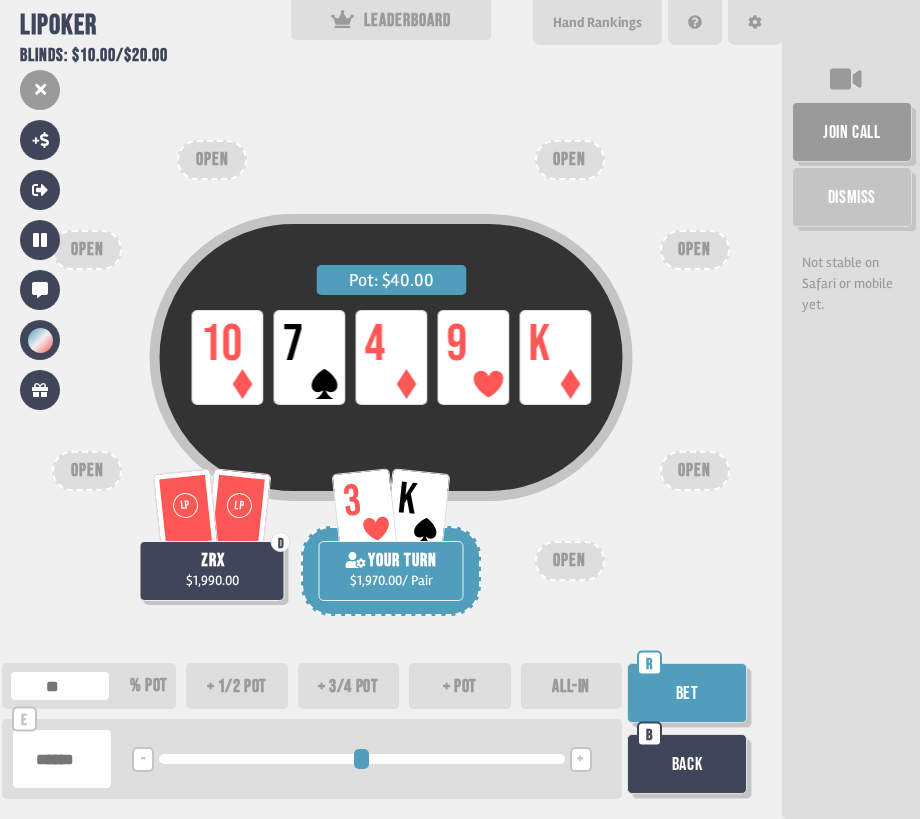 click on "+ 3/4 pot" at bounding box center [349, 686] 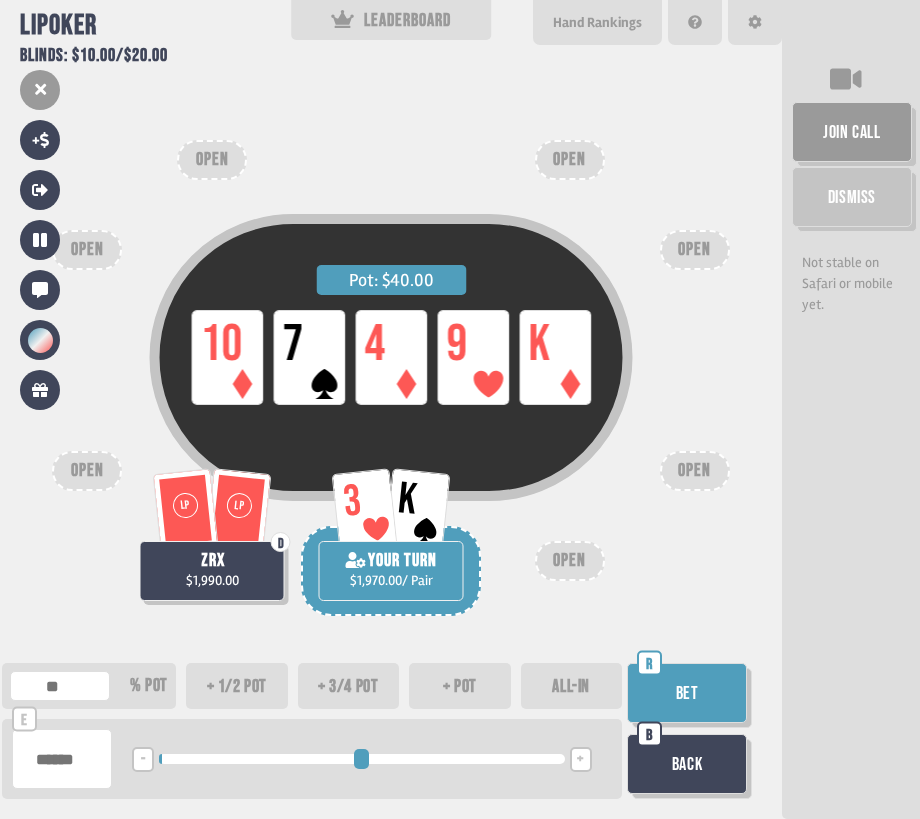 click on "+ pot" at bounding box center (460, 686) 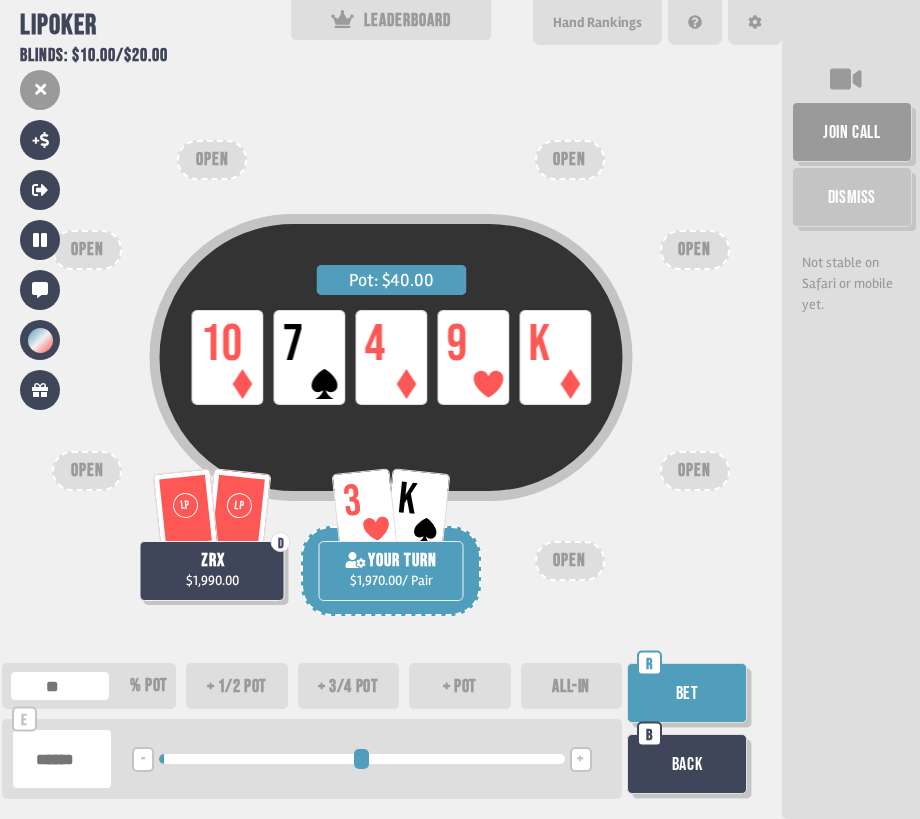click on "Bet" at bounding box center (687, 693) 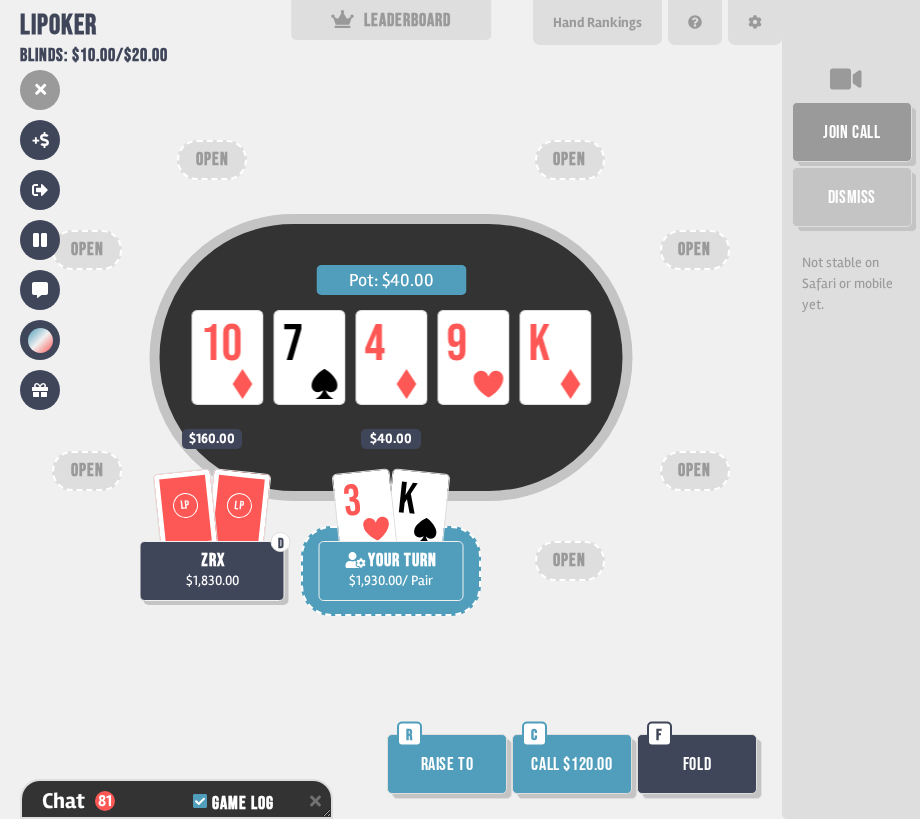 scroll, scrollTop: 2591, scrollLeft: 0, axis: vertical 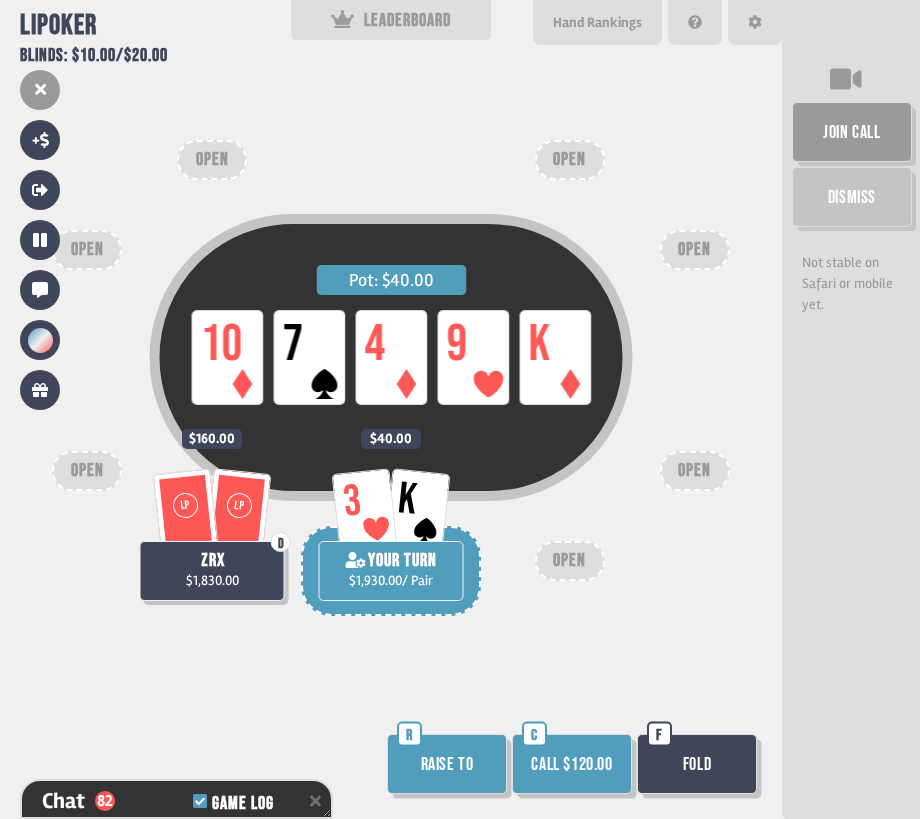 click on "Call $120.00" at bounding box center [572, 764] 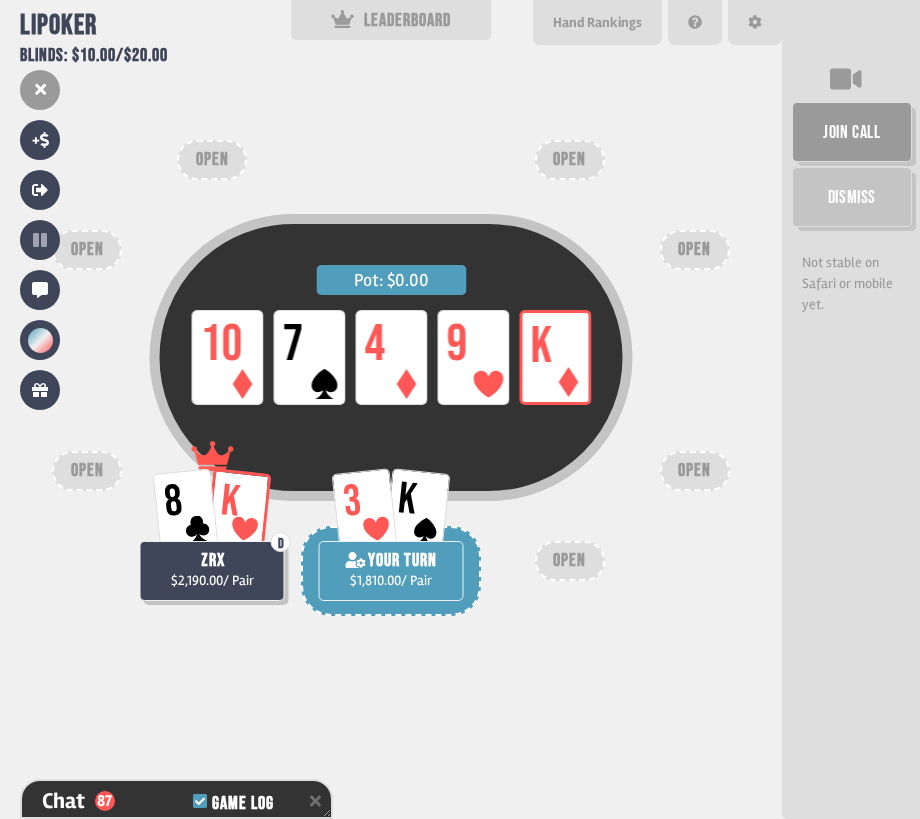scroll, scrollTop: 2736, scrollLeft: 0, axis: vertical 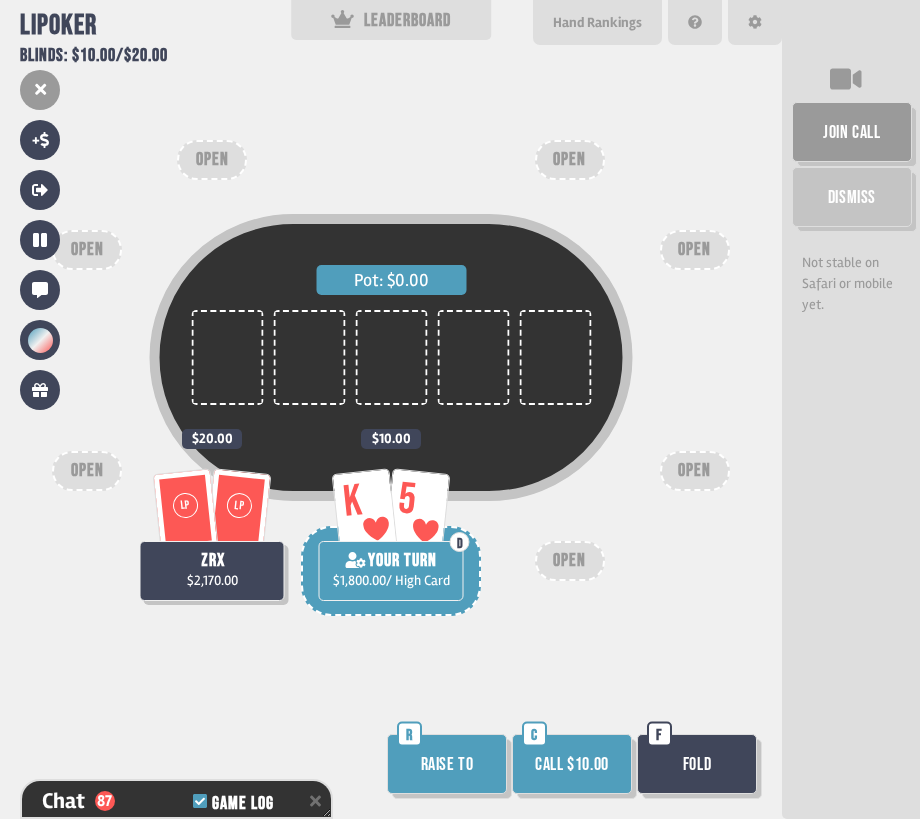 click on "Call $10.00" at bounding box center (572, 764) 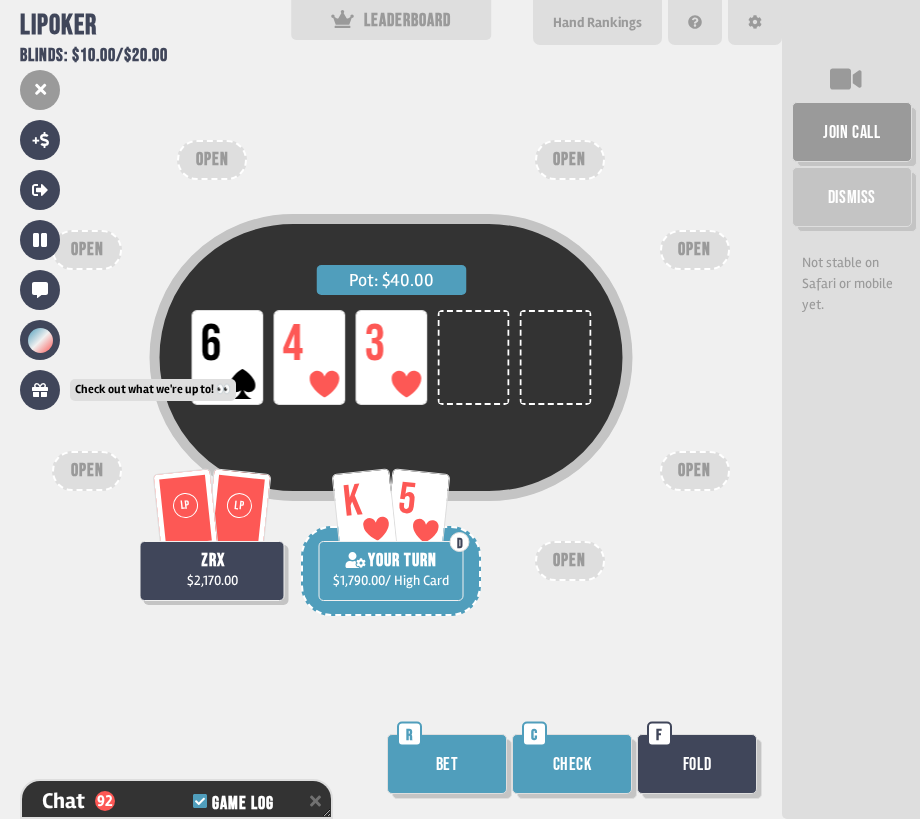 scroll, scrollTop: 2881, scrollLeft: 0, axis: vertical 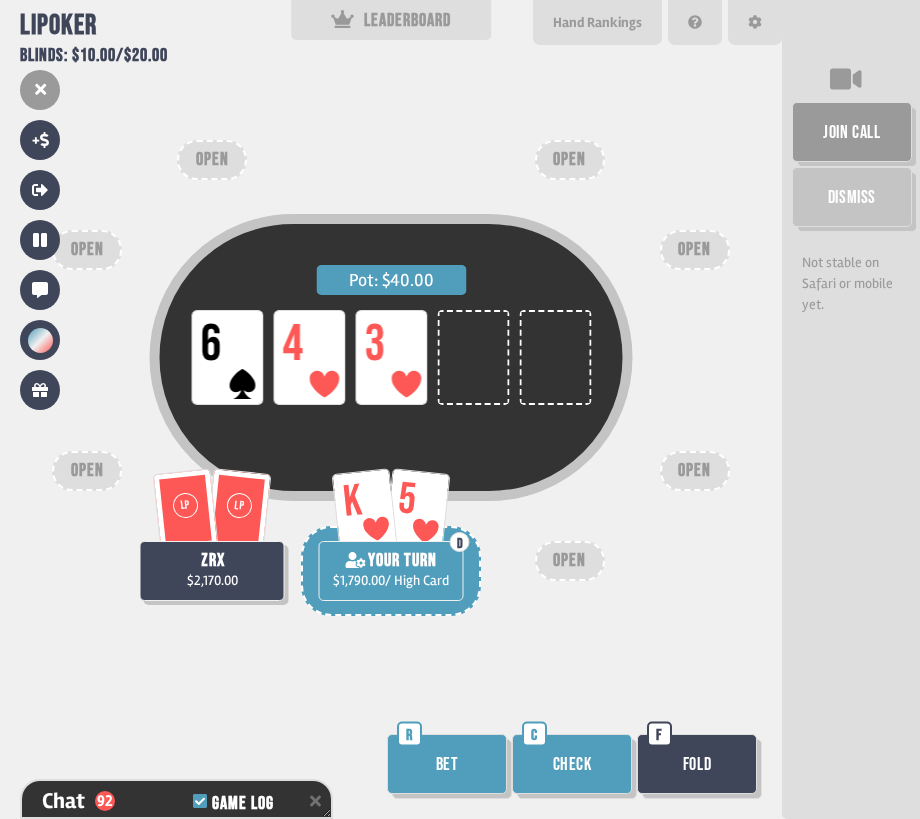 click on "Bet" at bounding box center [447, 764] 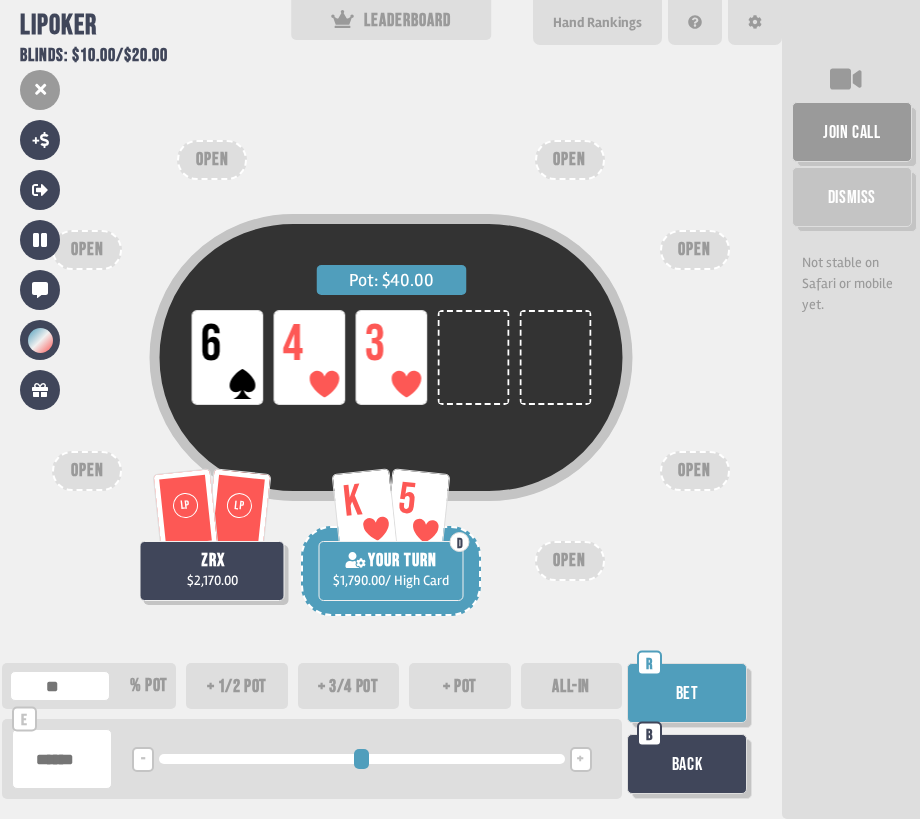 click on "+ pot" at bounding box center [460, 686] 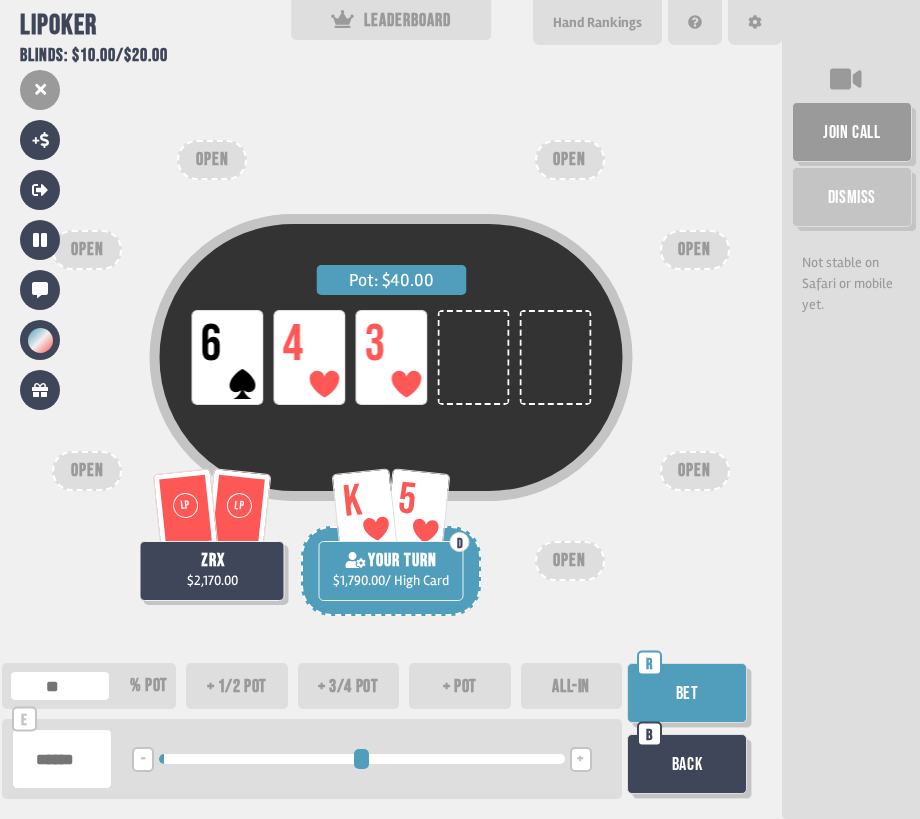click on "Bet" at bounding box center [687, 693] 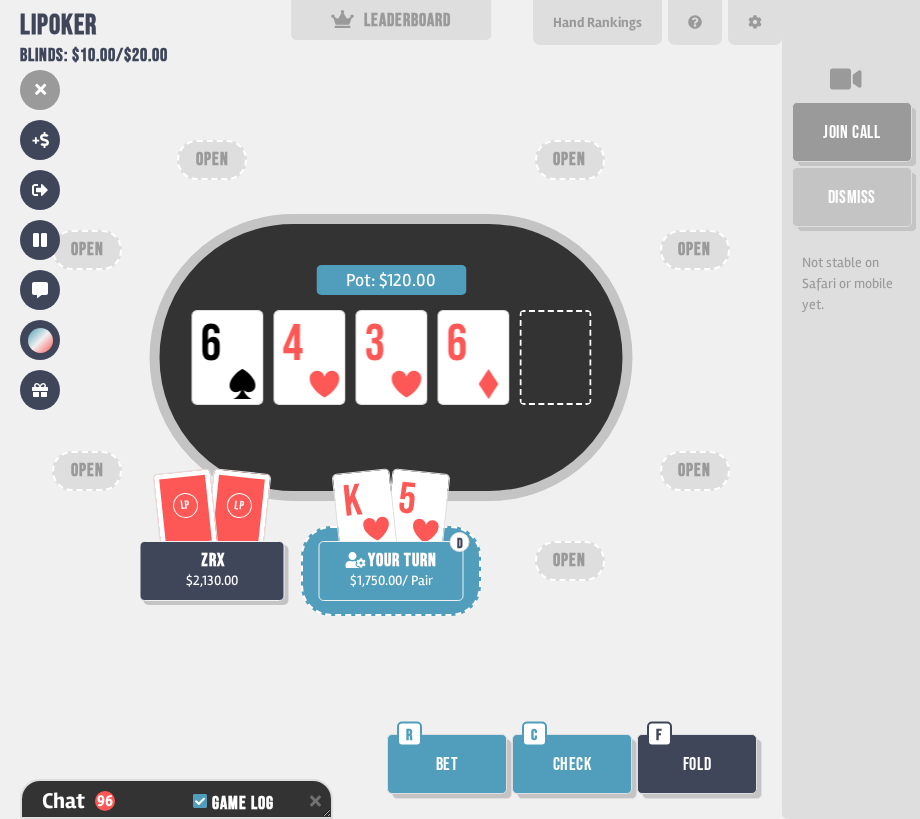 scroll, scrollTop: 3026, scrollLeft: 0, axis: vertical 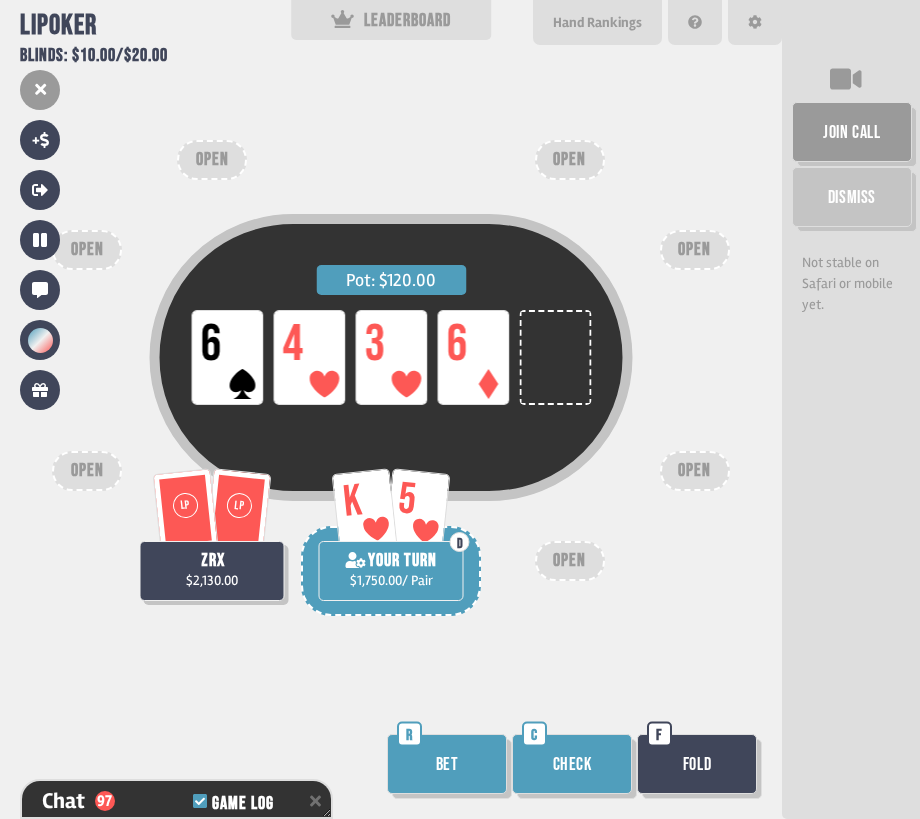 click on "Bet" at bounding box center [447, 764] 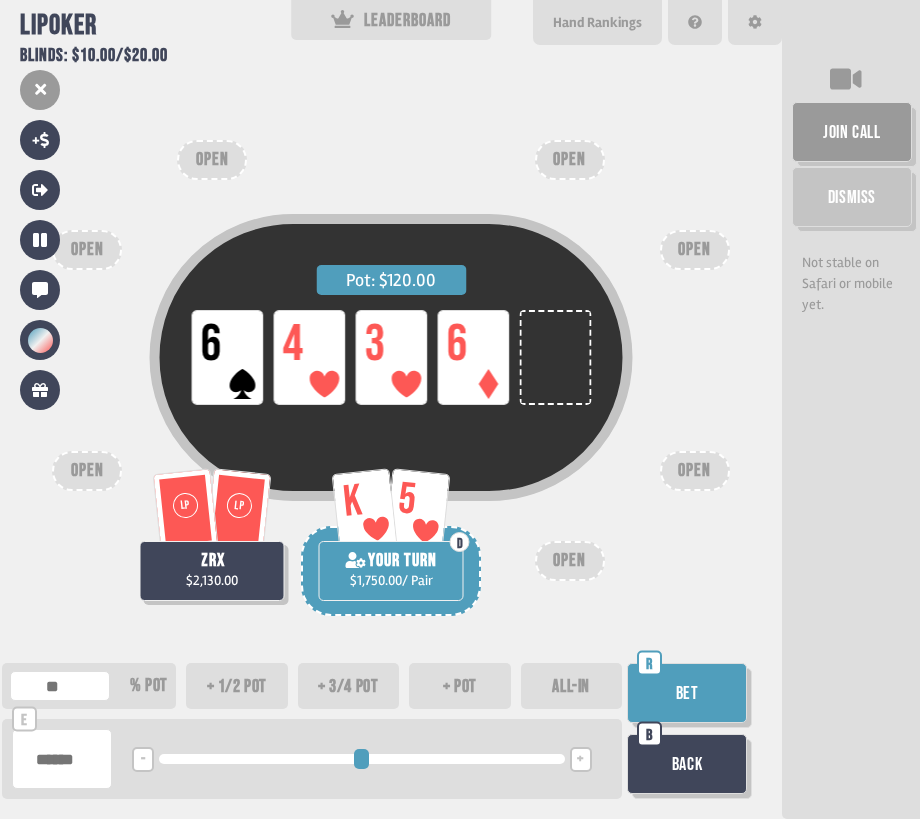 click on "+ pot" at bounding box center [460, 686] 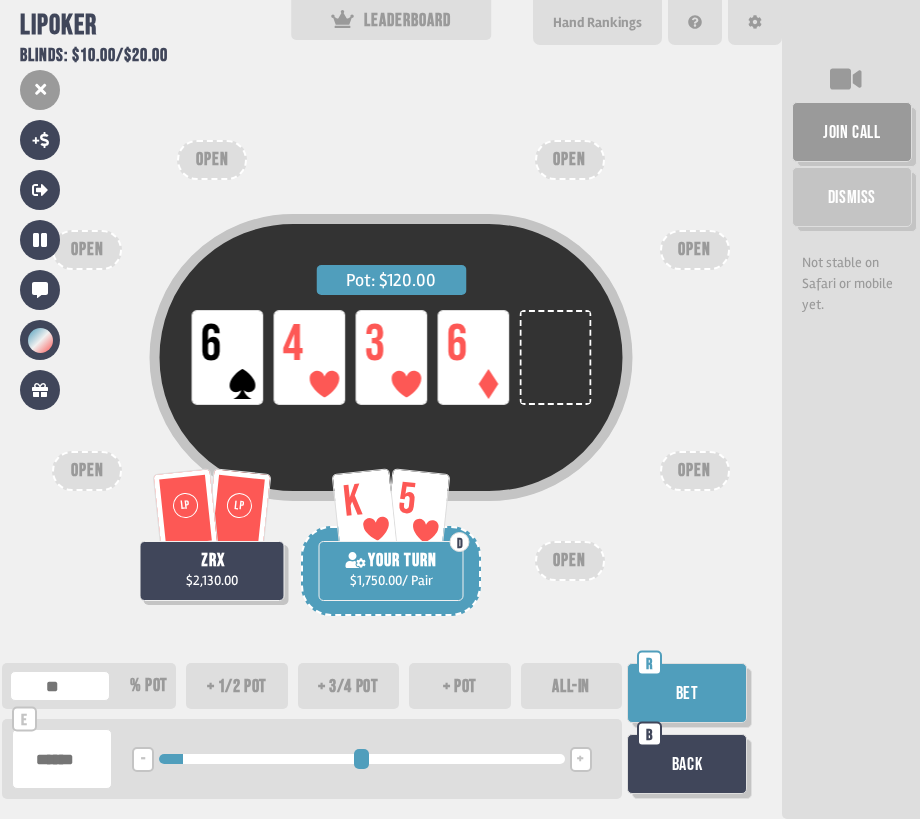 click on "Bet" at bounding box center (687, 693) 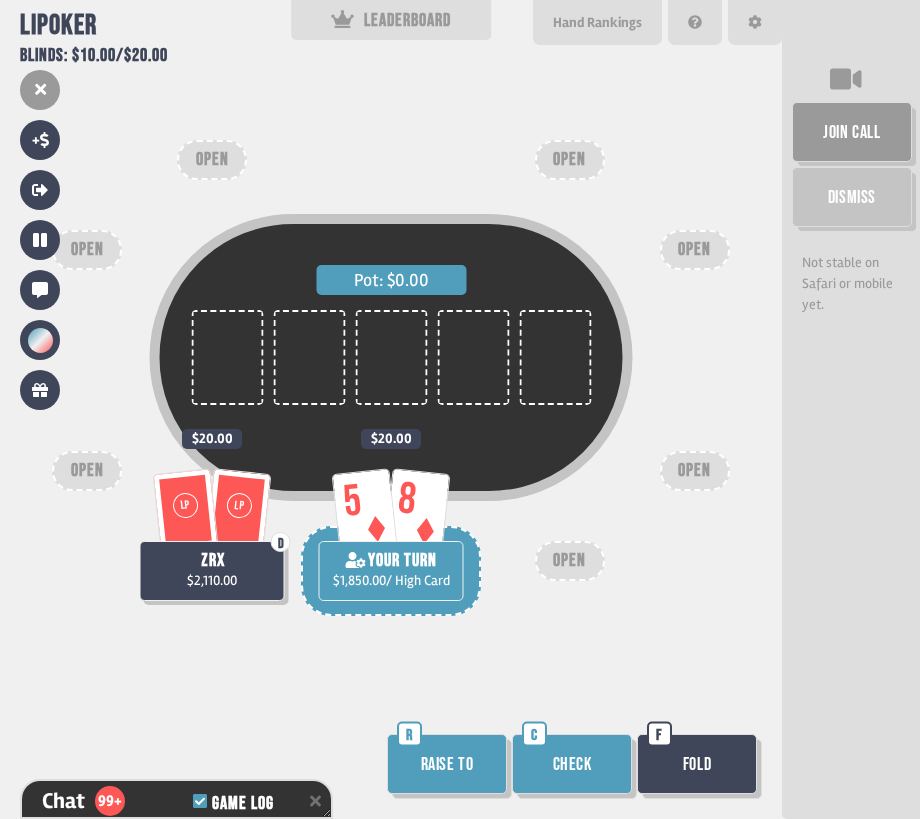 scroll, scrollTop: 3229, scrollLeft: 0, axis: vertical 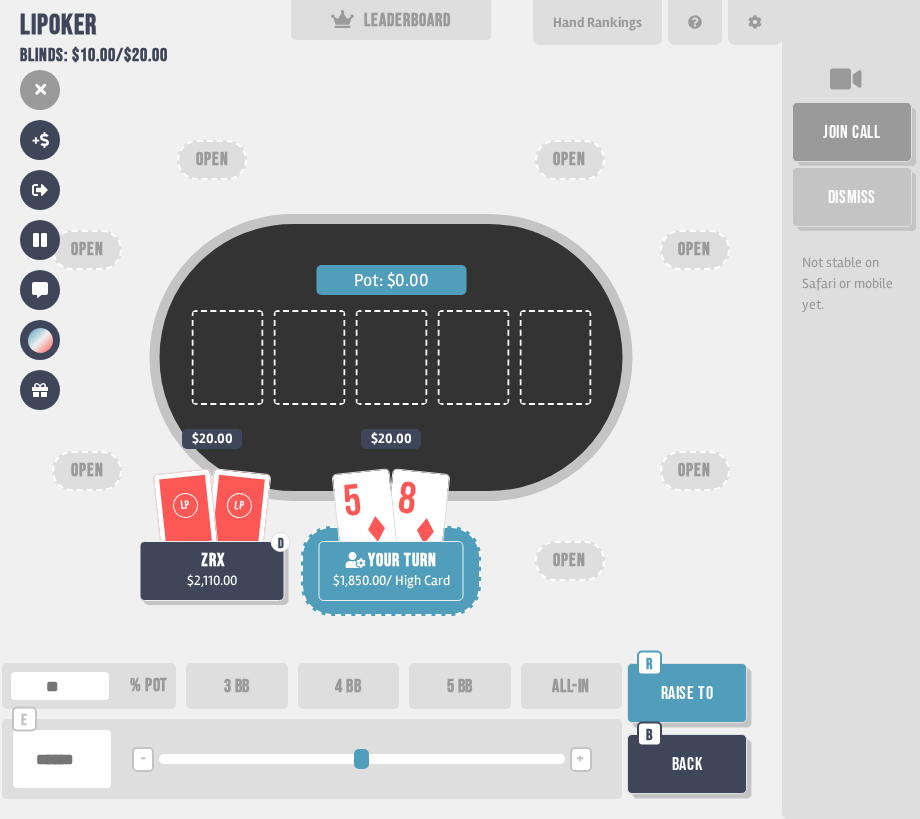 click on "5 BB" at bounding box center (460, 686) 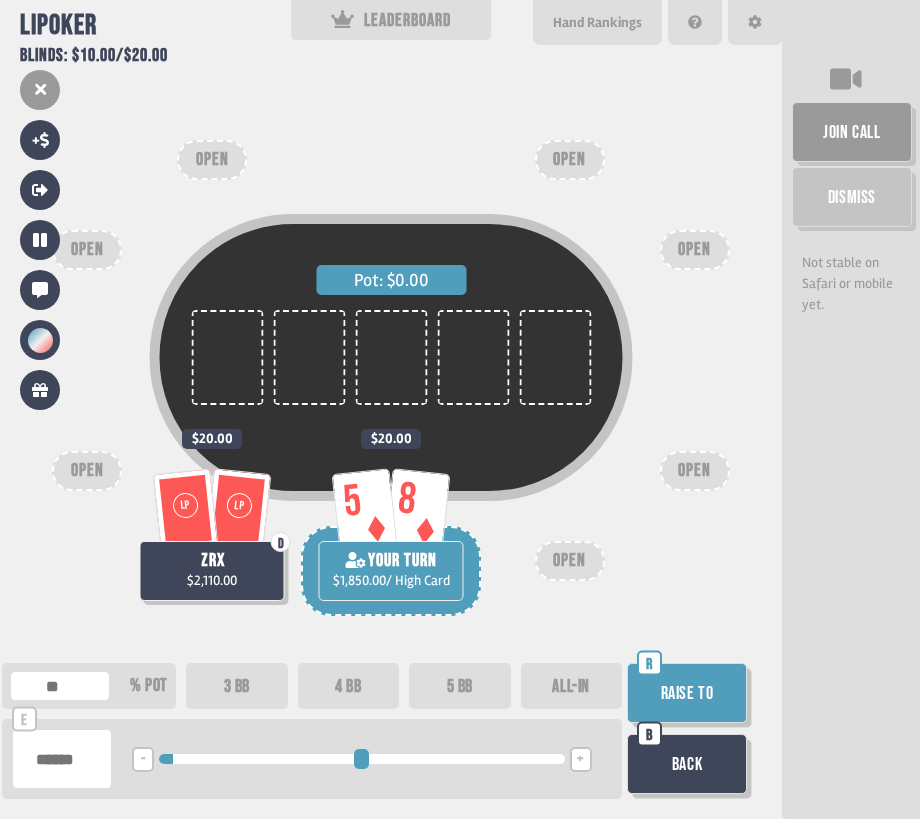click on "Raise to" at bounding box center (687, 693) 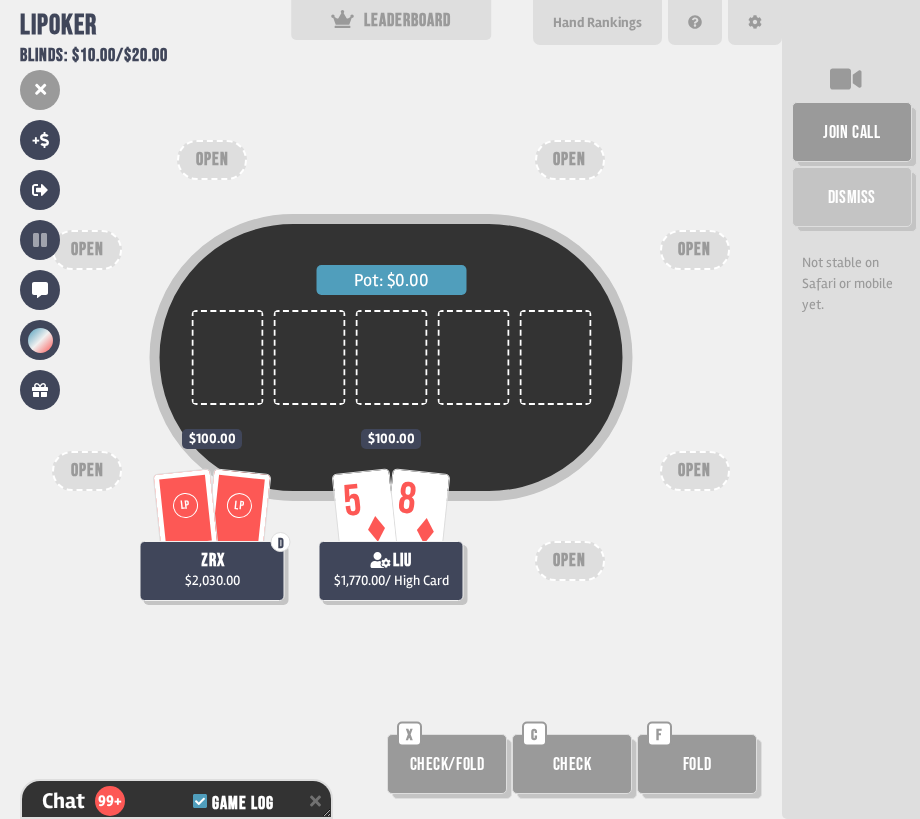 scroll, scrollTop: 3316, scrollLeft: 0, axis: vertical 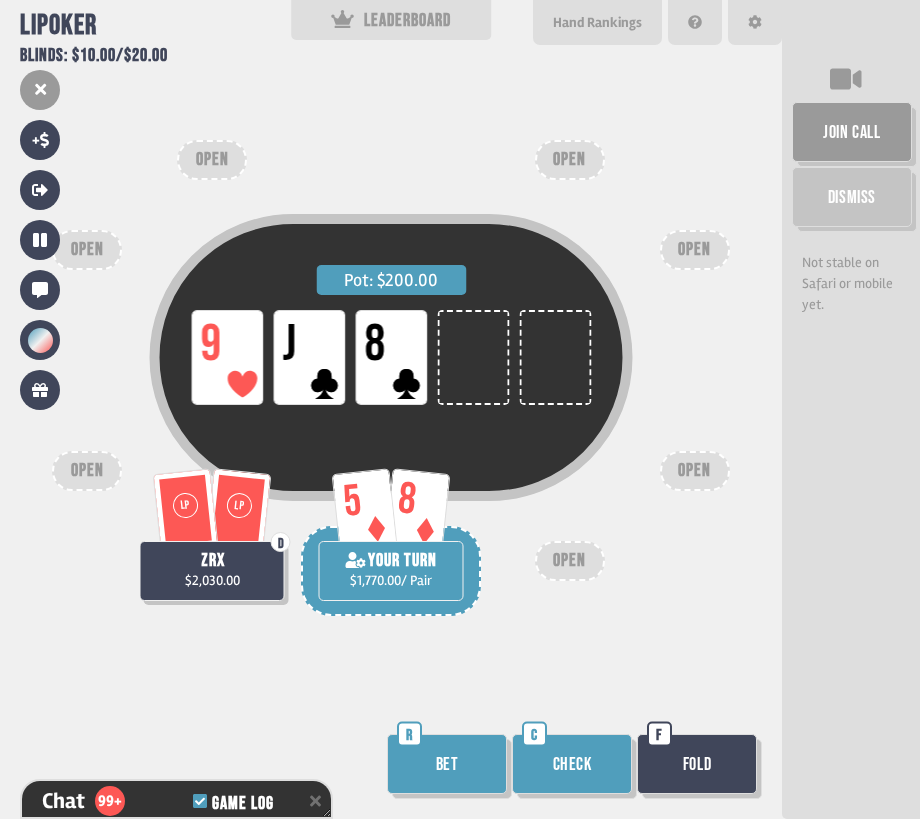 click on "Bet" at bounding box center (447, 764) 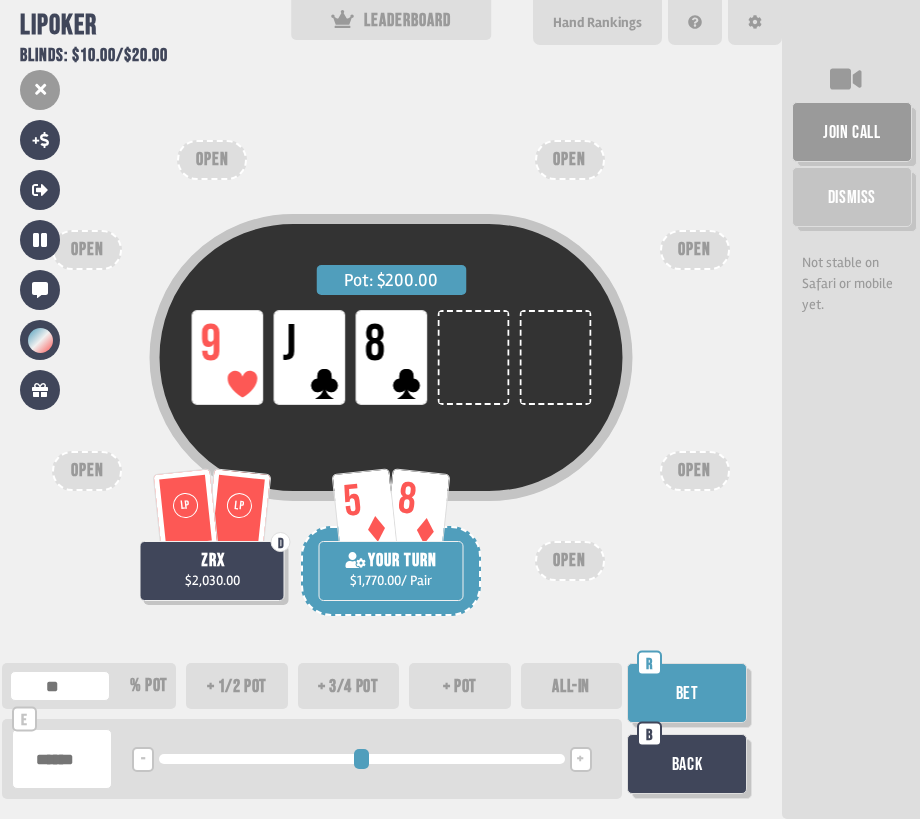 click on "+ pot" at bounding box center [460, 686] 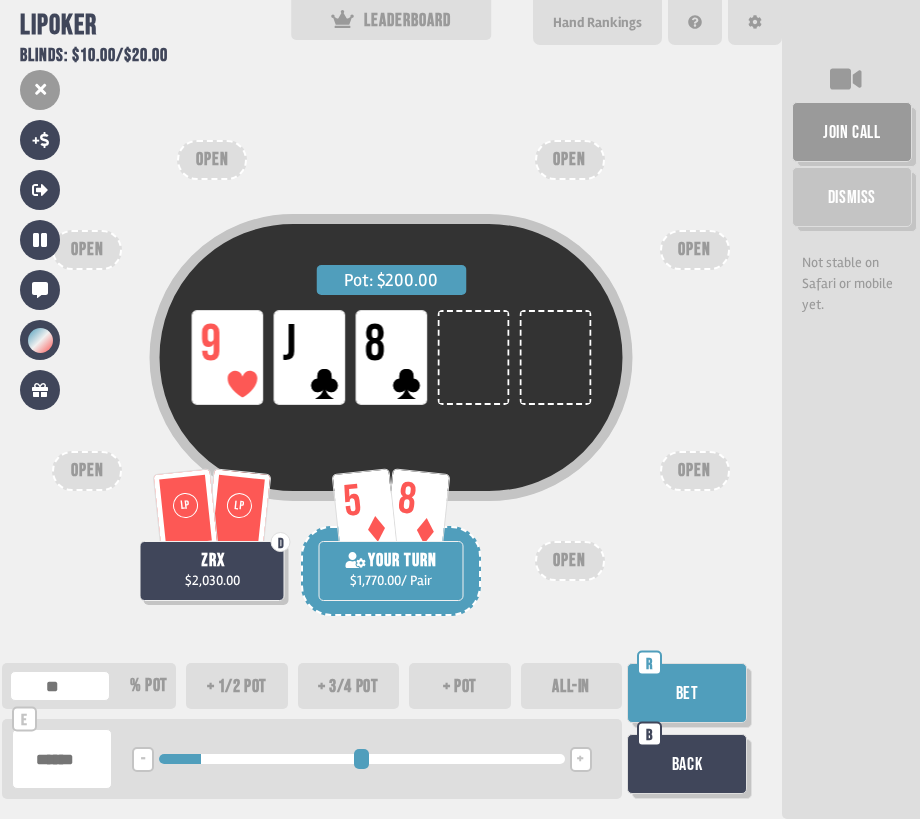 click on "Bet" at bounding box center (687, 693) 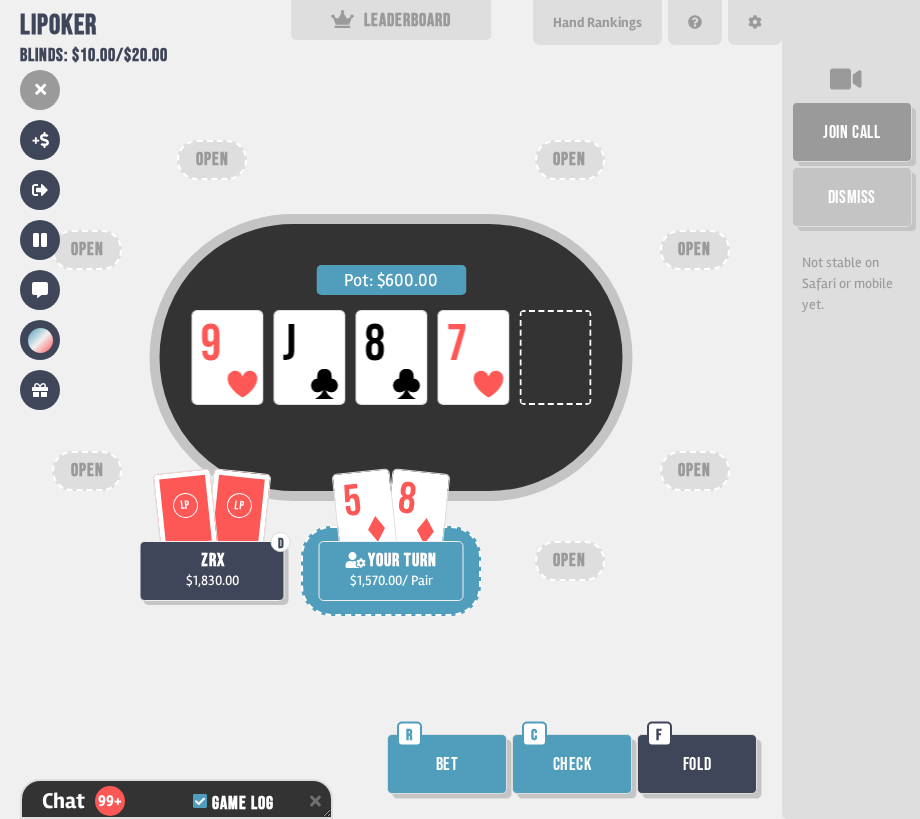 scroll, scrollTop: 3461, scrollLeft: 0, axis: vertical 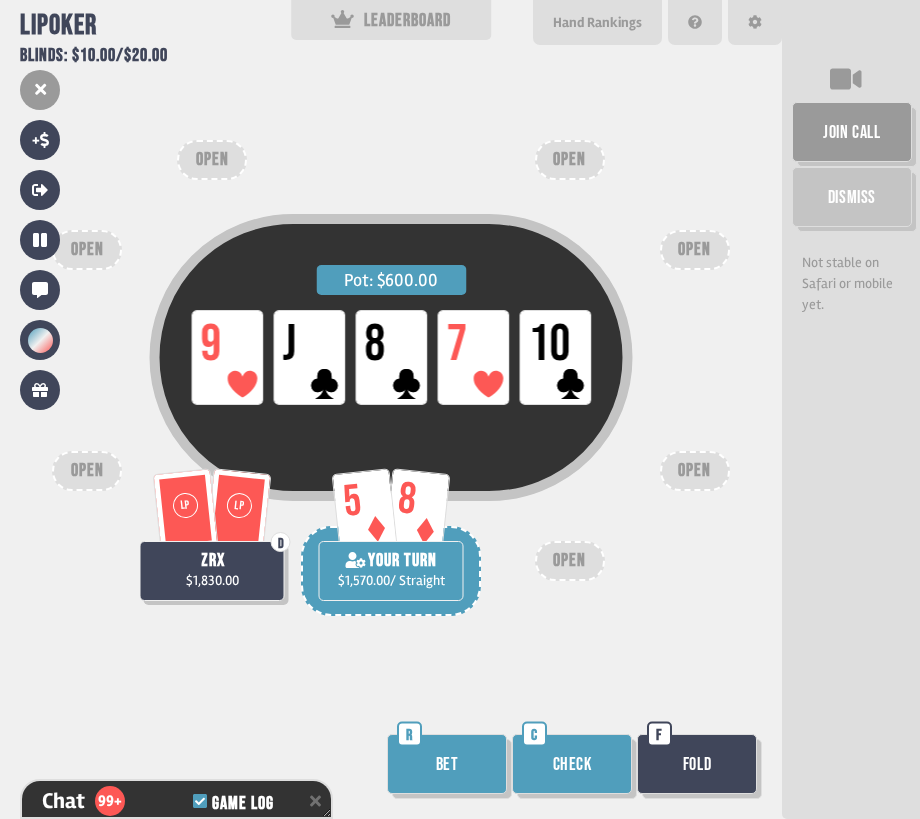 click on "Check" at bounding box center [572, 764] 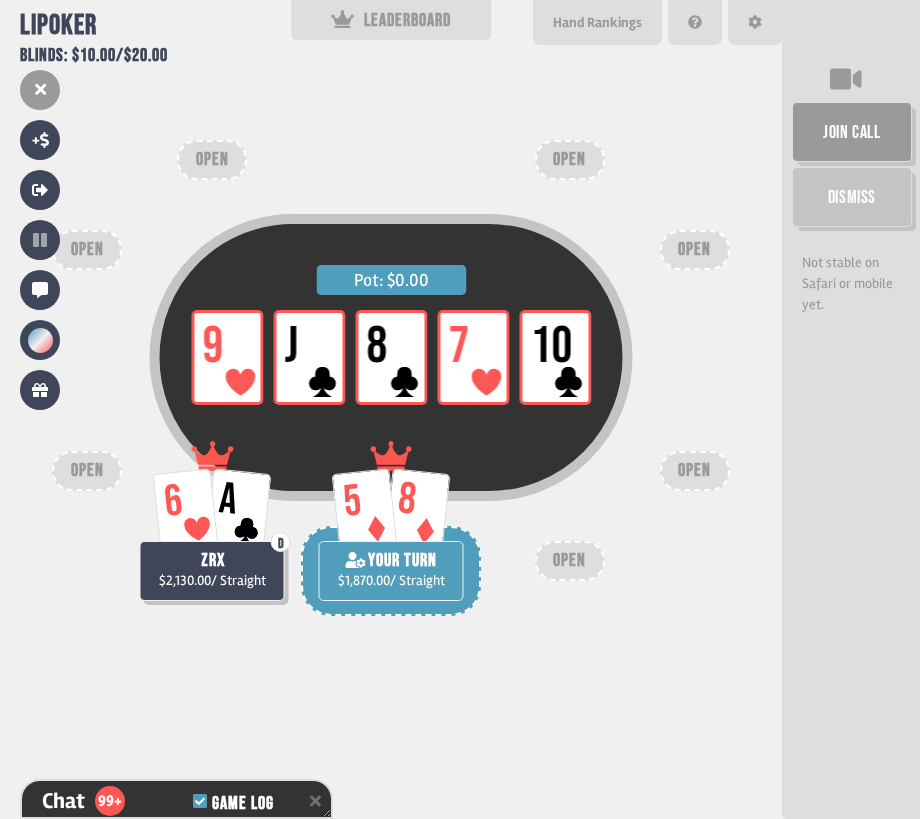 scroll, scrollTop: 3772, scrollLeft: 0, axis: vertical 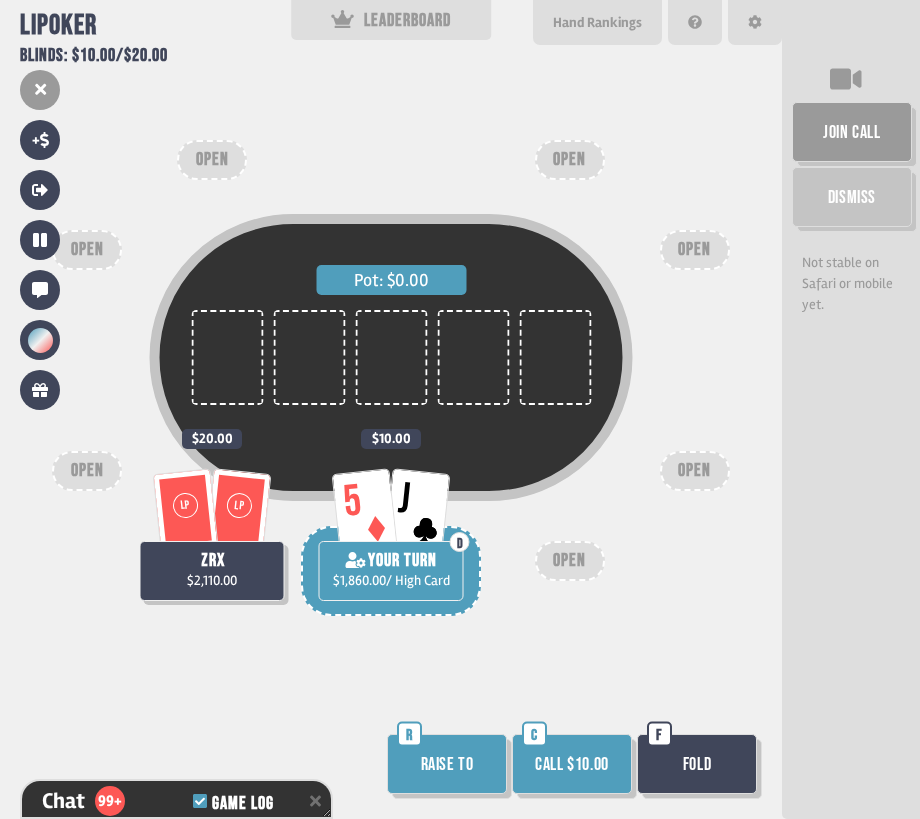 click on "Call $10.00" at bounding box center (572, 764) 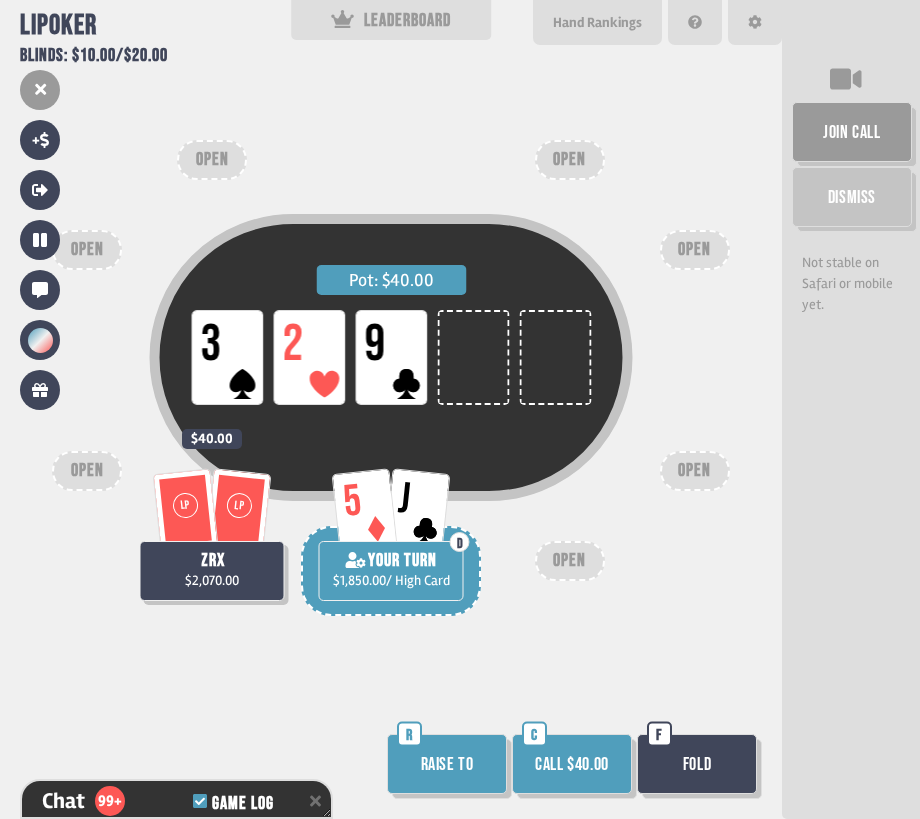 scroll, scrollTop: 3917, scrollLeft: 0, axis: vertical 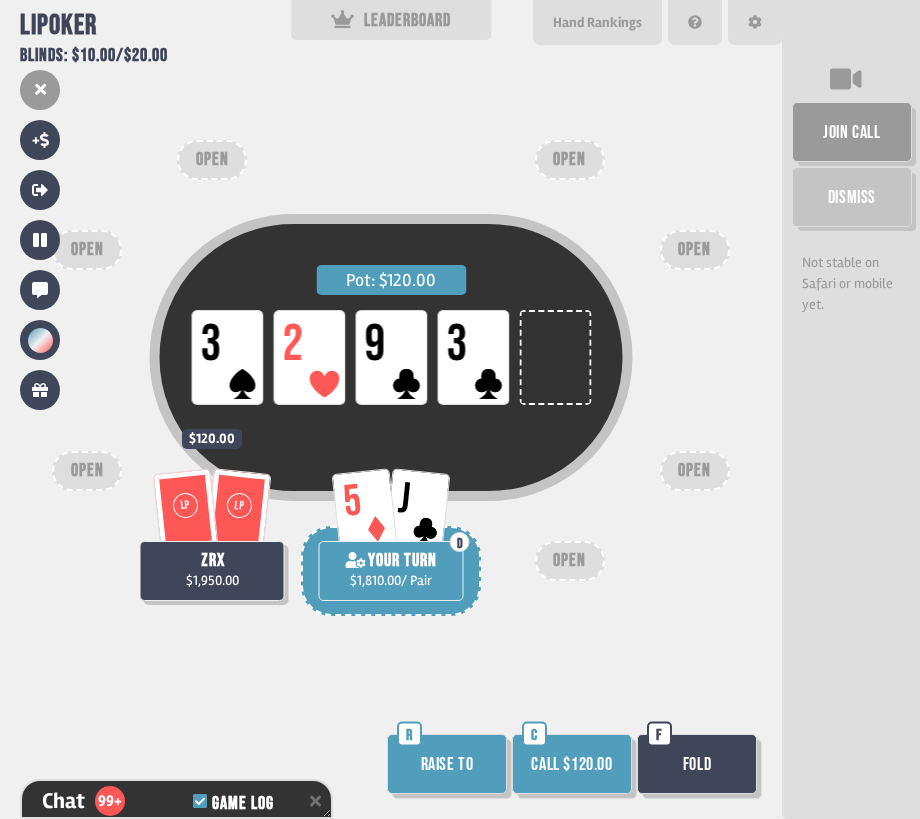 click on "Fold" at bounding box center [697, 764] 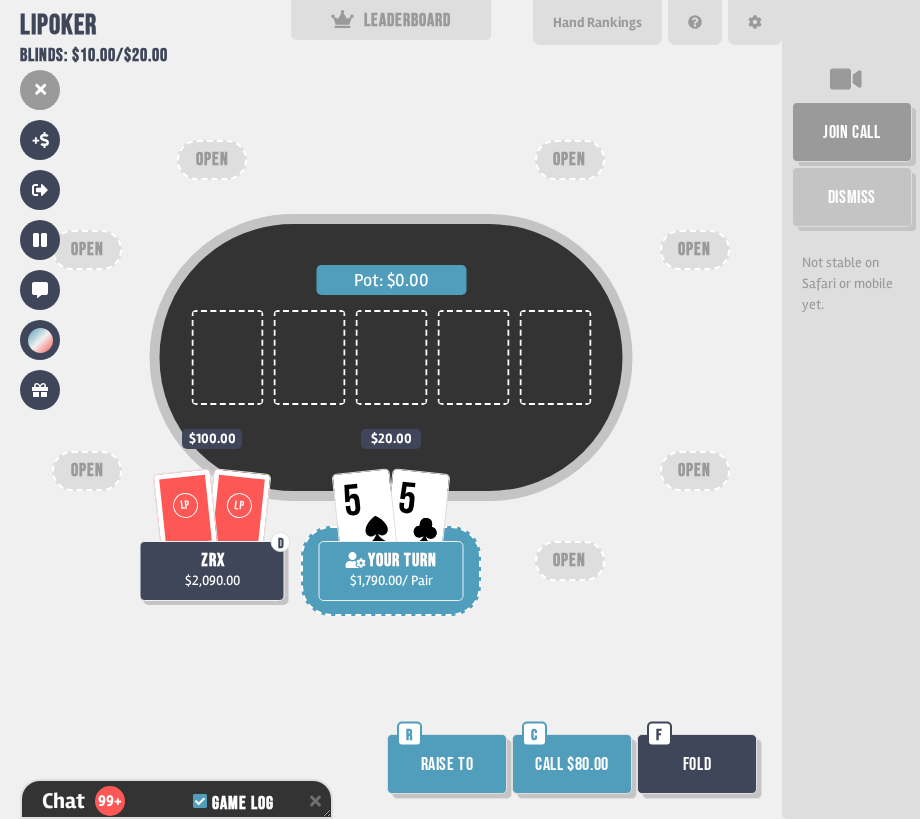 scroll, scrollTop: 4207, scrollLeft: 0, axis: vertical 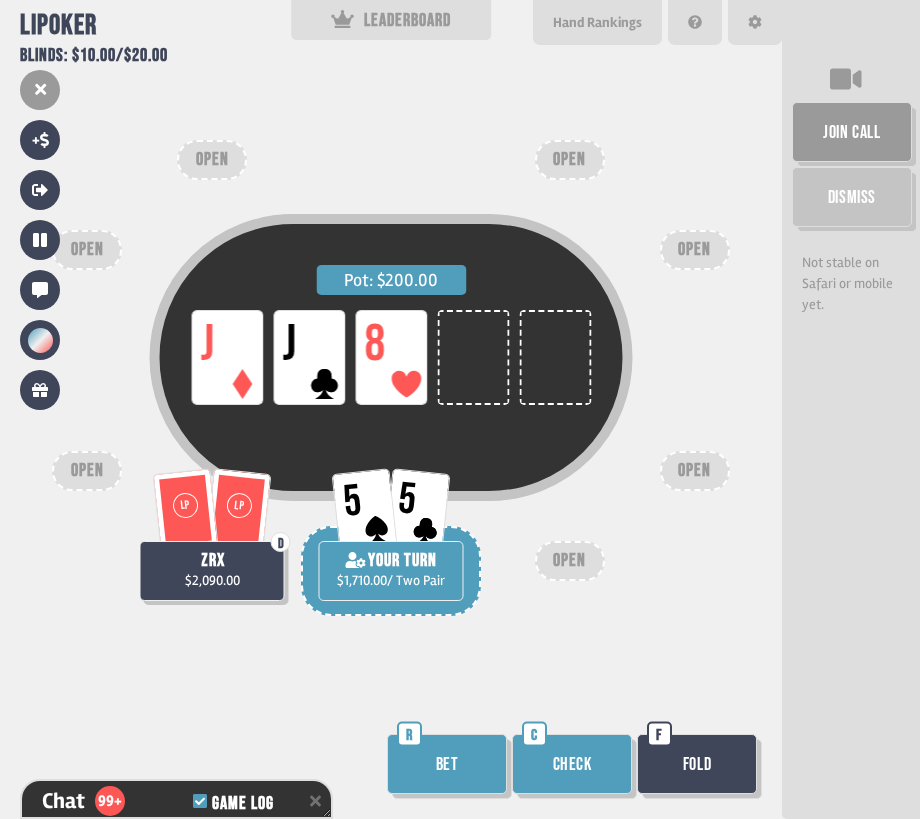 click on "Check" at bounding box center (572, 764) 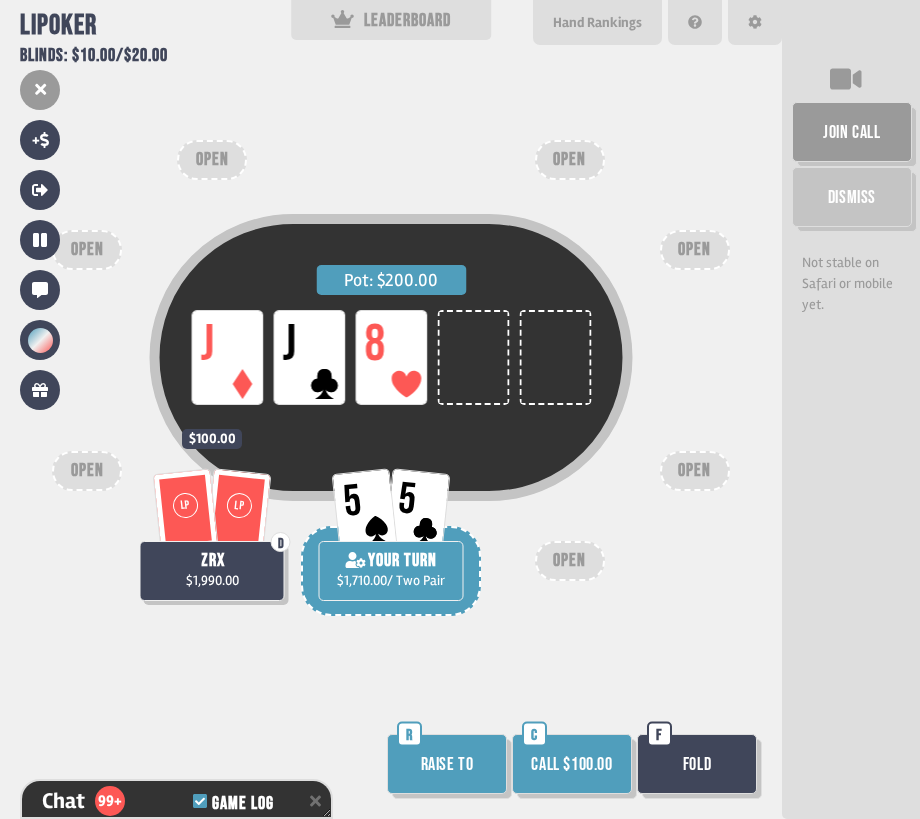 scroll, scrollTop: 4381, scrollLeft: 0, axis: vertical 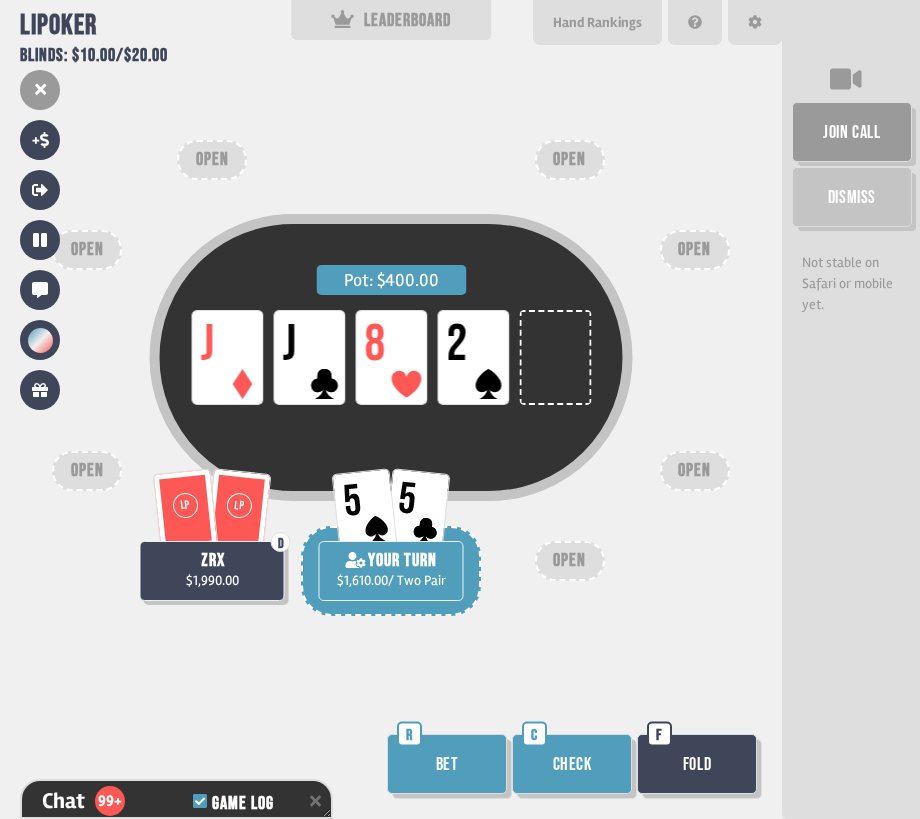 click on "Check" at bounding box center [572, 764] 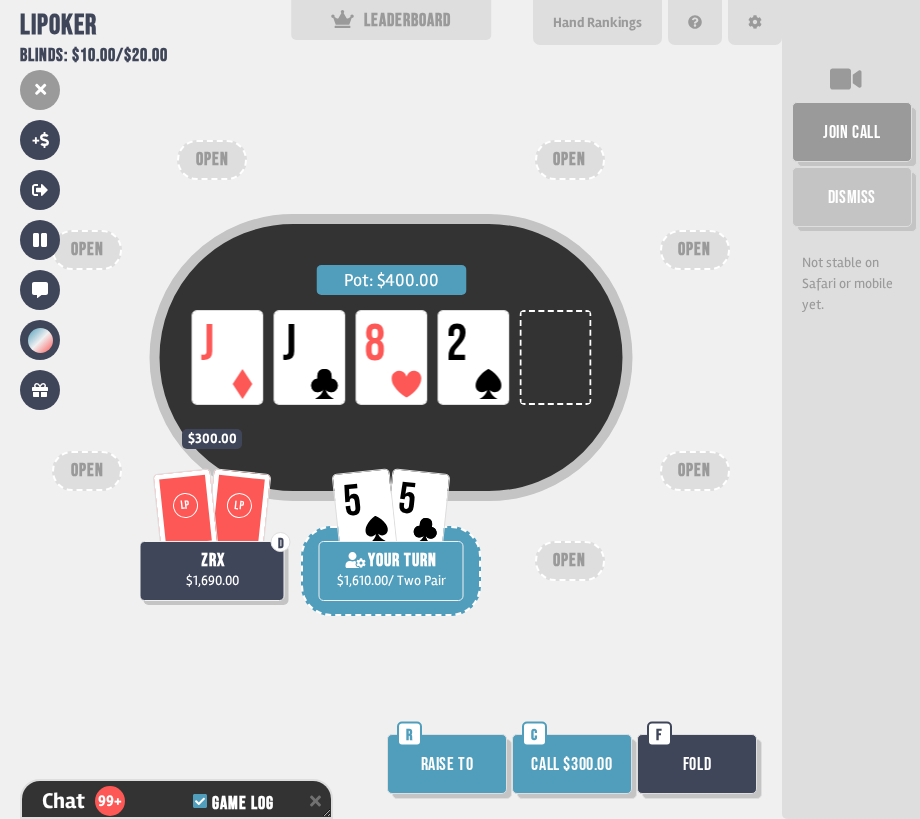 scroll, scrollTop: 4555, scrollLeft: 0, axis: vertical 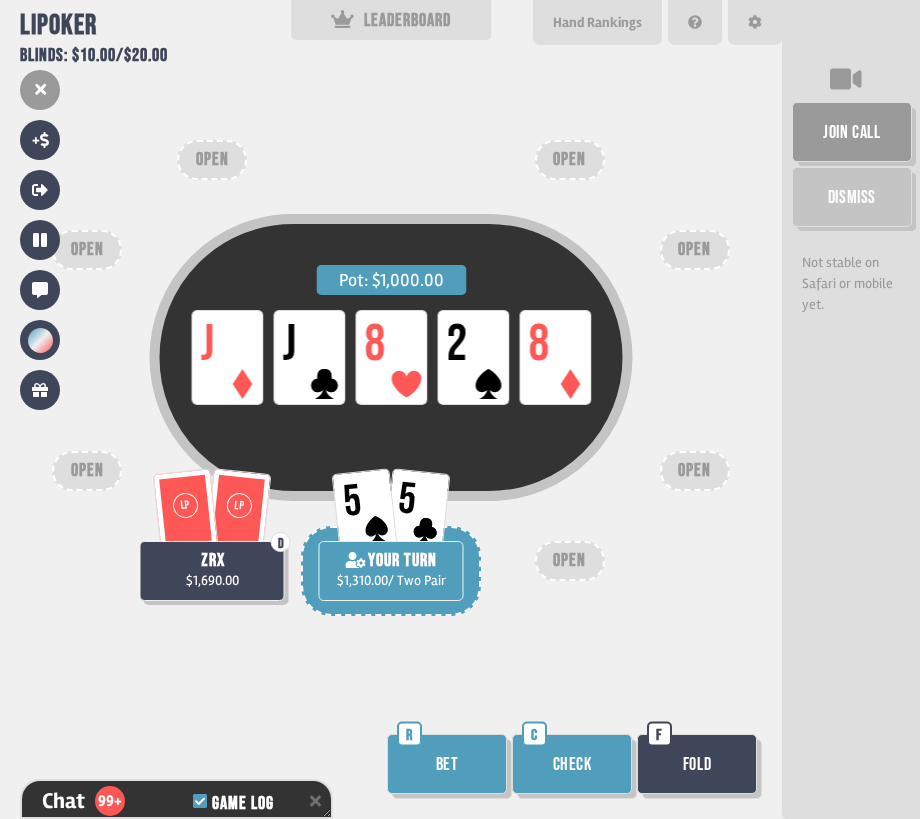 click on "Check" at bounding box center [572, 764] 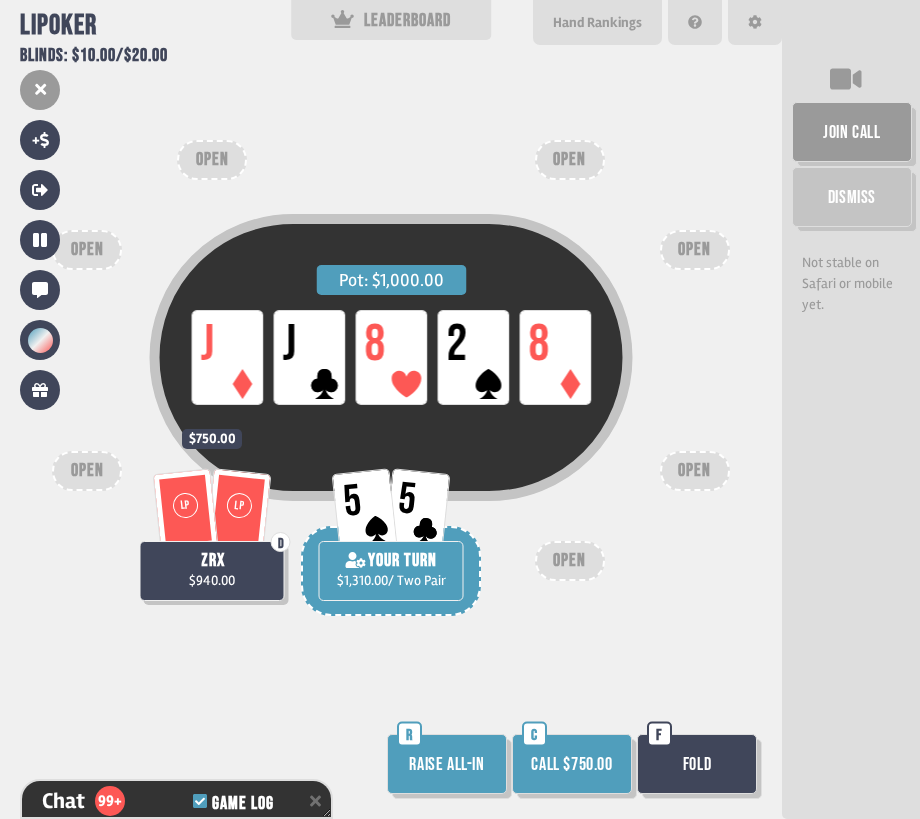 scroll, scrollTop: 4729, scrollLeft: 0, axis: vertical 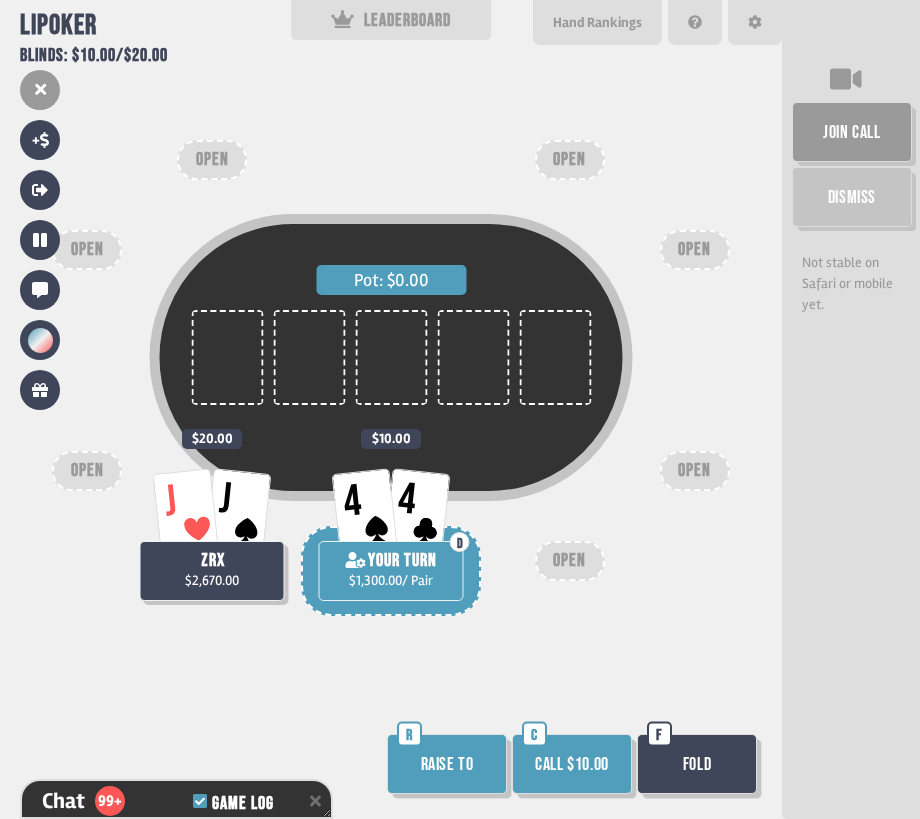 click on "Call $10.00" at bounding box center [572, 764] 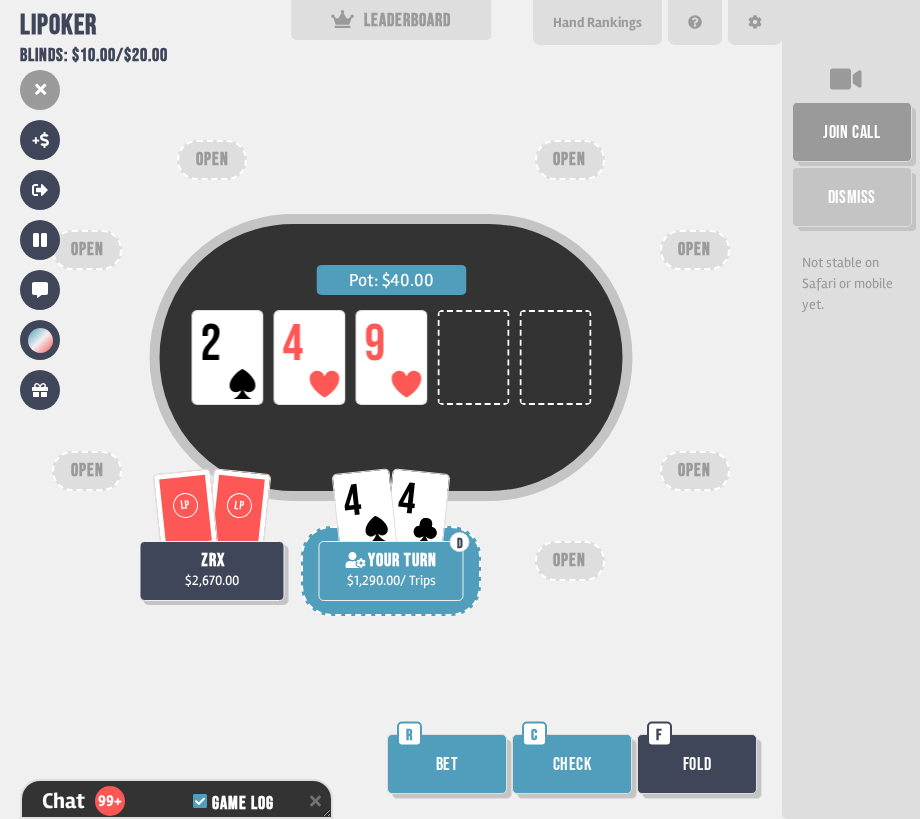 scroll, scrollTop: 5019, scrollLeft: 0, axis: vertical 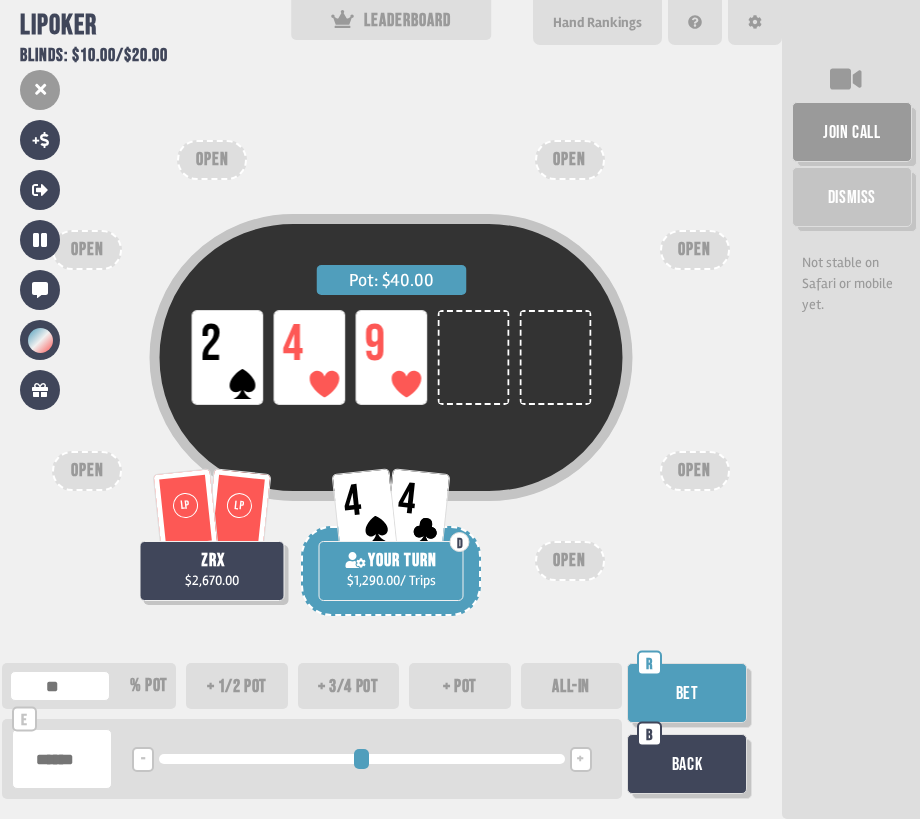 click on "+ pot" at bounding box center (460, 686) 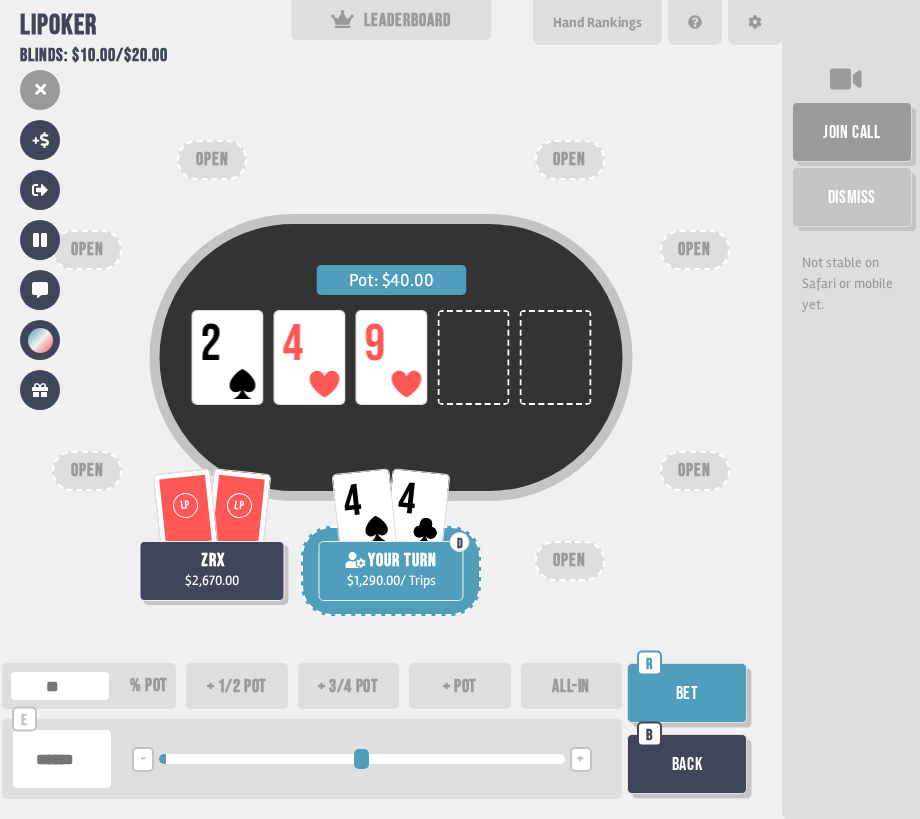 click on "Bet" at bounding box center [687, 693] 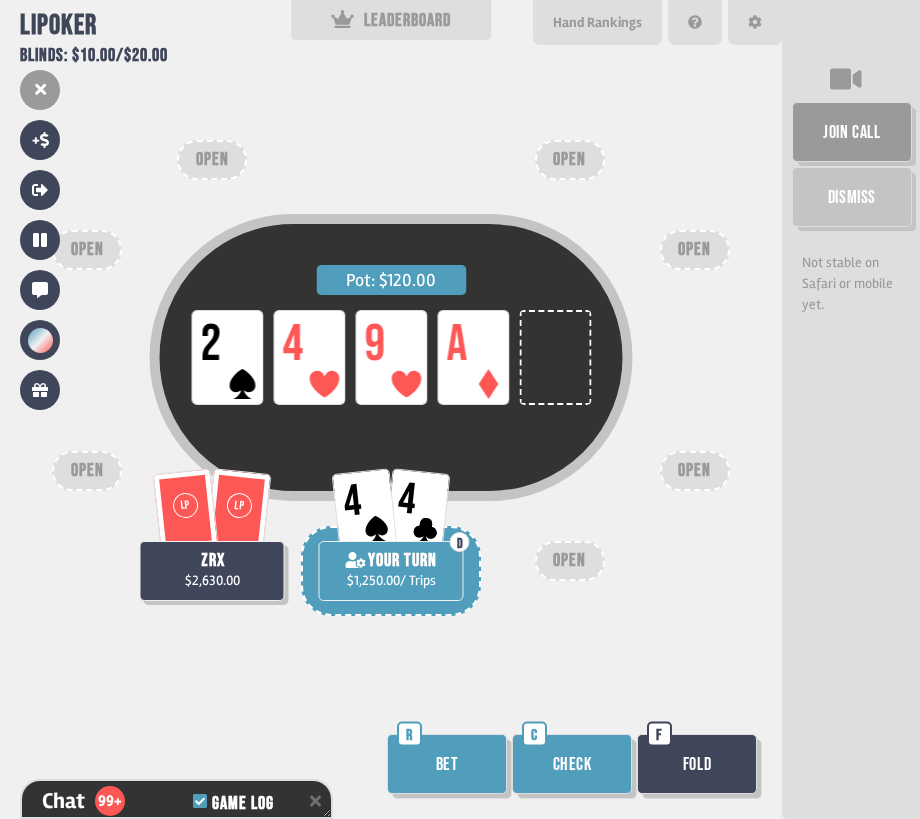scroll, scrollTop: 5164, scrollLeft: 0, axis: vertical 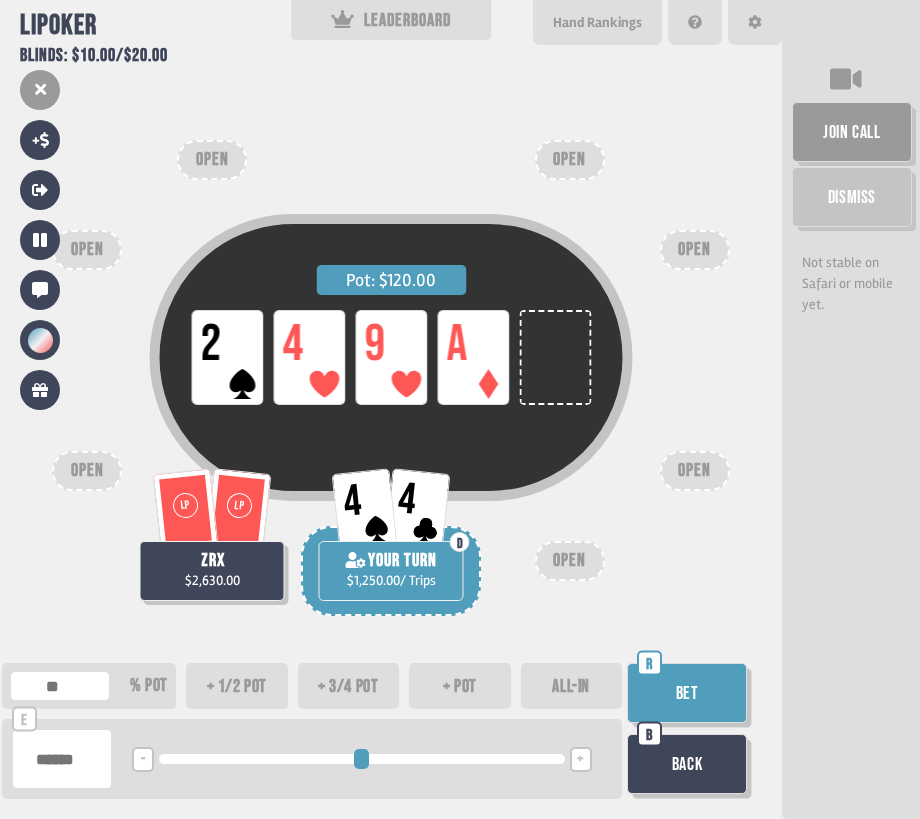 click on "+ pot" at bounding box center (460, 686) 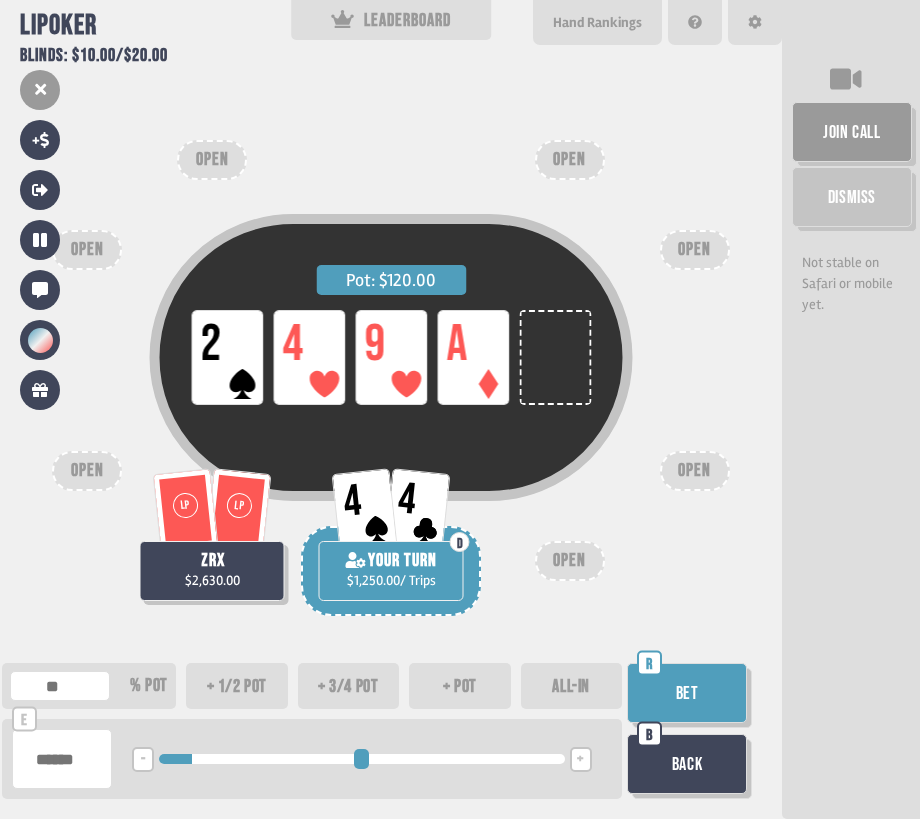 click on "Bet" at bounding box center [687, 693] 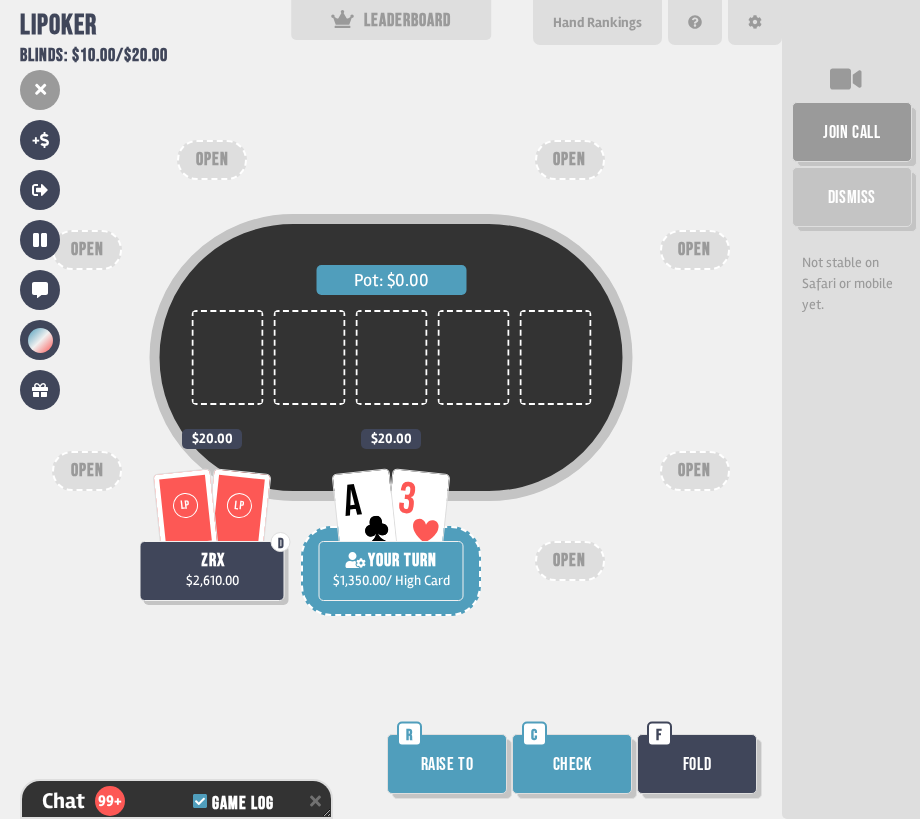 scroll, scrollTop: 5367, scrollLeft: 0, axis: vertical 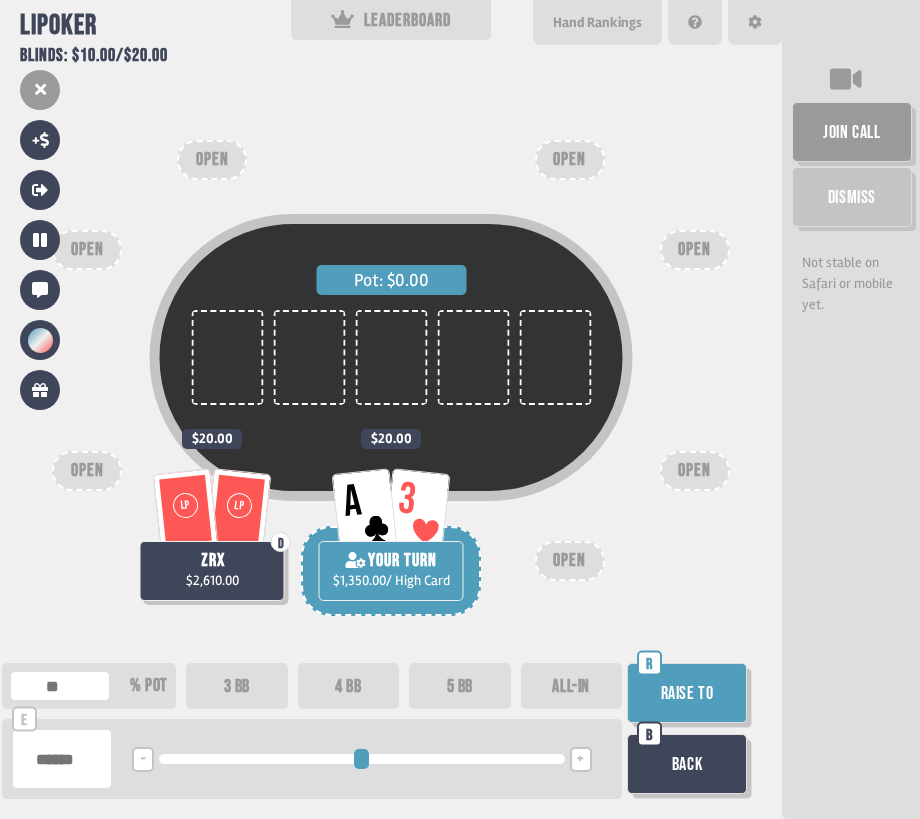 click on "5 BB" at bounding box center [460, 686] 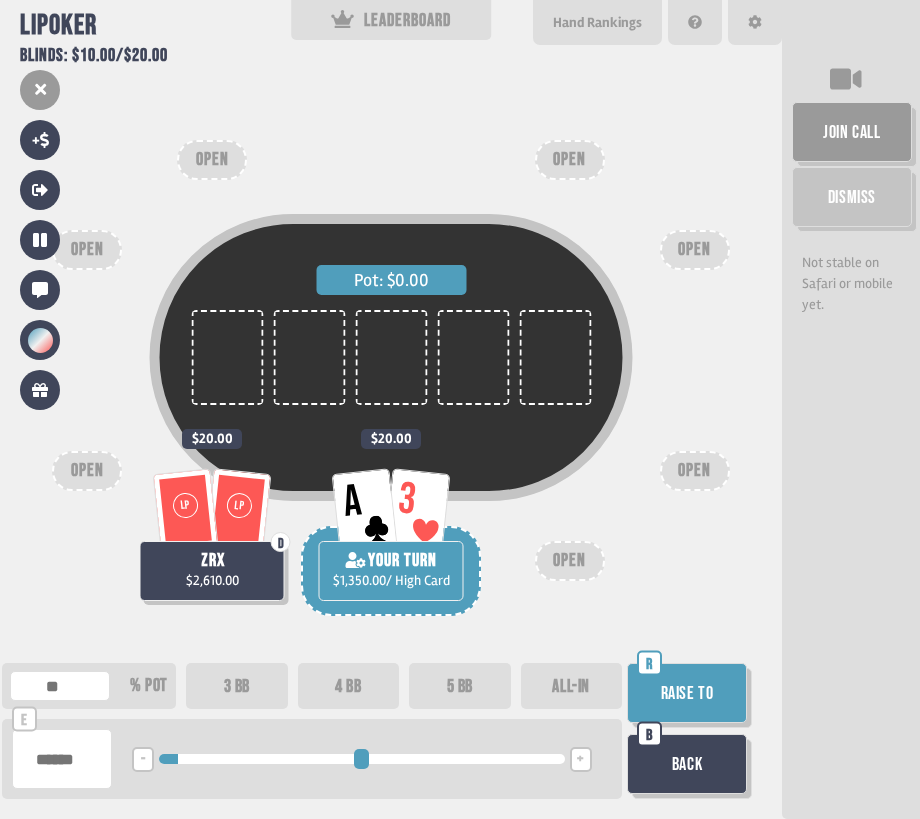 click on "3 BB" at bounding box center [237, 686] 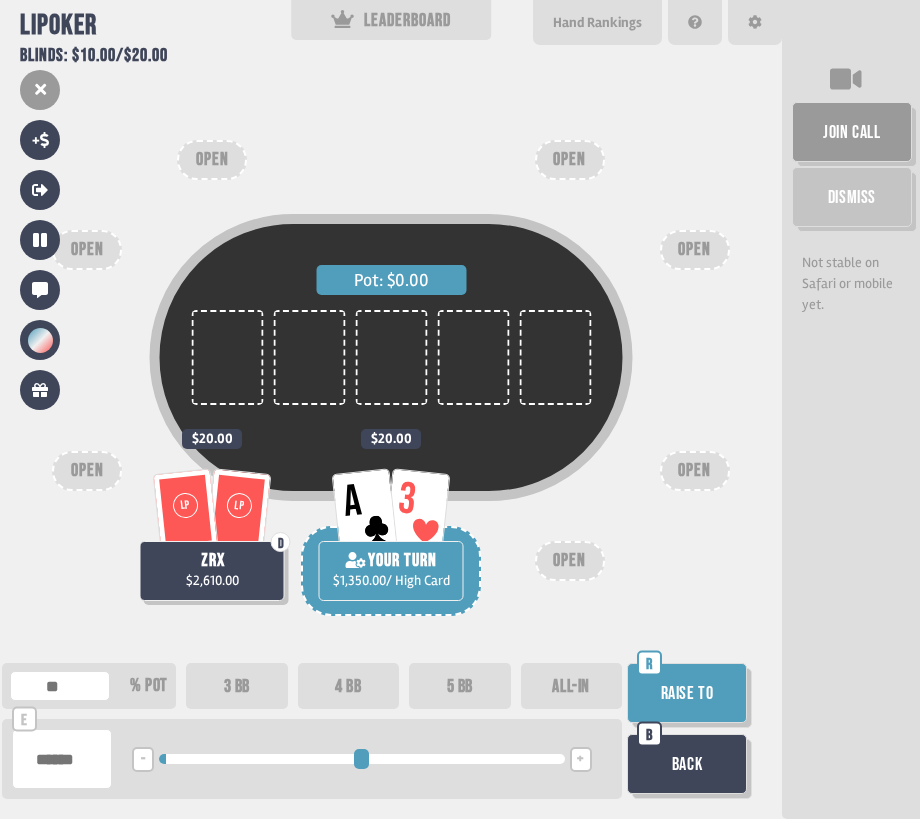 click on "Back" at bounding box center (687, 764) 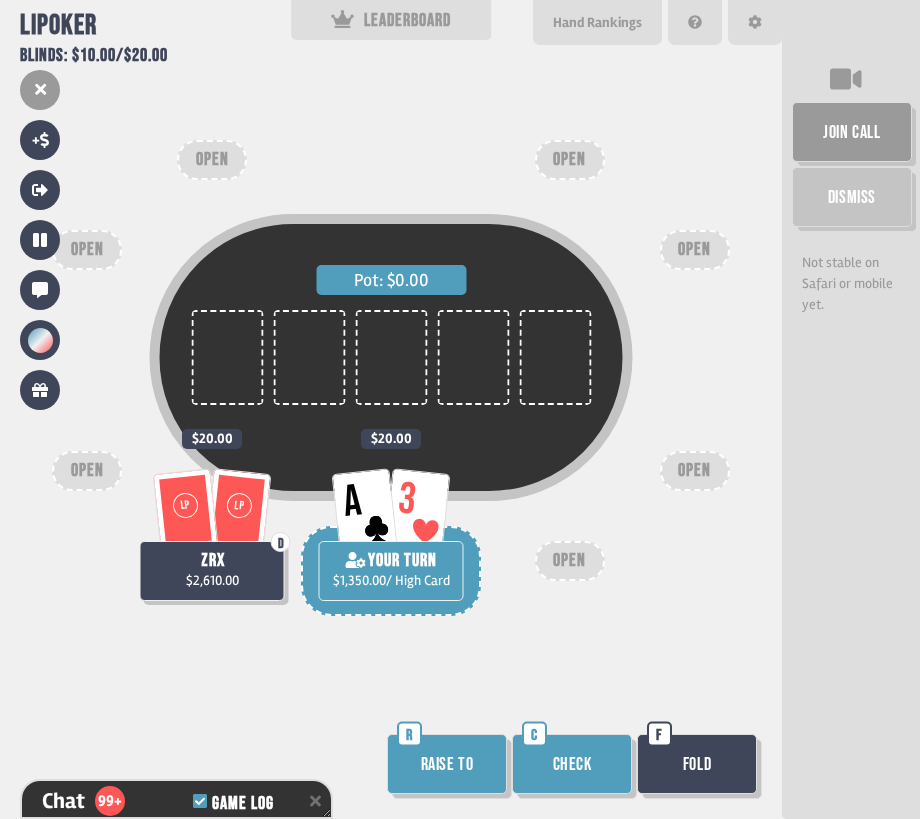 scroll, scrollTop: 5367, scrollLeft: 0, axis: vertical 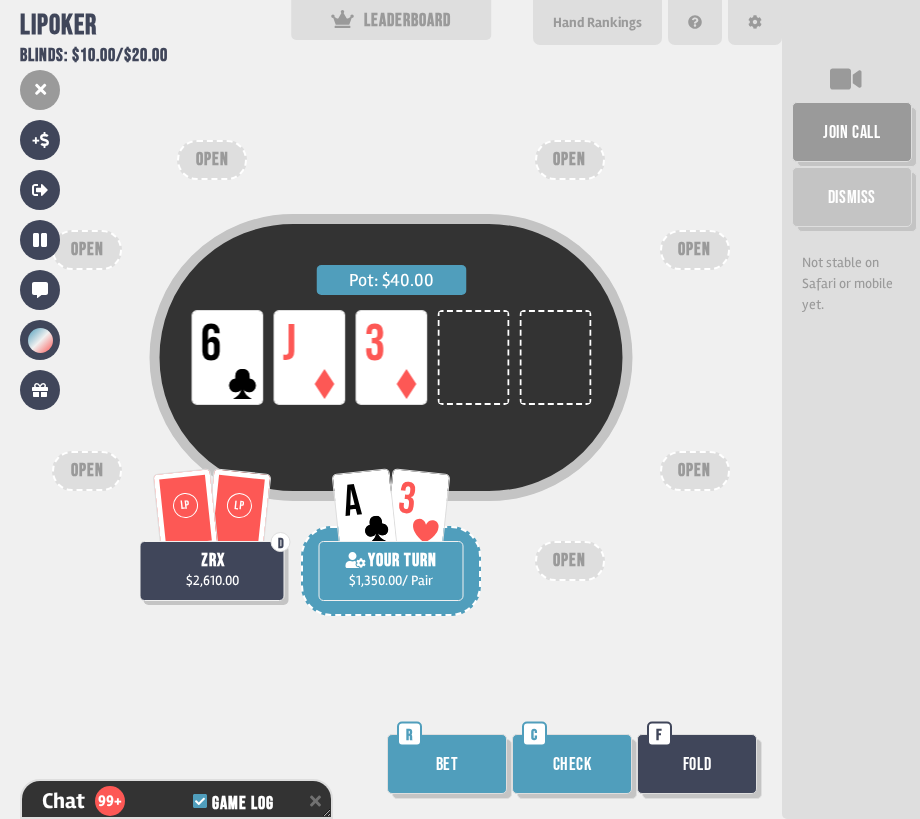 click on "Bet" at bounding box center [447, 764] 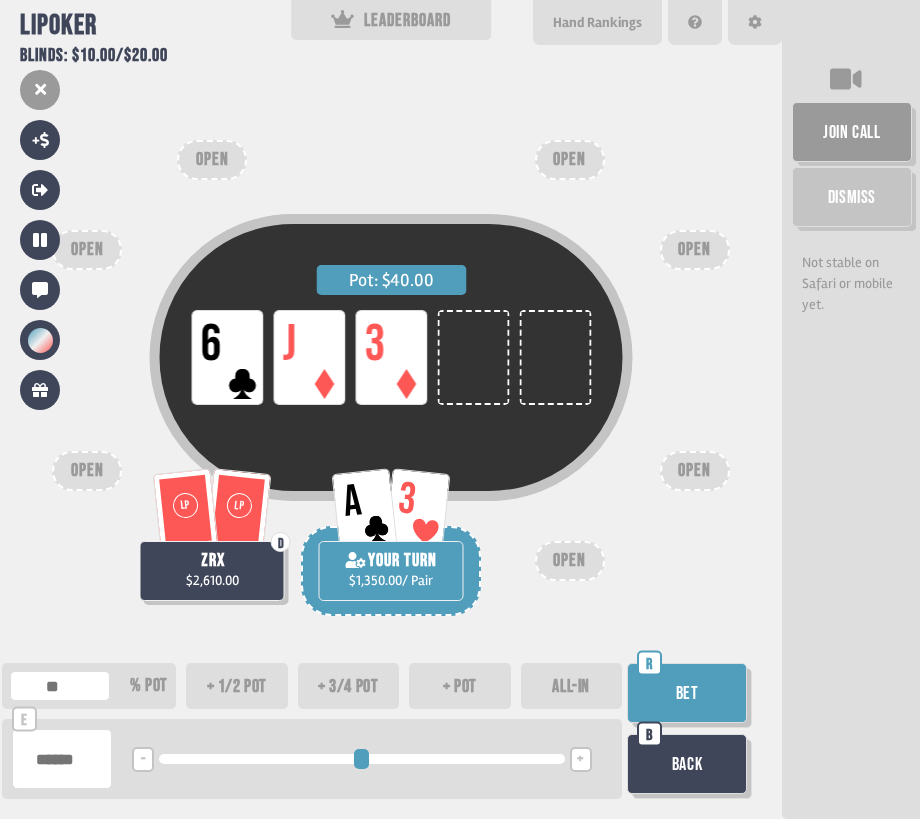 click on "+ 1/2 pot" at bounding box center (237, 686) 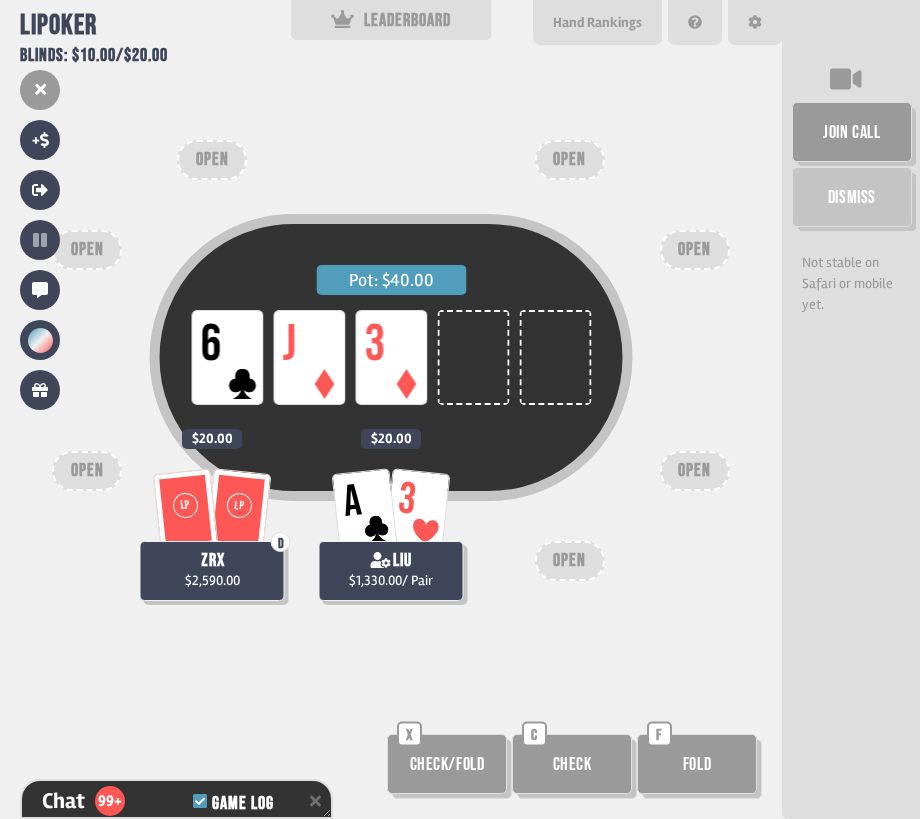 scroll, scrollTop: 5541, scrollLeft: 0, axis: vertical 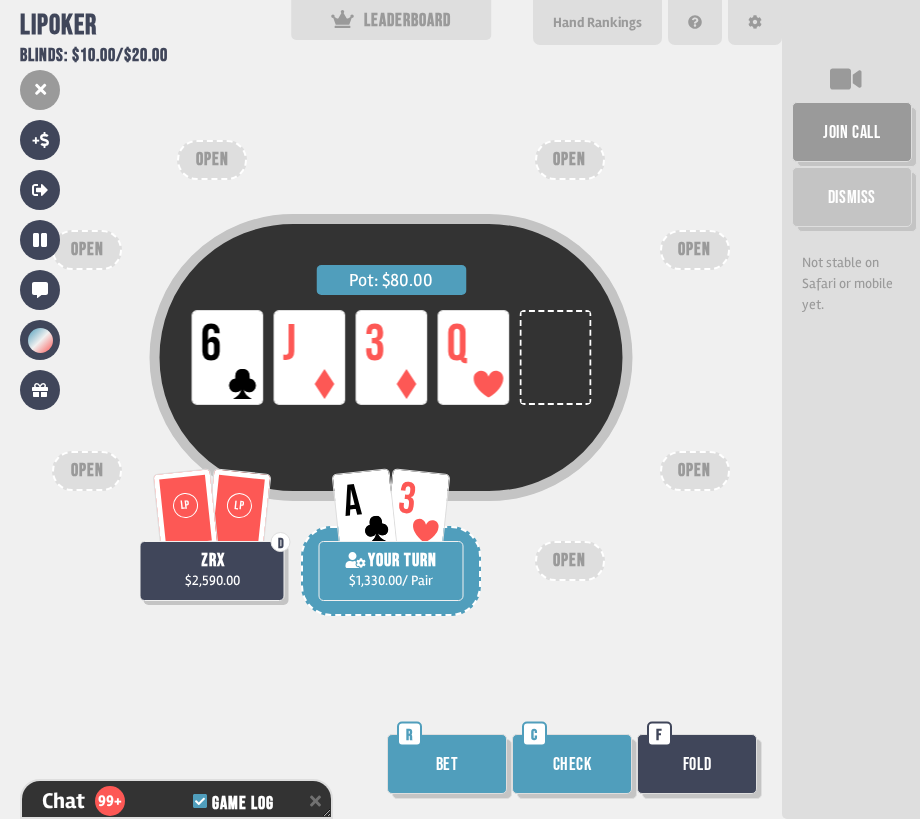 click on "Check" at bounding box center [572, 764] 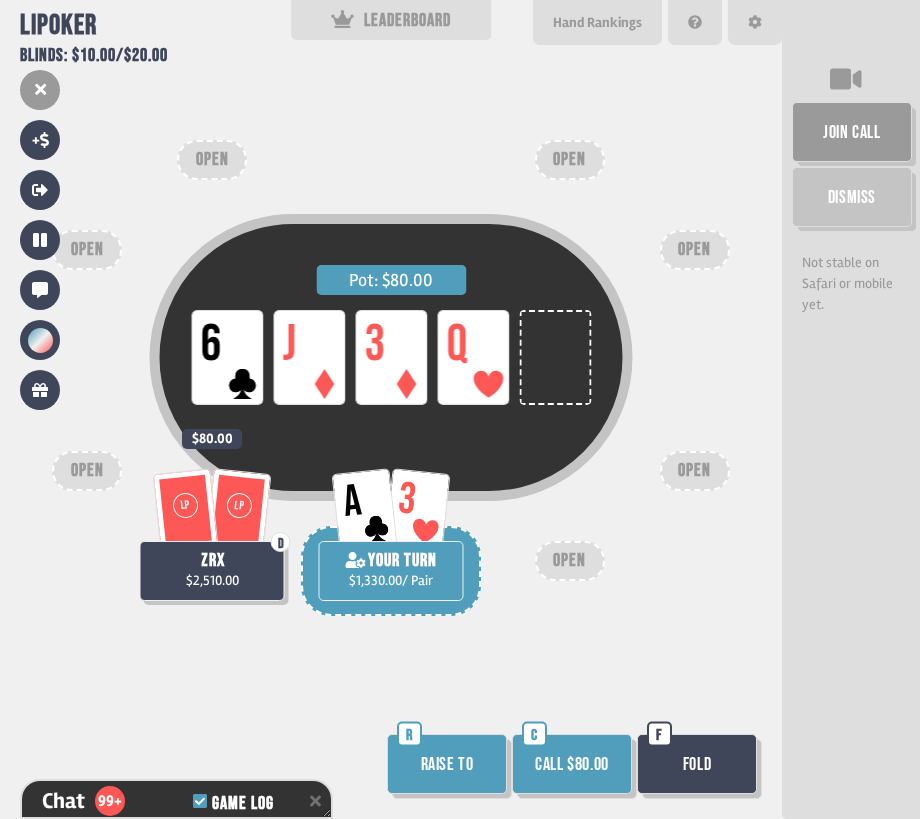 scroll, scrollTop: 5657, scrollLeft: 0, axis: vertical 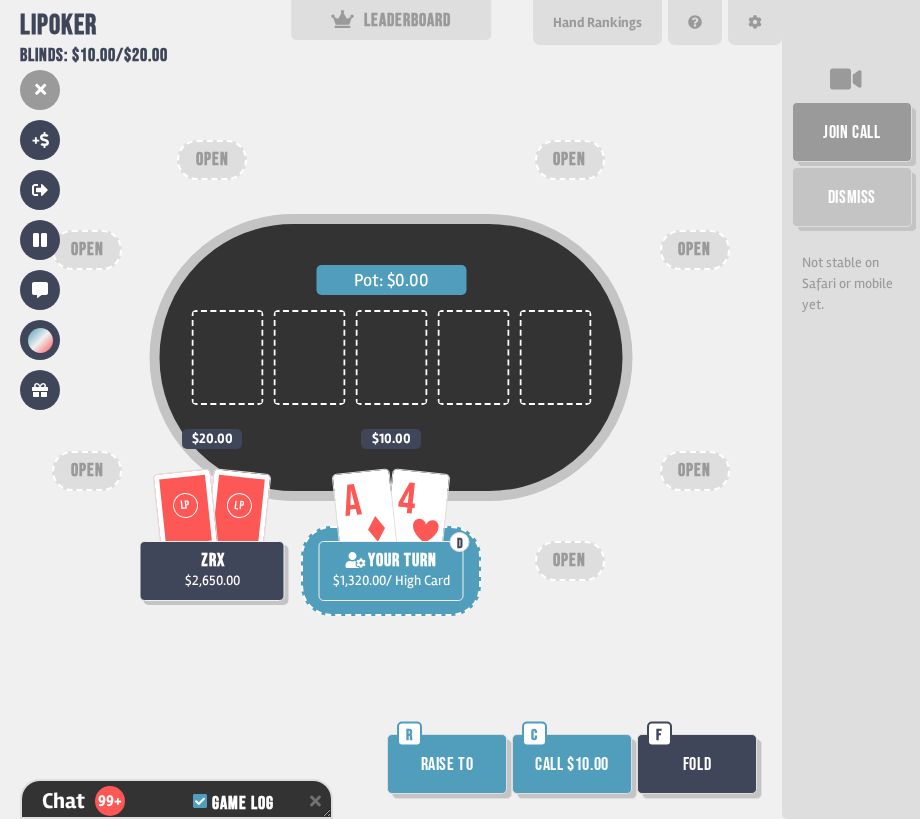 click on "Call $10.00" at bounding box center [572, 764] 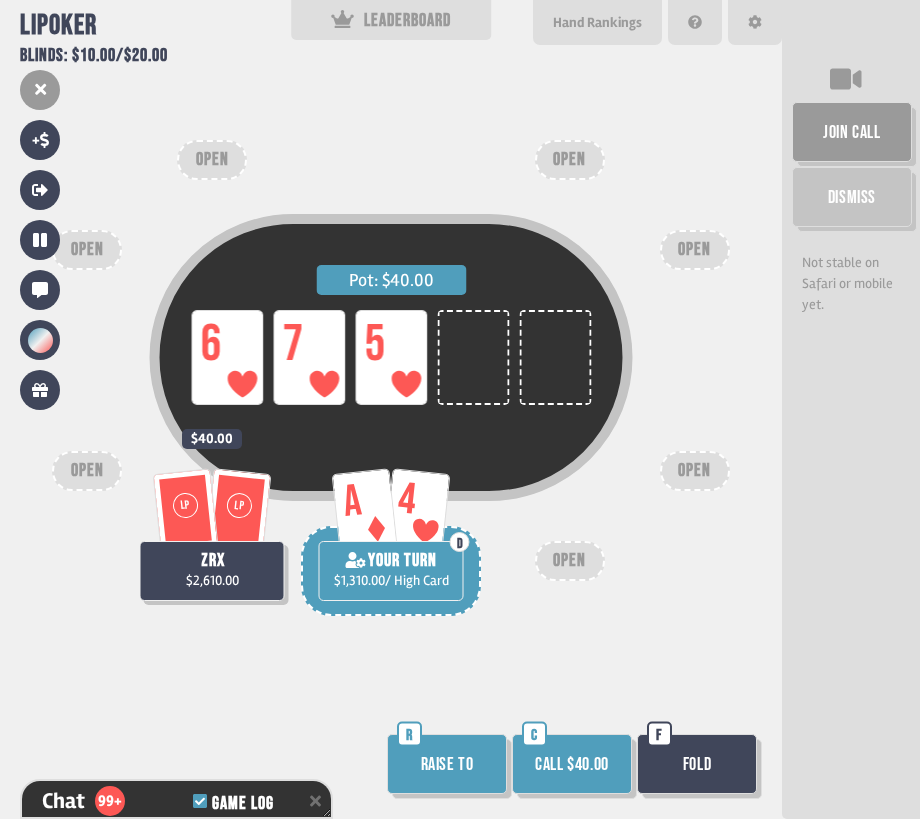 scroll, scrollTop: 5947, scrollLeft: 0, axis: vertical 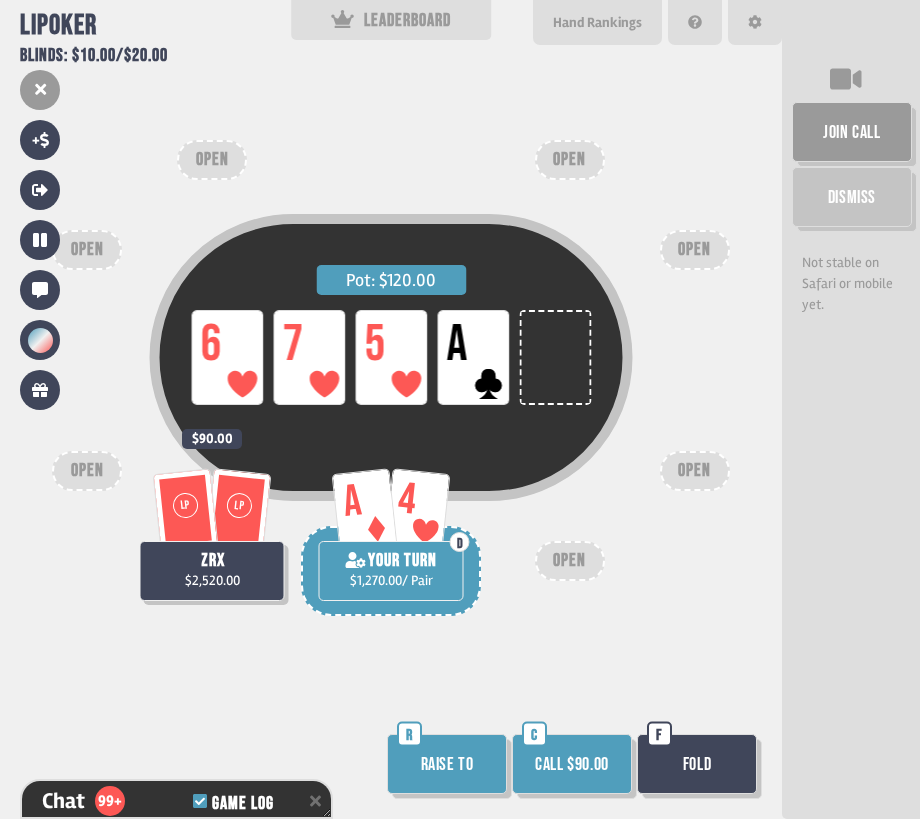 drag, startPoint x: 556, startPoint y: 769, endPoint x: 433, endPoint y: 658, distance: 165.68042 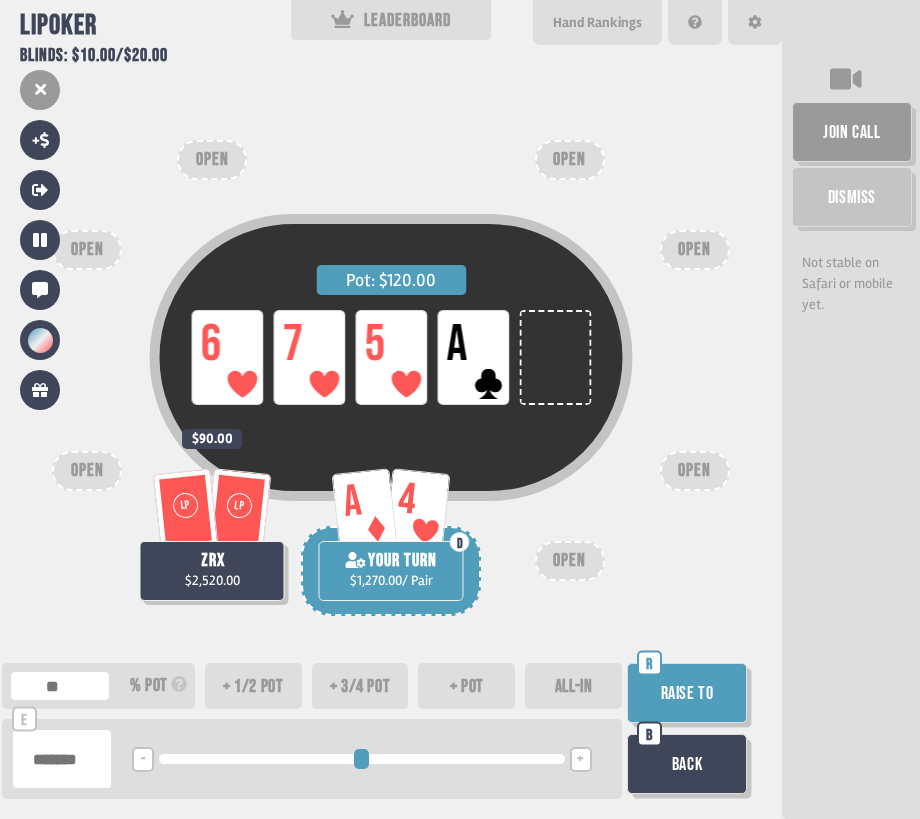 click on "+ 3/4 pot" at bounding box center [360, 686] 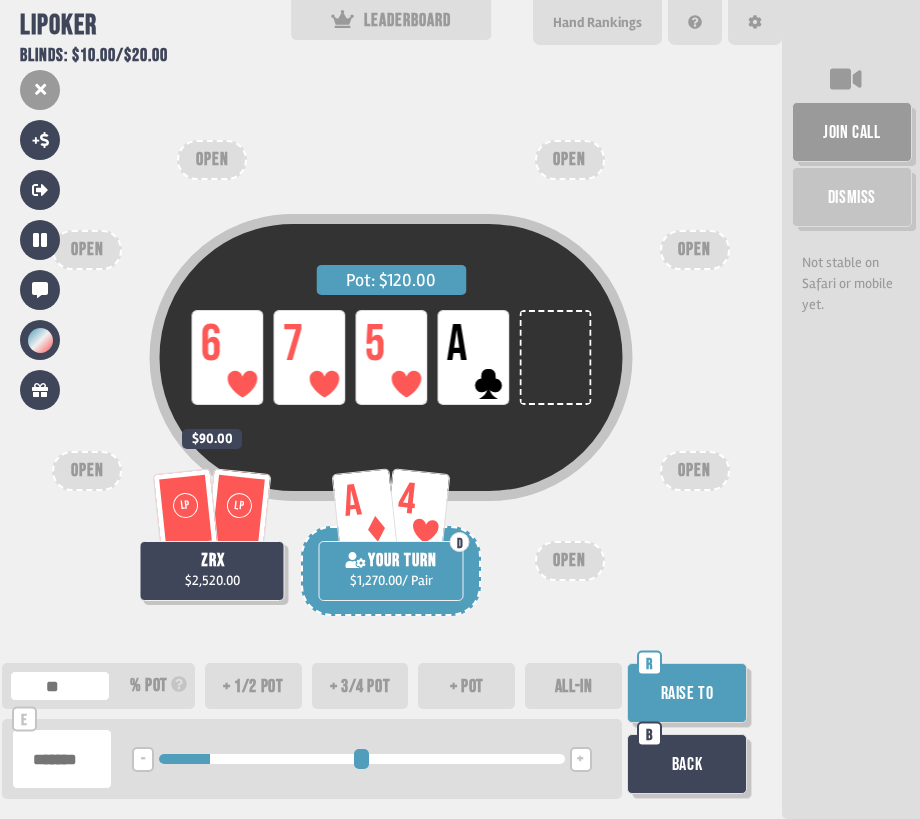 click on "+ 1/2 pot" at bounding box center (253, 686) 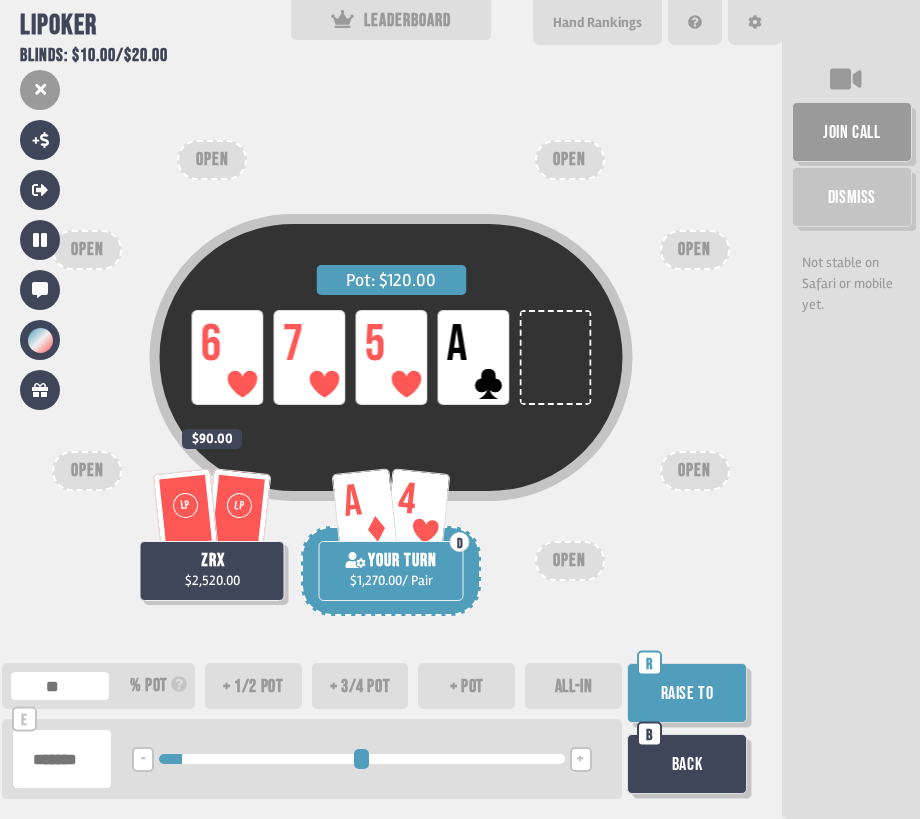 click on "Raise to" at bounding box center (687, 693) 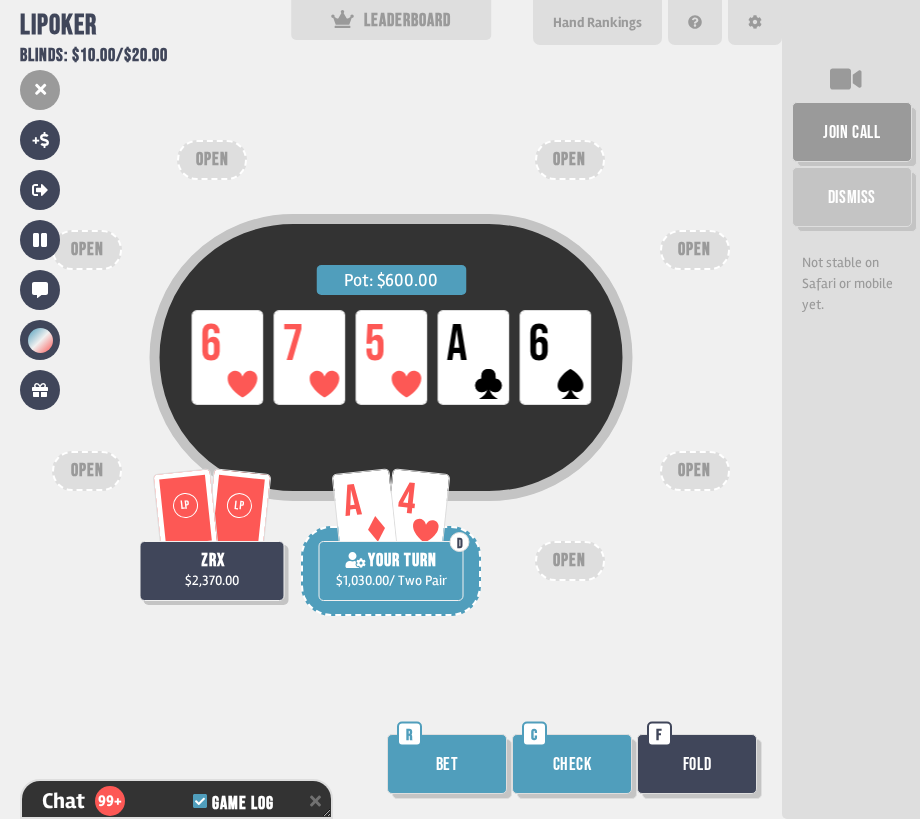 scroll, scrollTop: 6208, scrollLeft: 0, axis: vertical 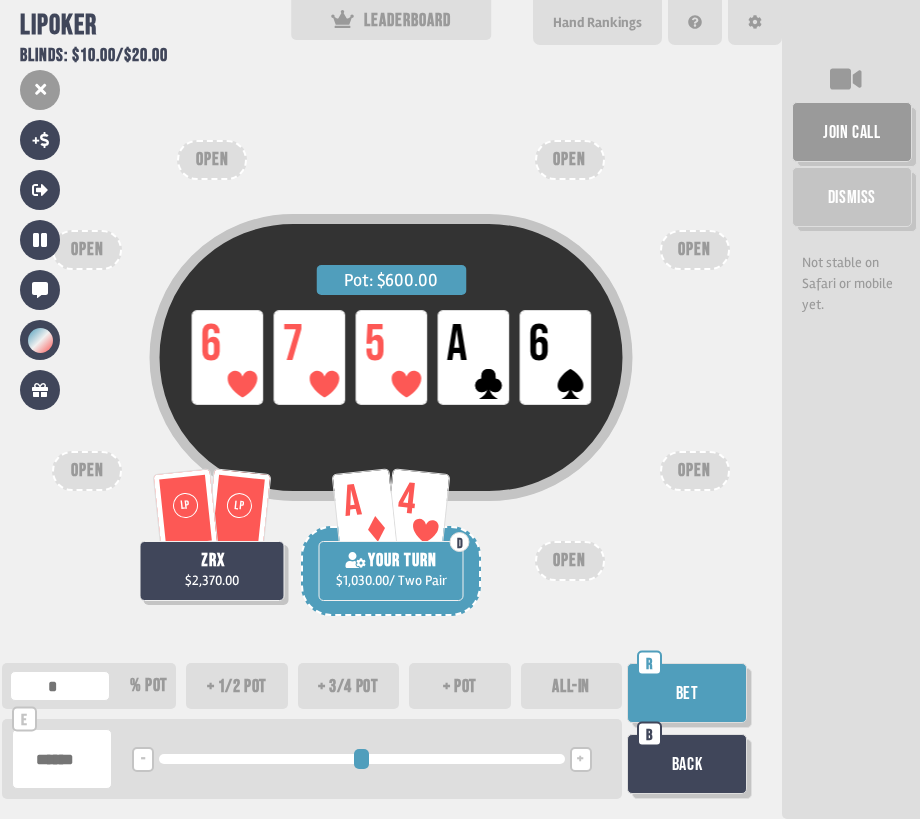 click on "Back" at bounding box center [687, 764] 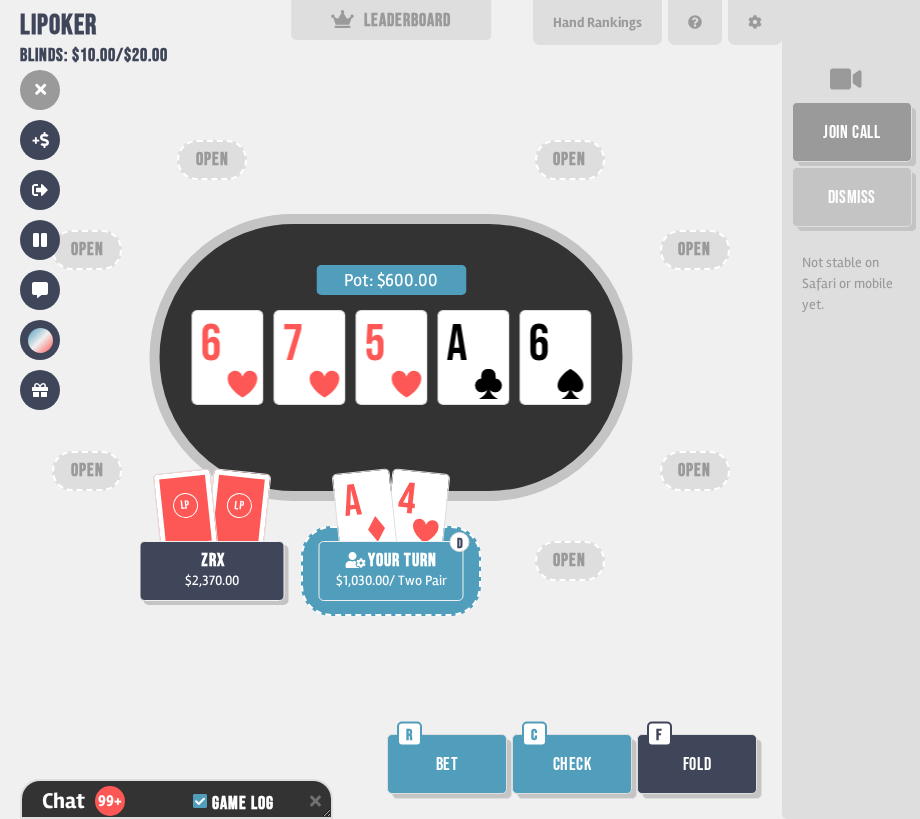 scroll, scrollTop: 6208, scrollLeft: 0, axis: vertical 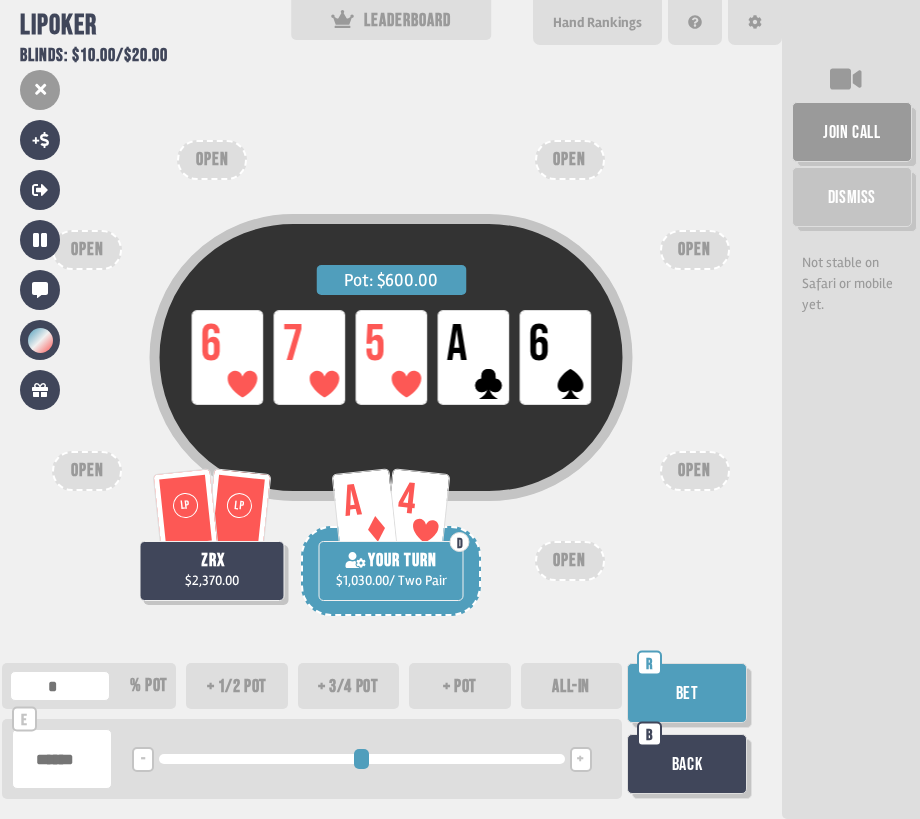 click on "+ 1/2 pot" at bounding box center [237, 686] 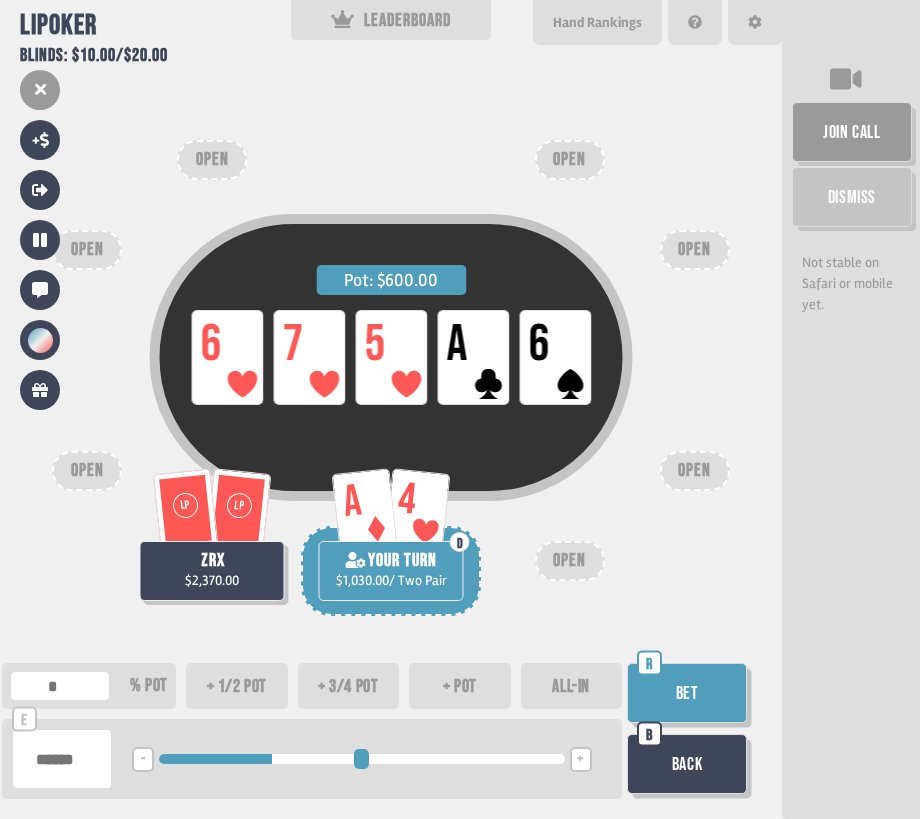click on "Bet" at bounding box center (687, 693) 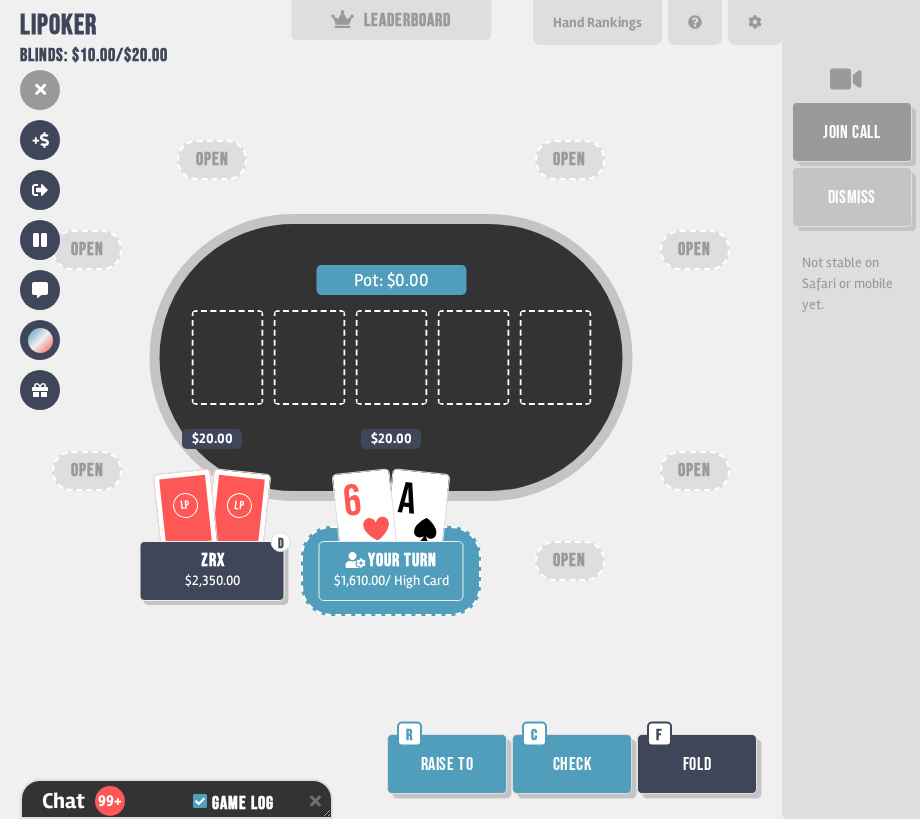 scroll, scrollTop: 6411, scrollLeft: 0, axis: vertical 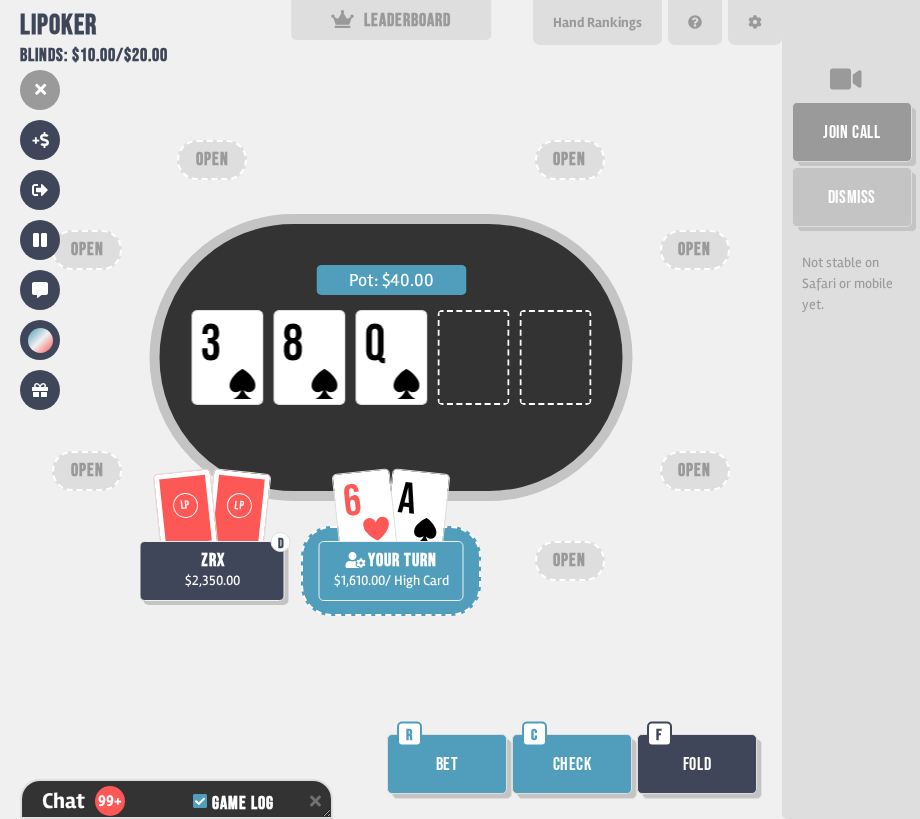 click on "Bet" at bounding box center (447, 764) 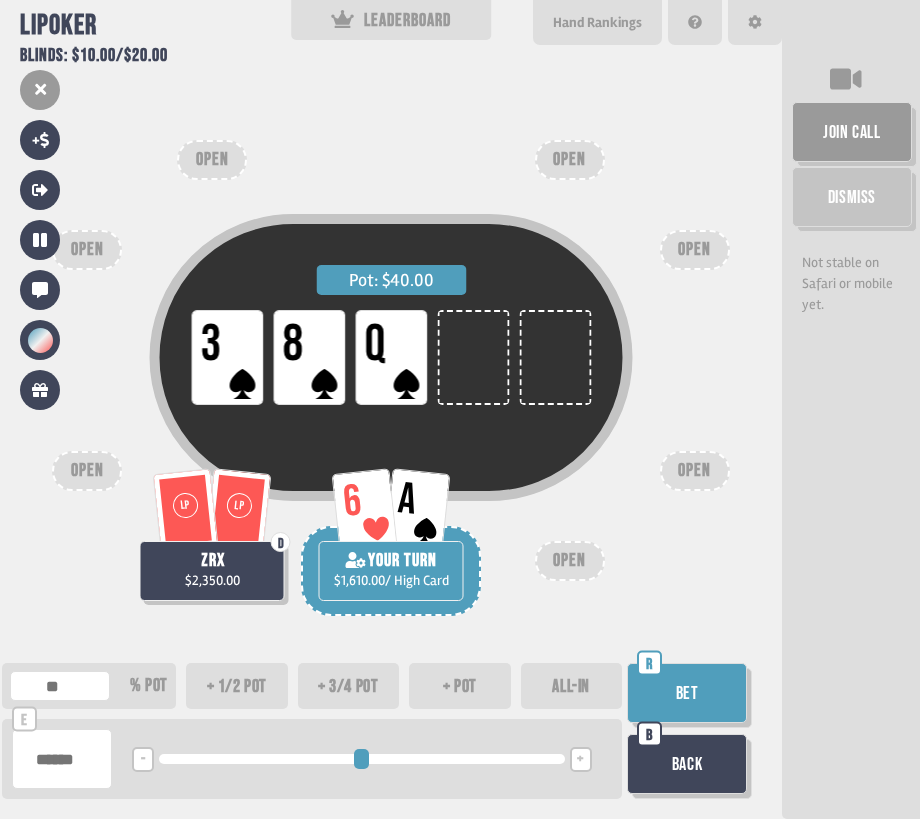 click on "+ 3/4 pot" at bounding box center (349, 686) 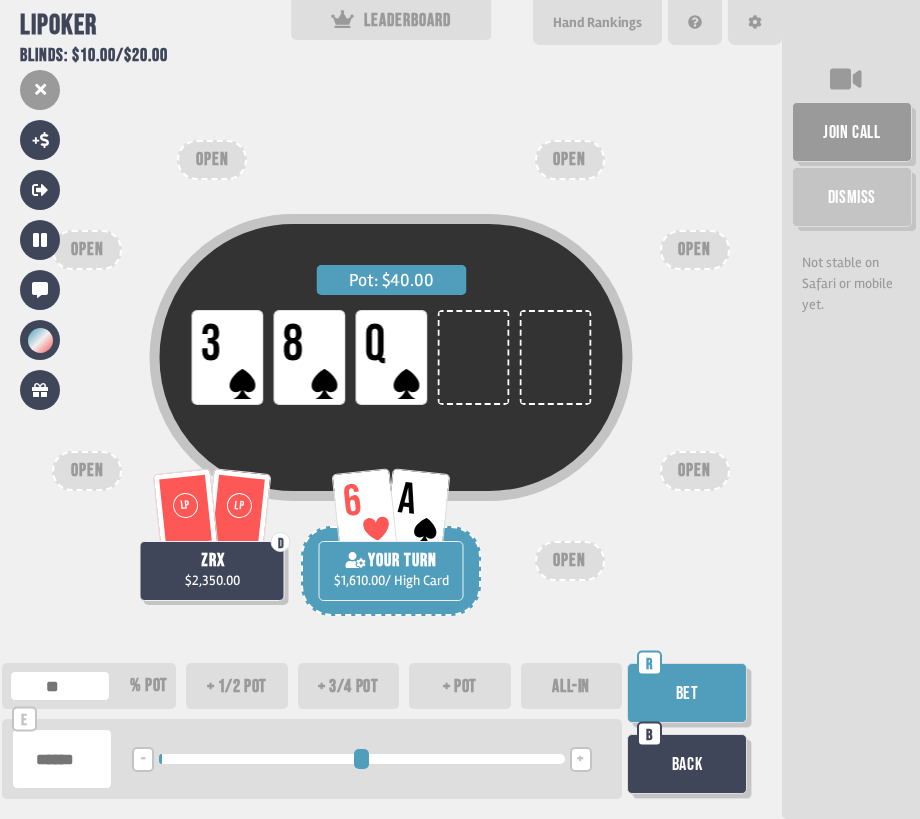 click on "Bet" at bounding box center (687, 693) 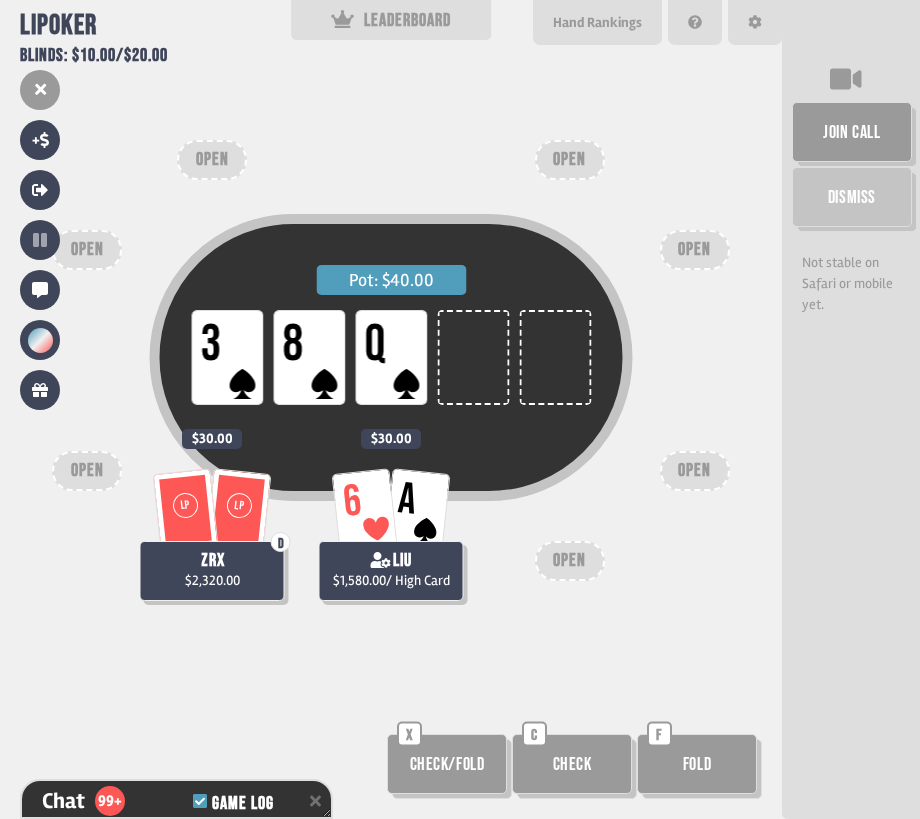 scroll, scrollTop: 6585, scrollLeft: 0, axis: vertical 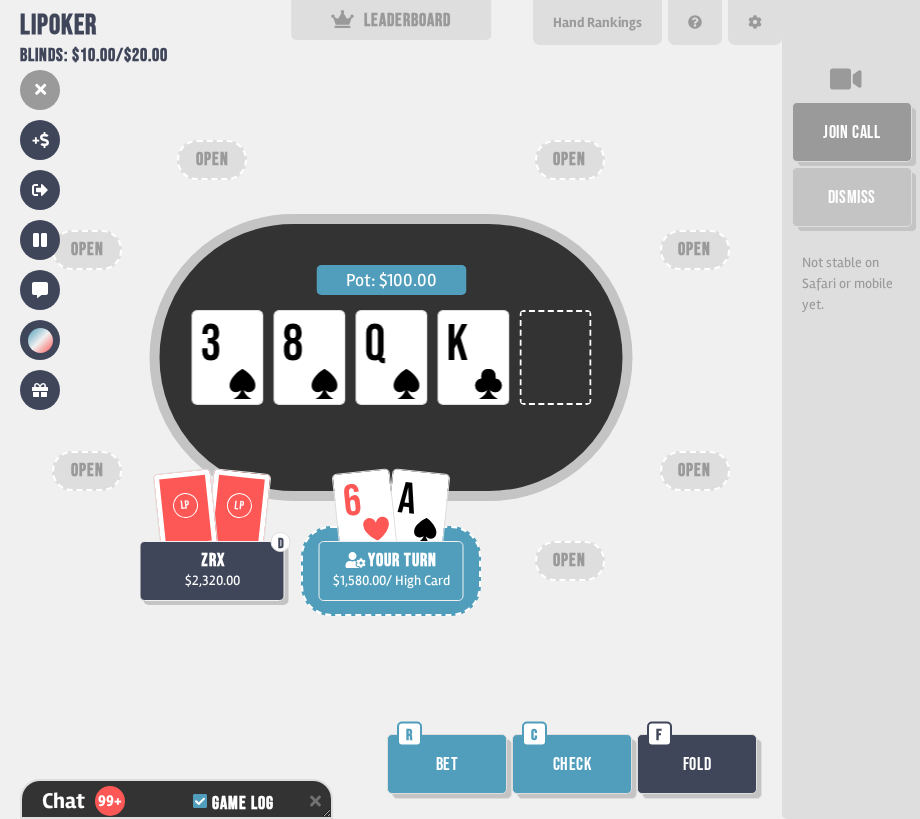 click on "Check" at bounding box center (572, 764) 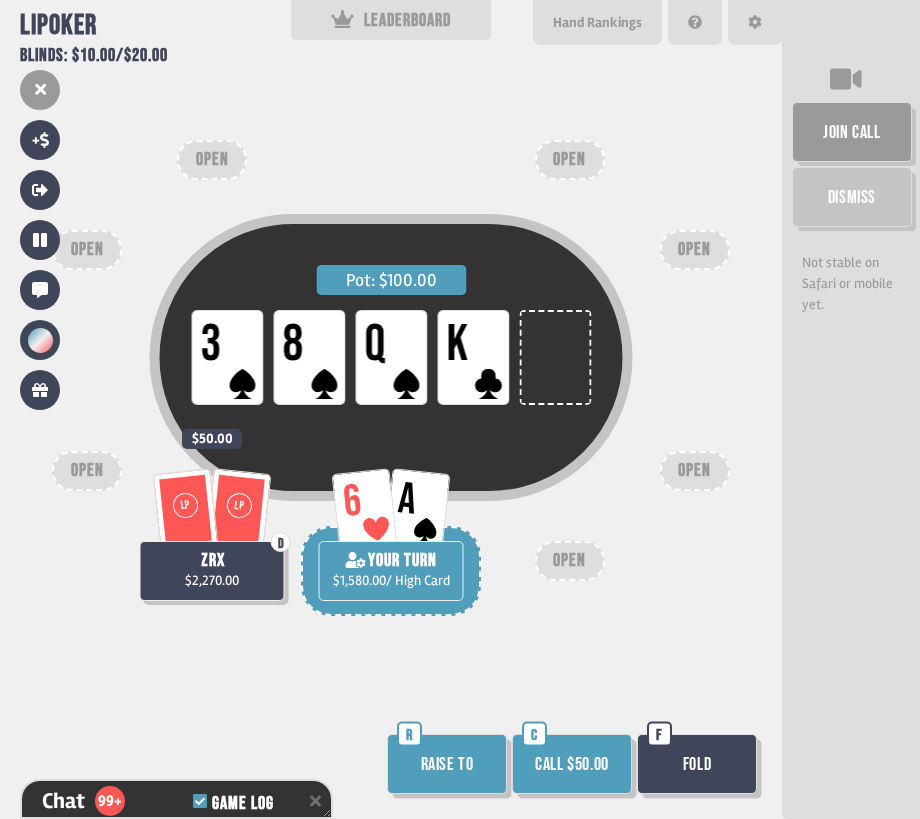 scroll, scrollTop: 6701, scrollLeft: 0, axis: vertical 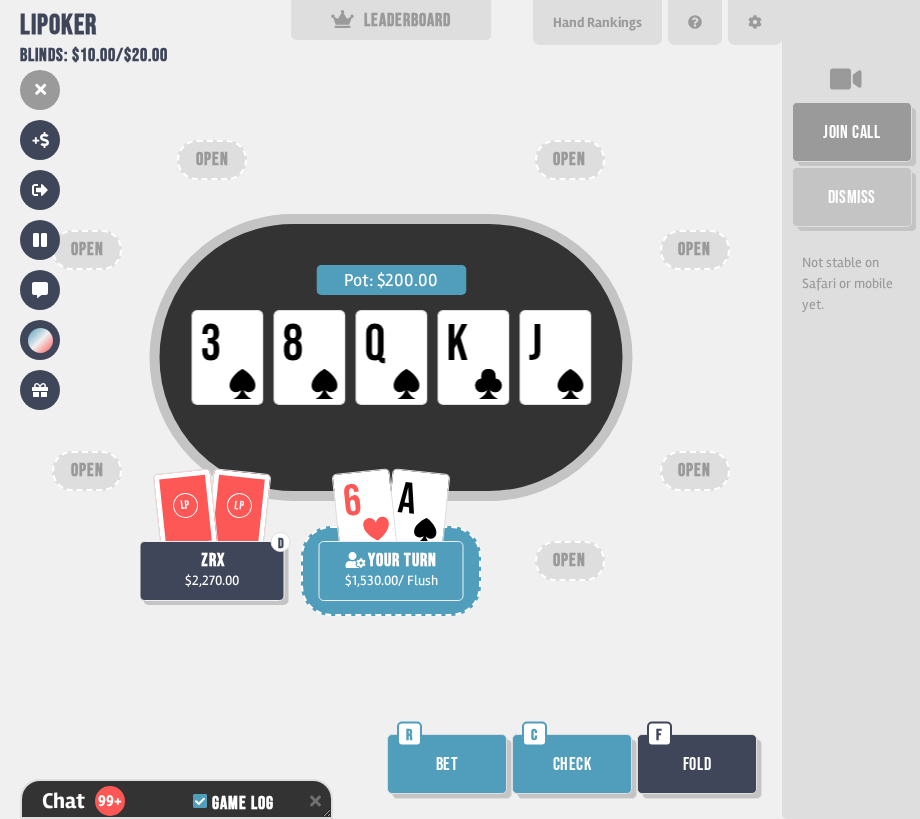 click on "Bet" at bounding box center (447, 764) 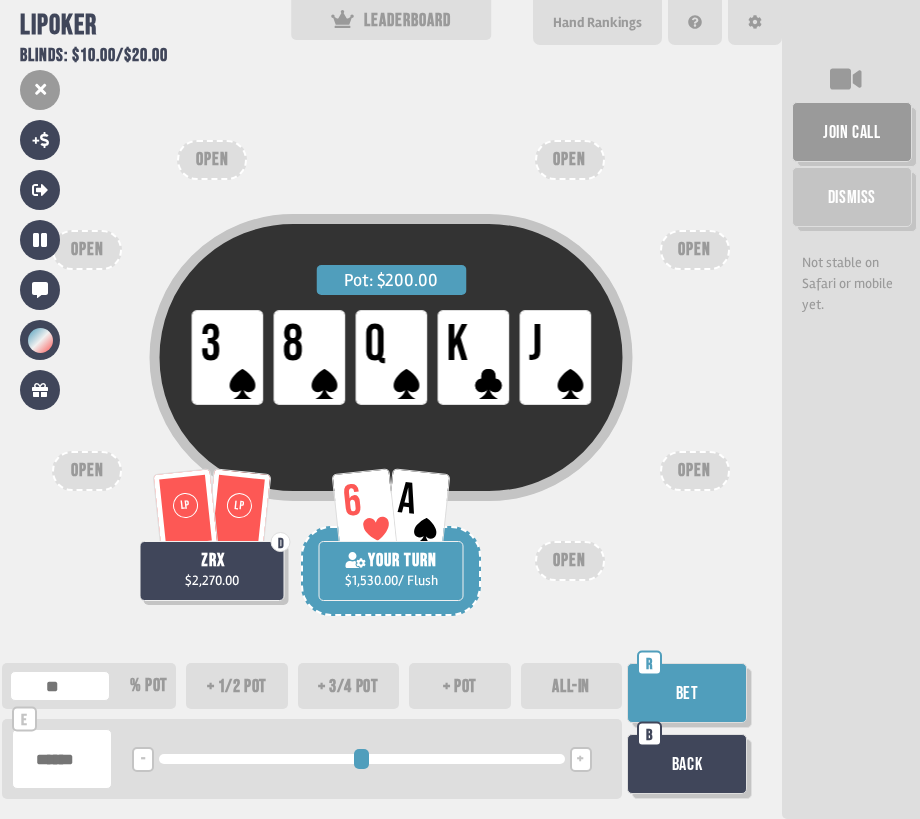 click on "+ pot" at bounding box center [460, 686] 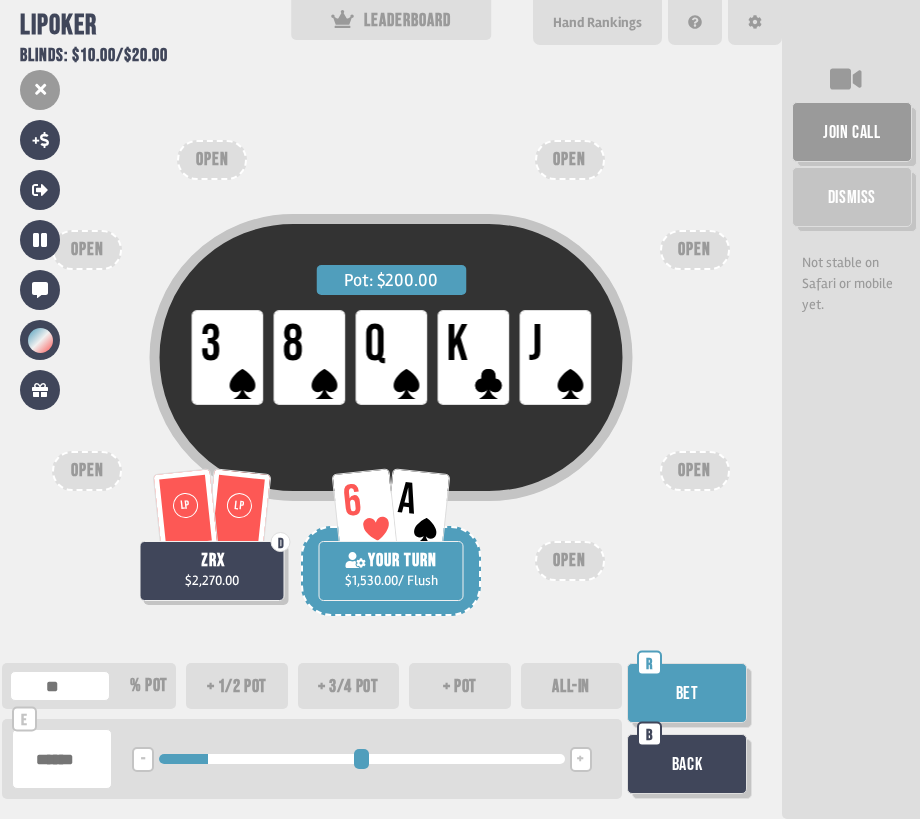 click on "Bet" at bounding box center (687, 693) 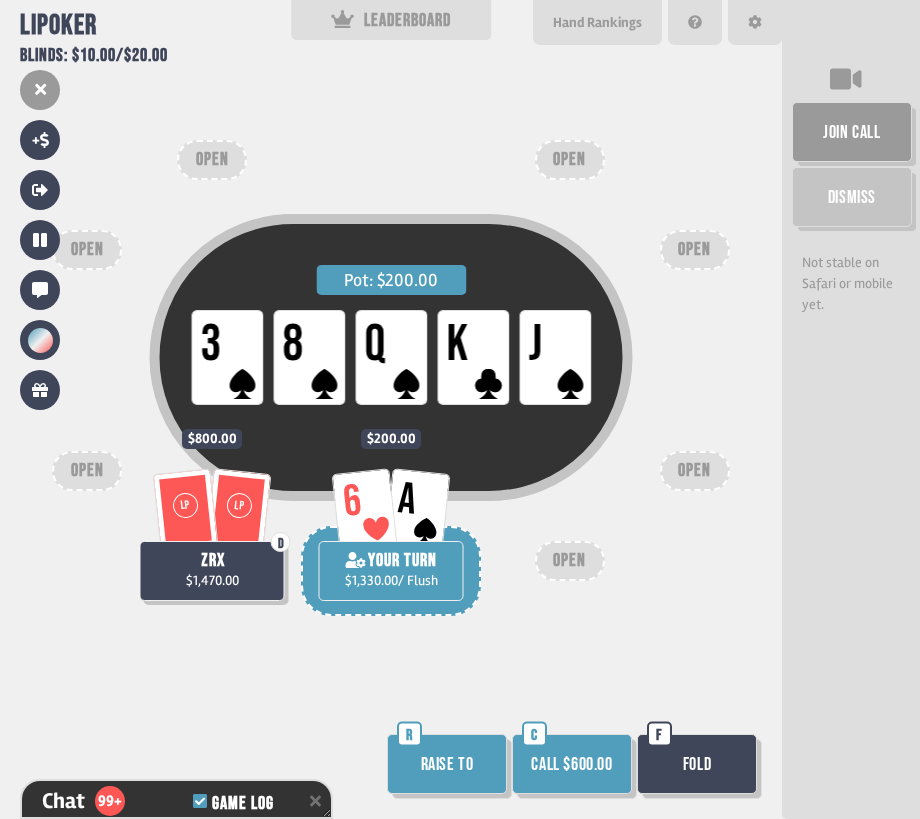 scroll, scrollTop: 6875, scrollLeft: 0, axis: vertical 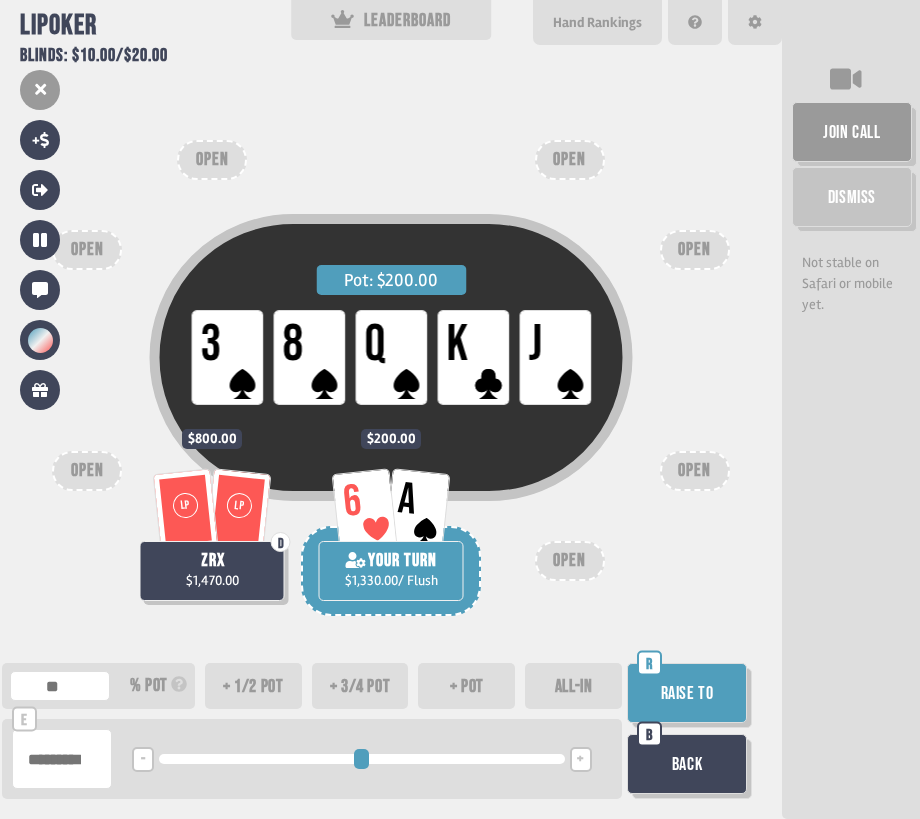 click on "ALL-IN" at bounding box center [573, 686] 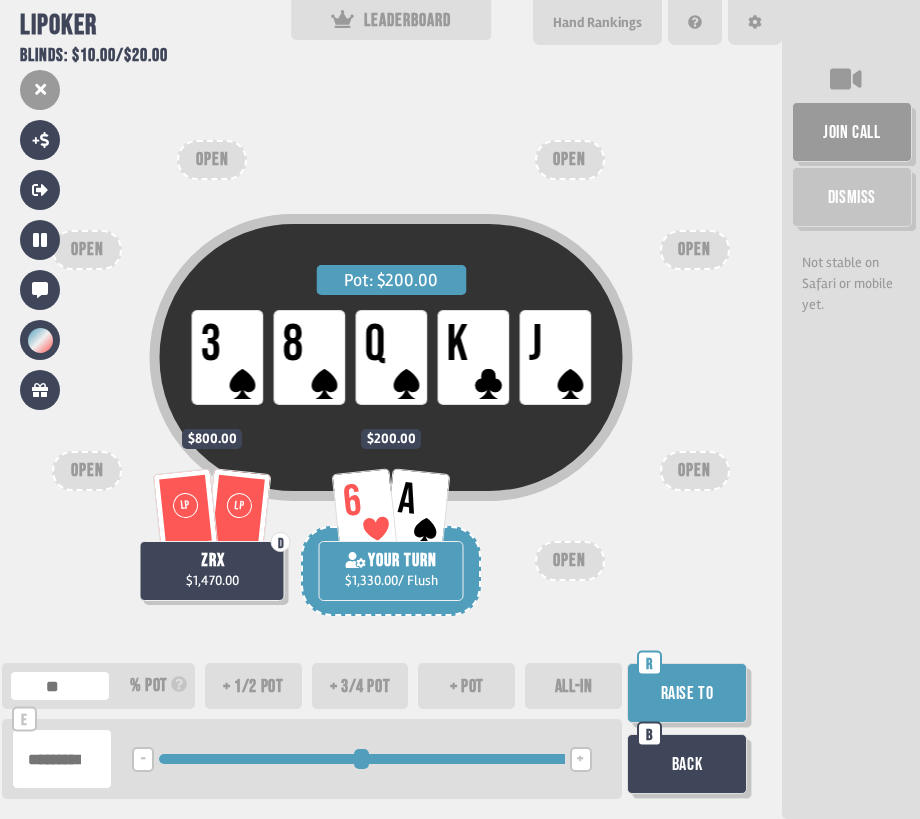 click on "Raise to" at bounding box center [687, 693] 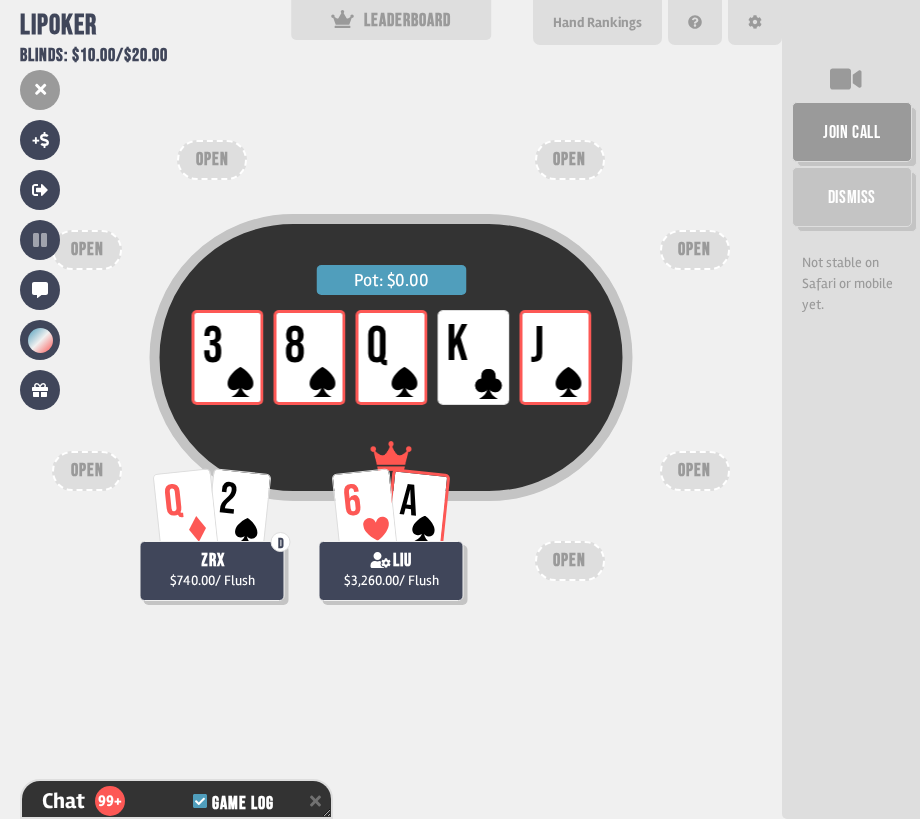 scroll, scrollTop: 7070, scrollLeft: 0, axis: vertical 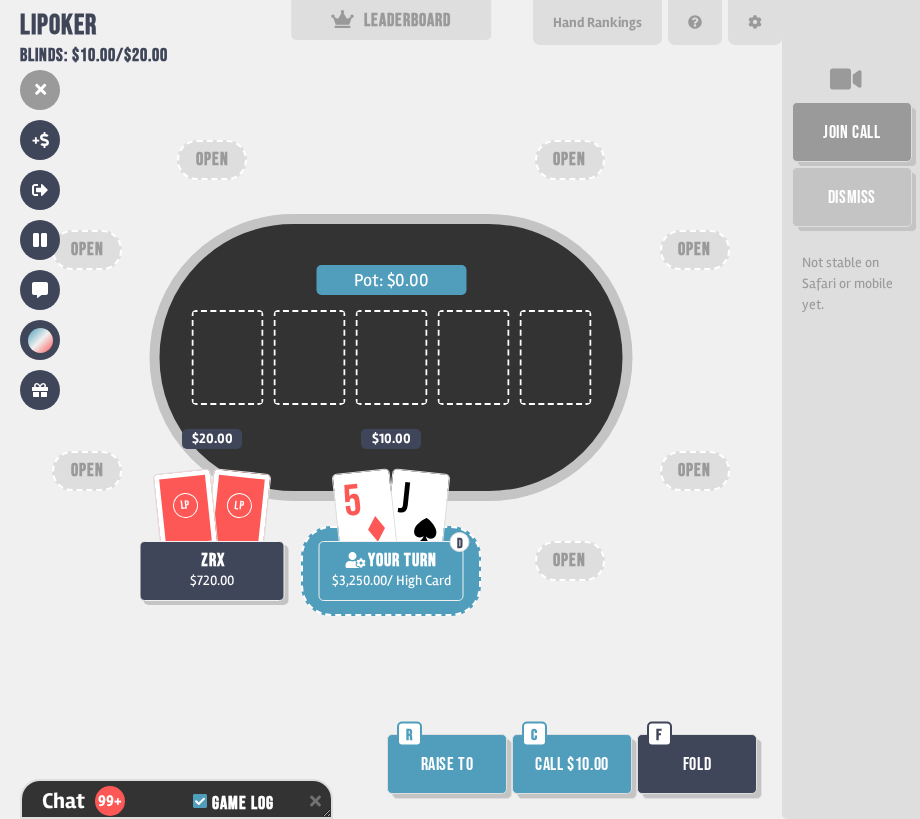 click on "Call $10.00" at bounding box center [572, 764] 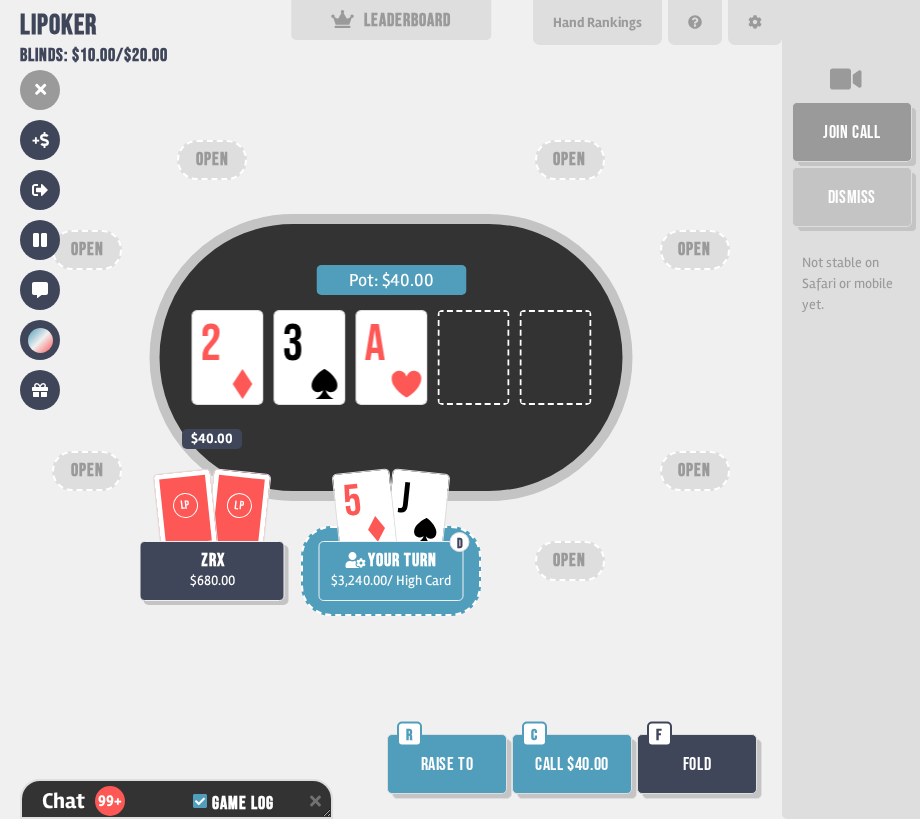 scroll, scrollTop: 7215, scrollLeft: 0, axis: vertical 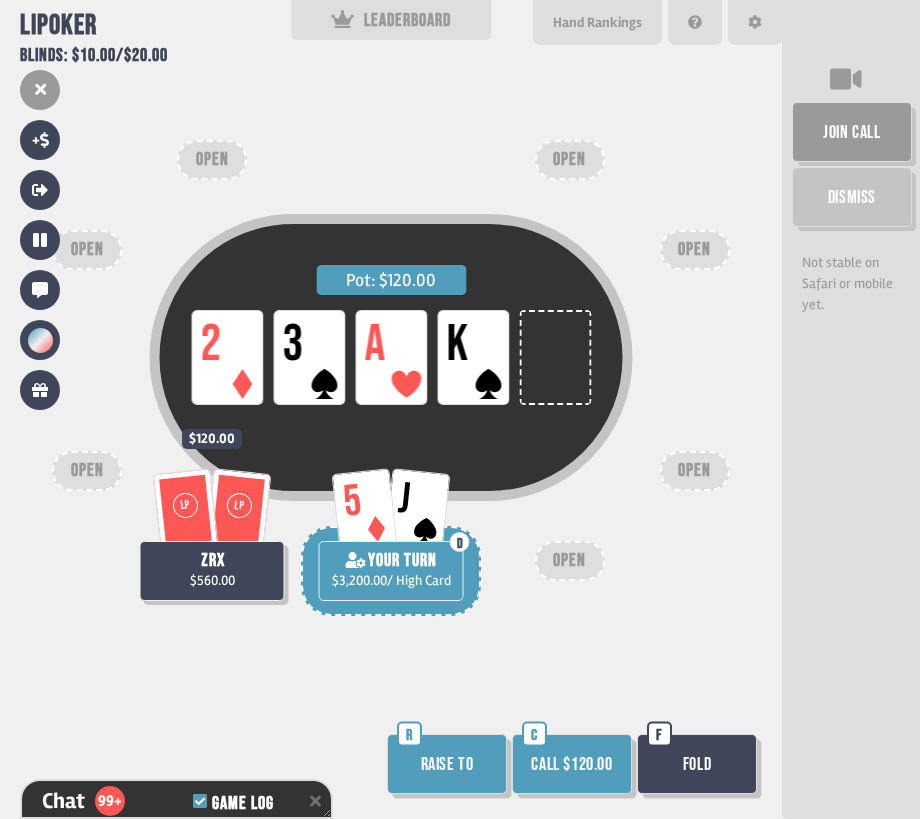 click on "Call $120.00" at bounding box center [572, 764] 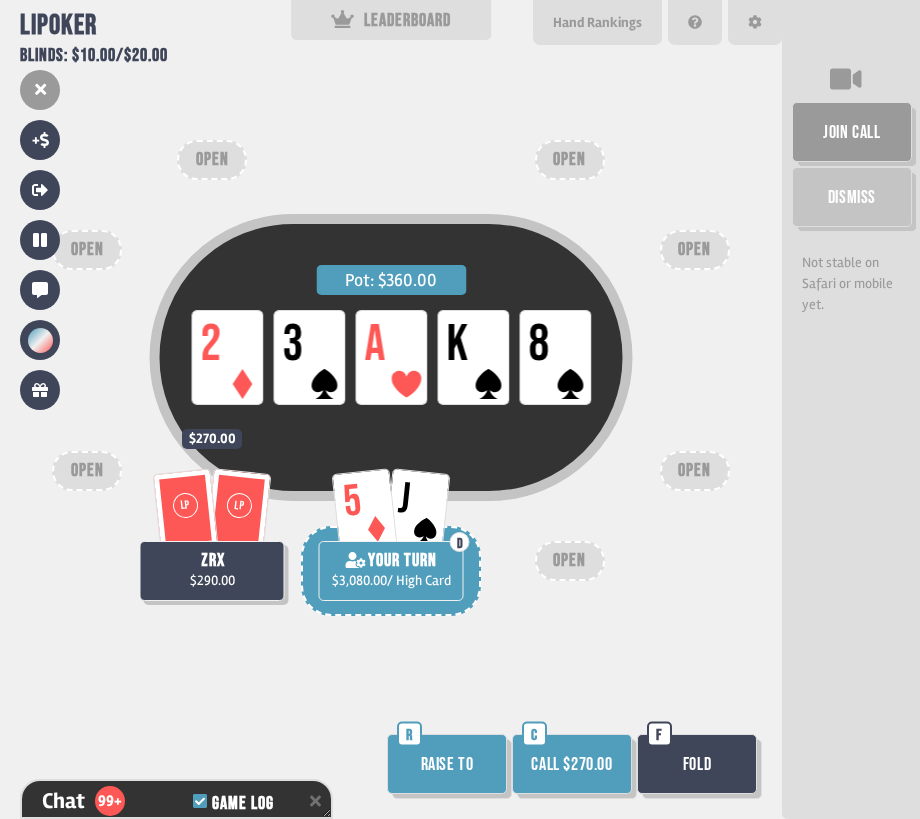 scroll, scrollTop: 7447, scrollLeft: 0, axis: vertical 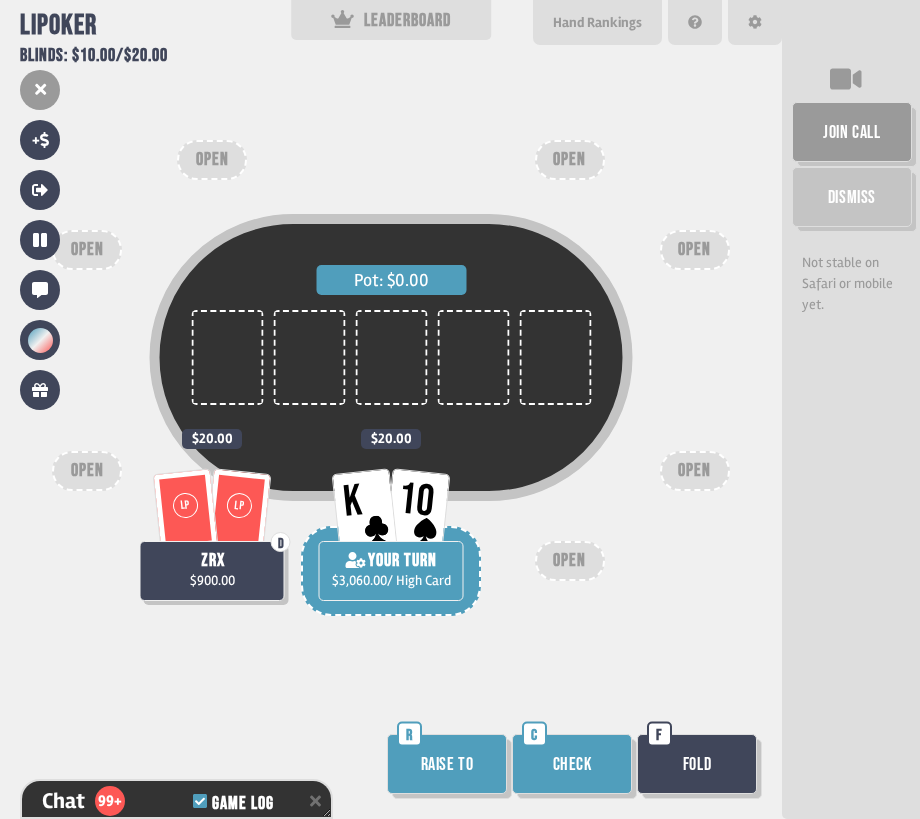 click on "Check" at bounding box center (572, 764) 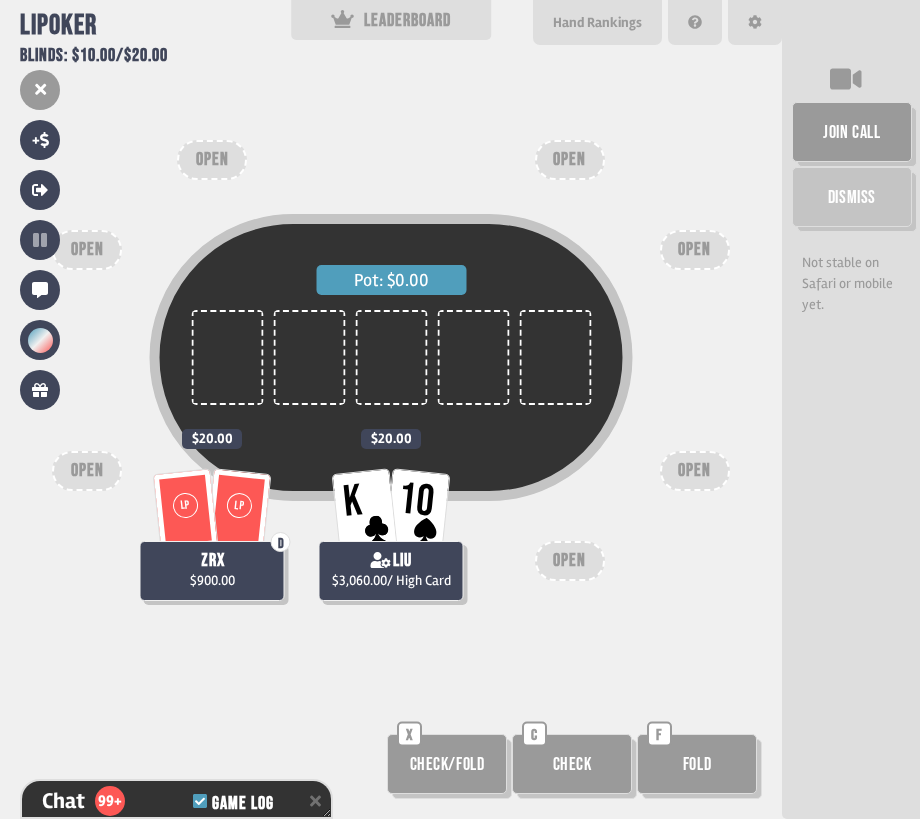 scroll, scrollTop: 7679, scrollLeft: 0, axis: vertical 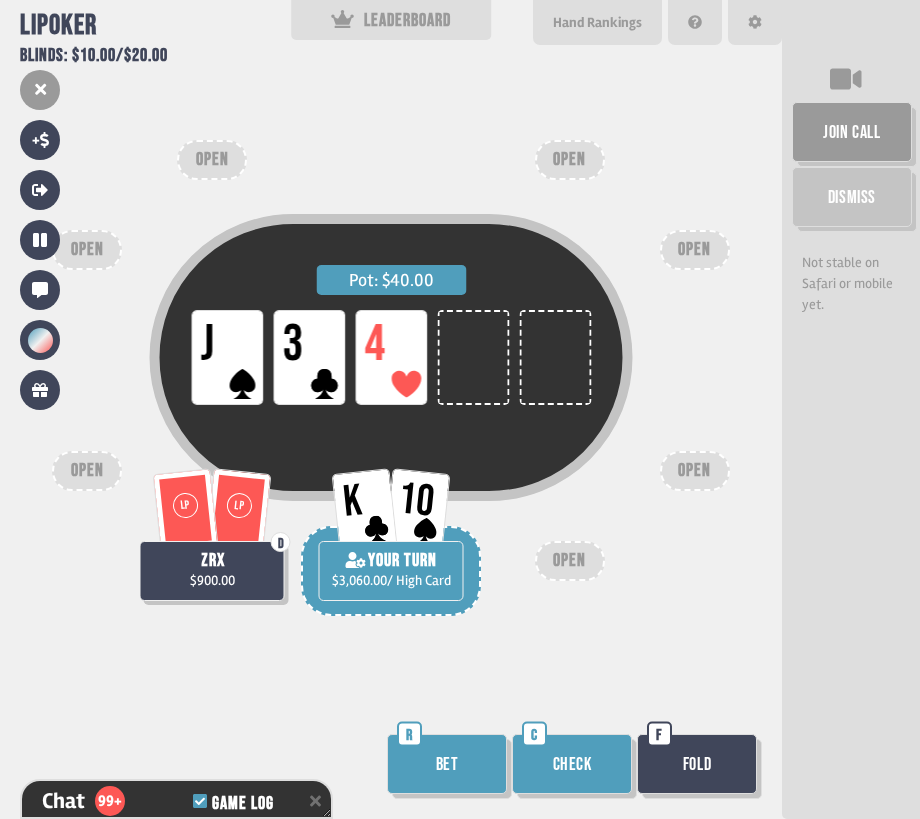 click on "Check" at bounding box center [572, 764] 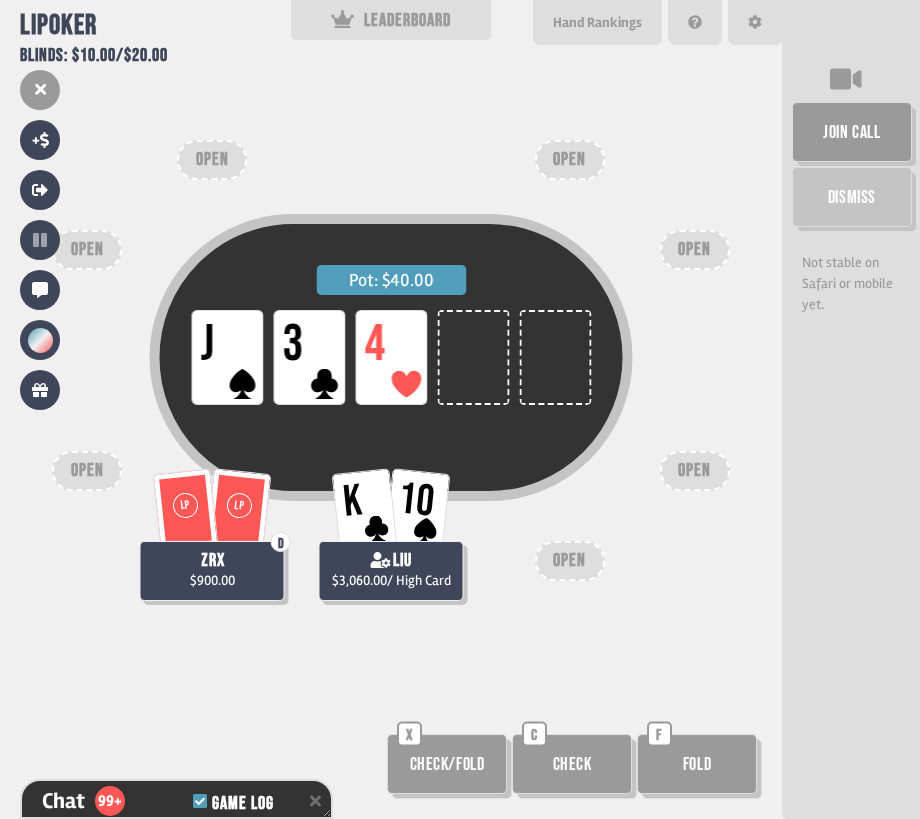 scroll, scrollTop: 7795, scrollLeft: 0, axis: vertical 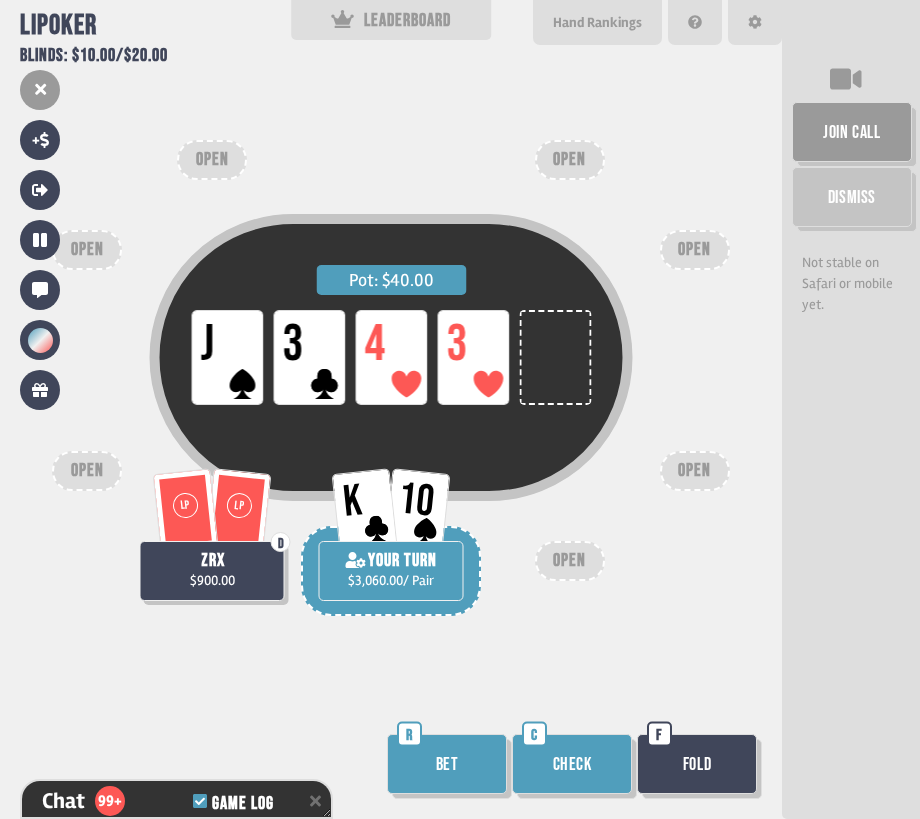 click on "Check" at bounding box center [572, 764] 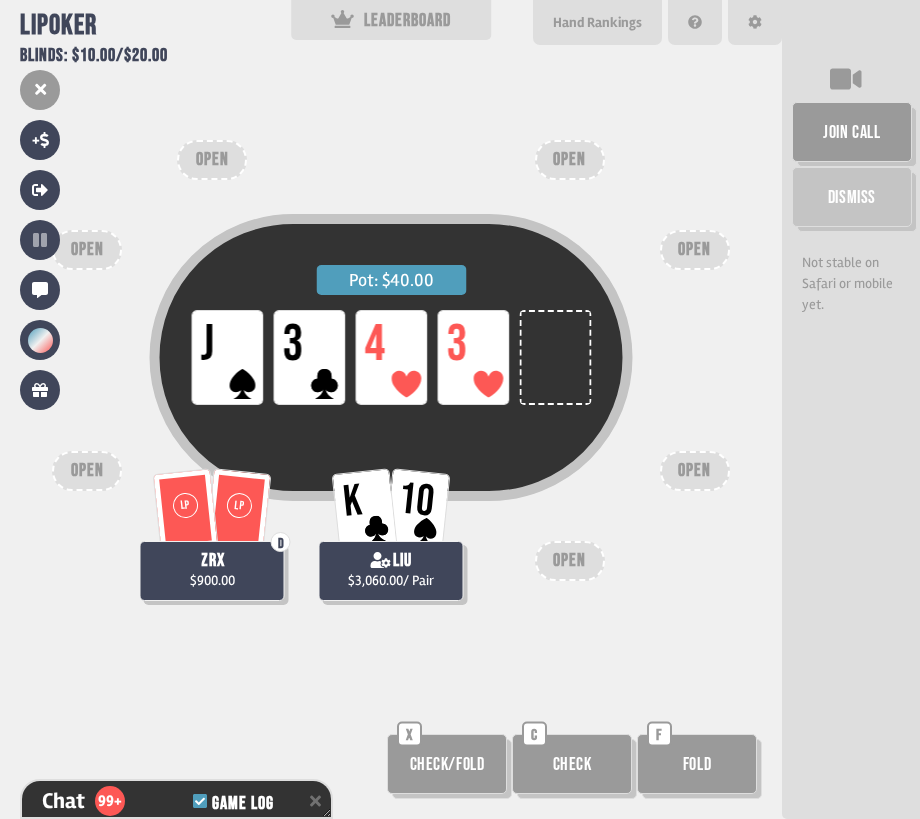 scroll, scrollTop: 7911, scrollLeft: 0, axis: vertical 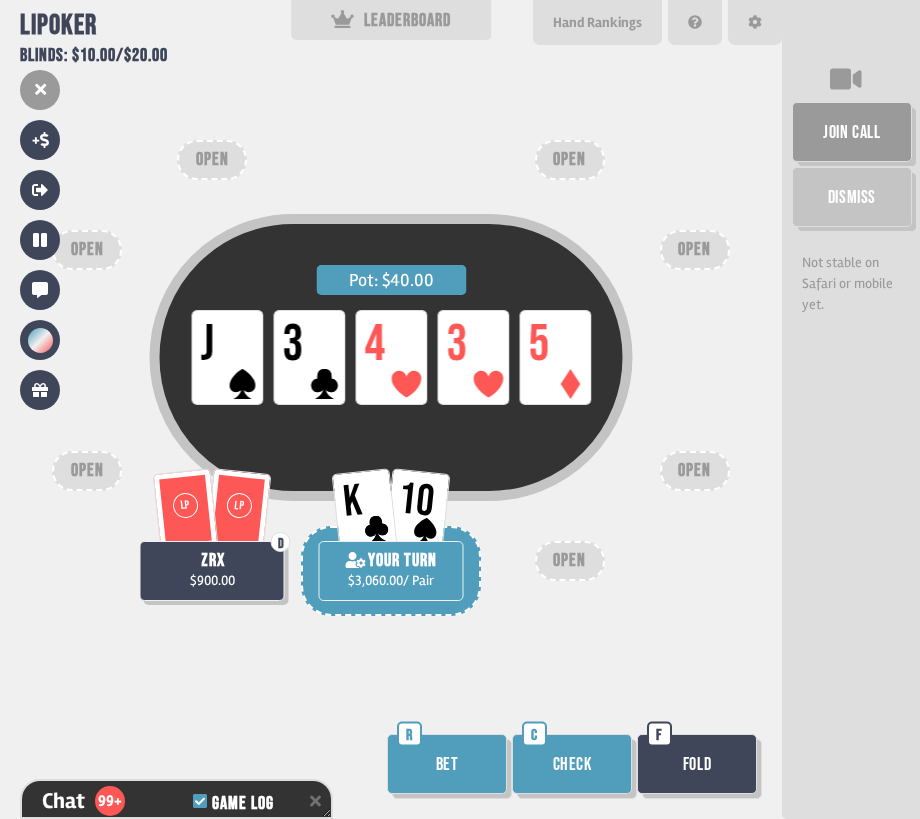click on "Check" at bounding box center (572, 764) 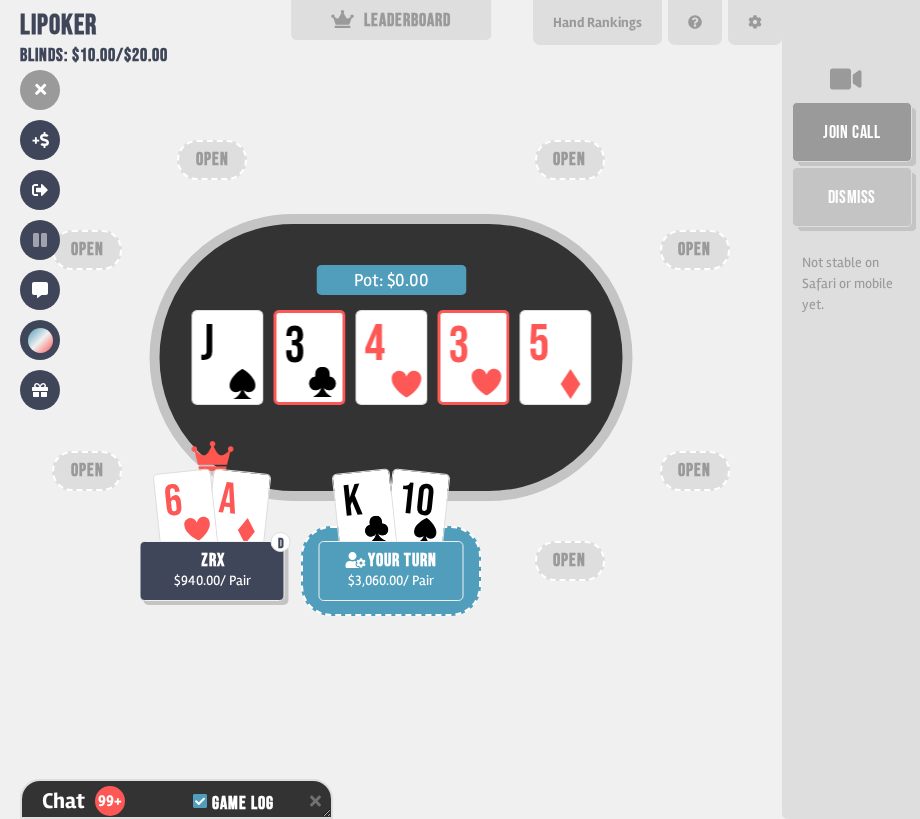 scroll, scrollTop: 8114, scrollLeft: 0, axis: vertical 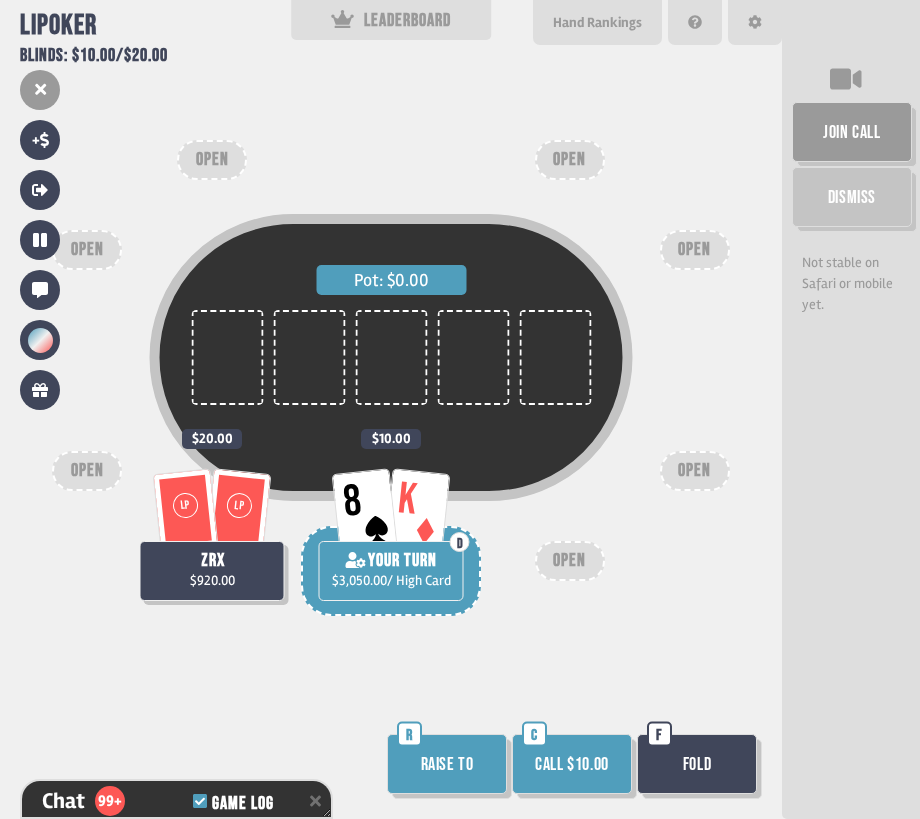 click on "Call $10.00" at bounding box center (572, 764) 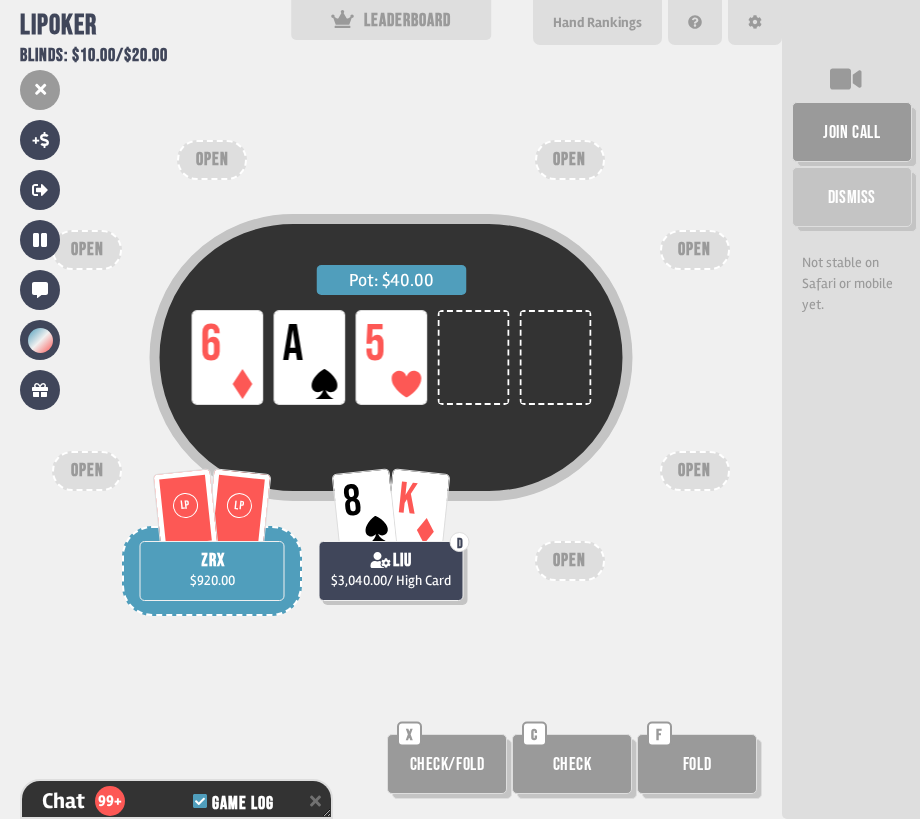 scroll, scrollTop: 8230, scrollLeft: 0, axis: vertical 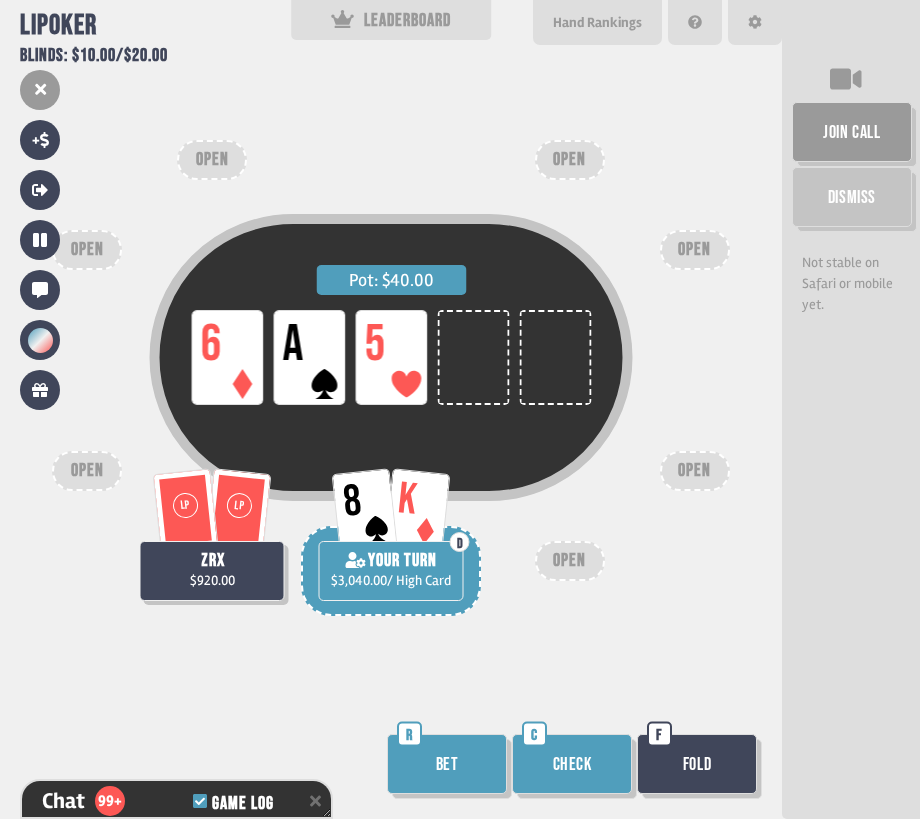 click on "Check" at bounding box center (572, 764) 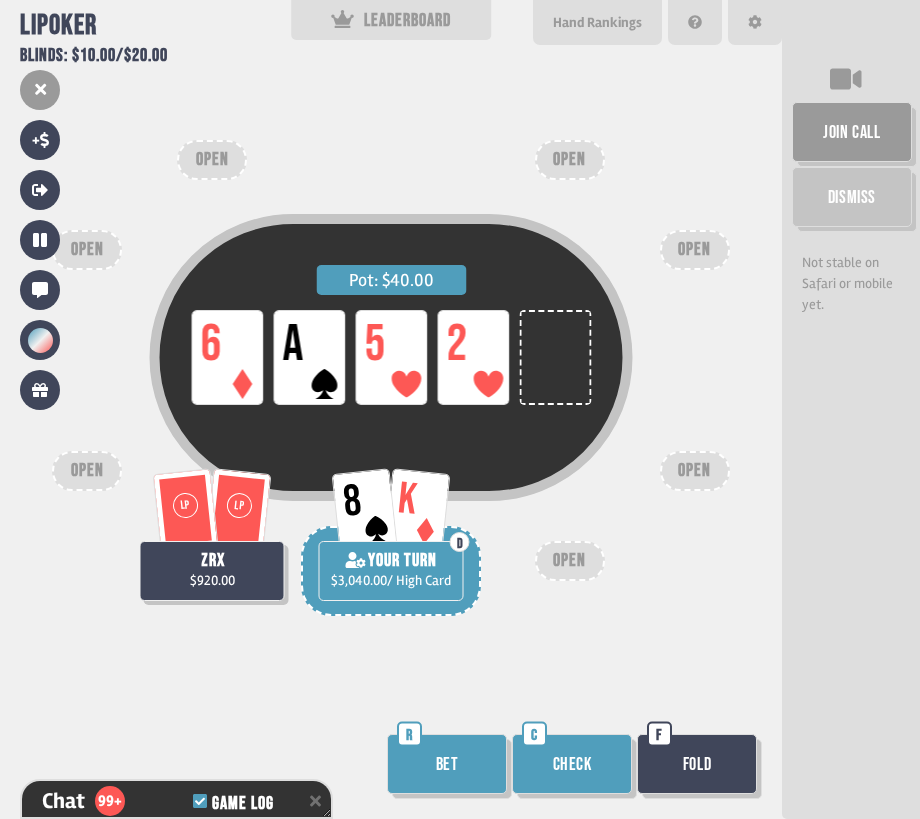 scroll, scrollTop: 8375, scrollLeft: 0, axis: vertical 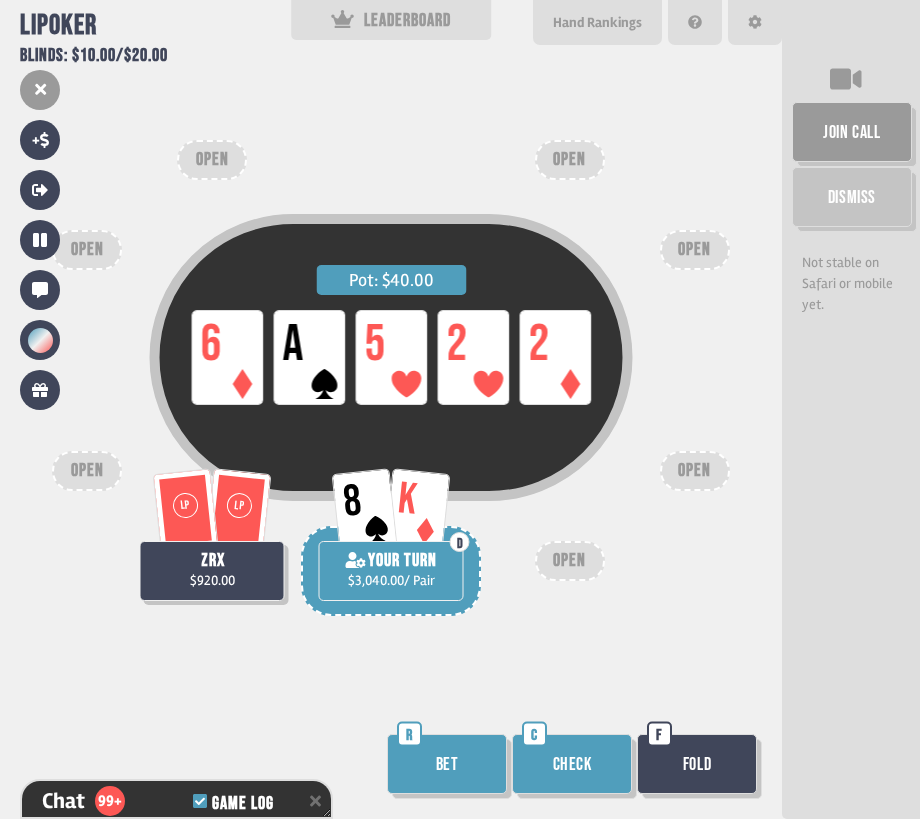 click on "Check" at bounding box center (572, 764) 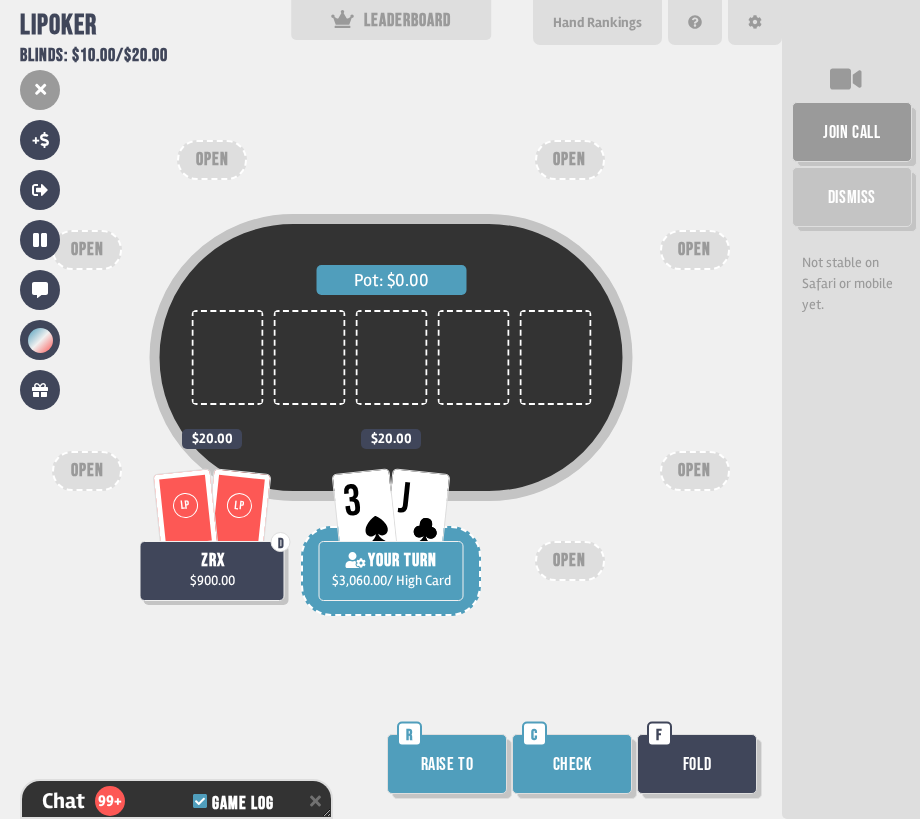 scroll, scrollTop: 8665, scrollLeft: 0, axis: vertical 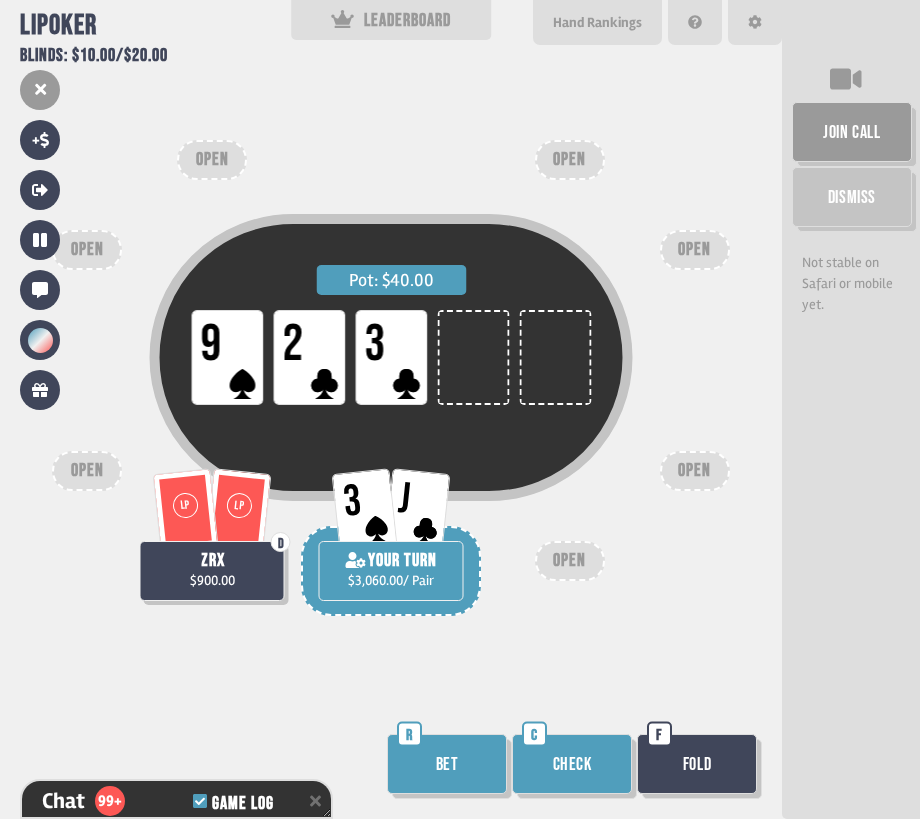 click on "Check" at bounding box center [572, 764] 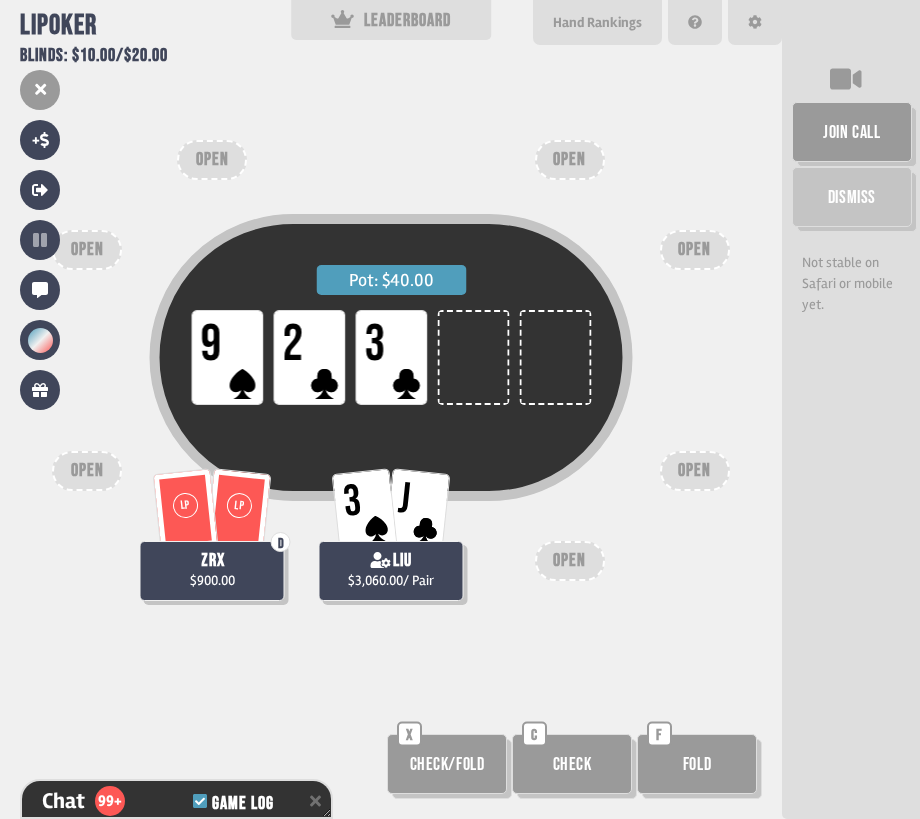 scroll, scrollTop: 8839, scrollLeft: 0, axis: vertical 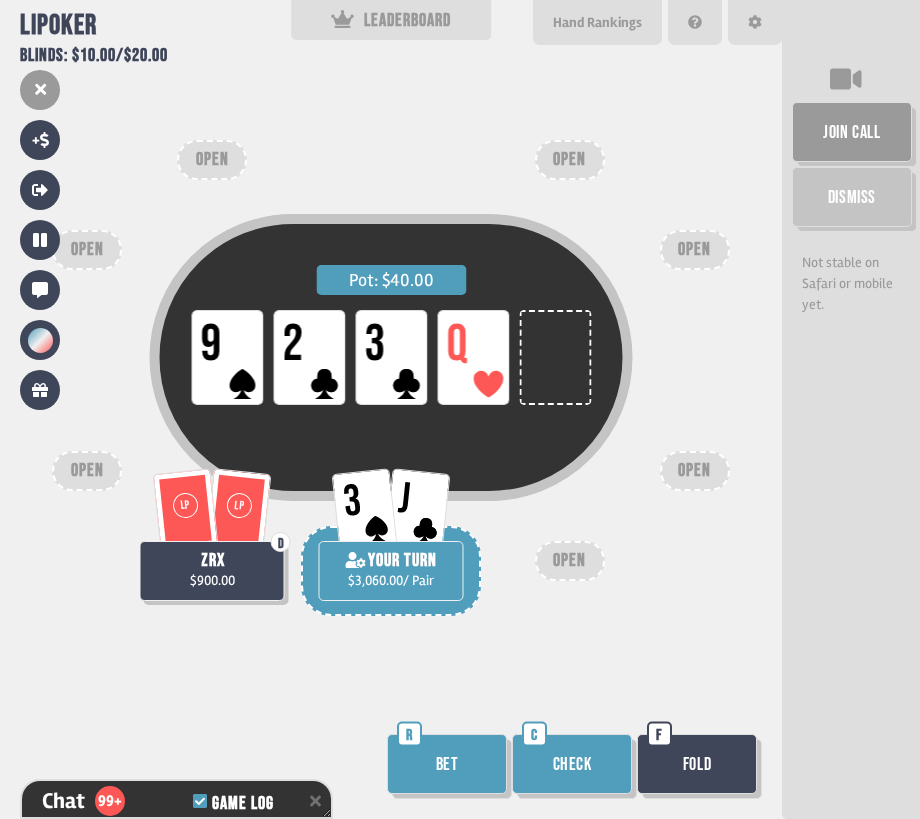 click on "Bet" at bounding box center (447, 764) 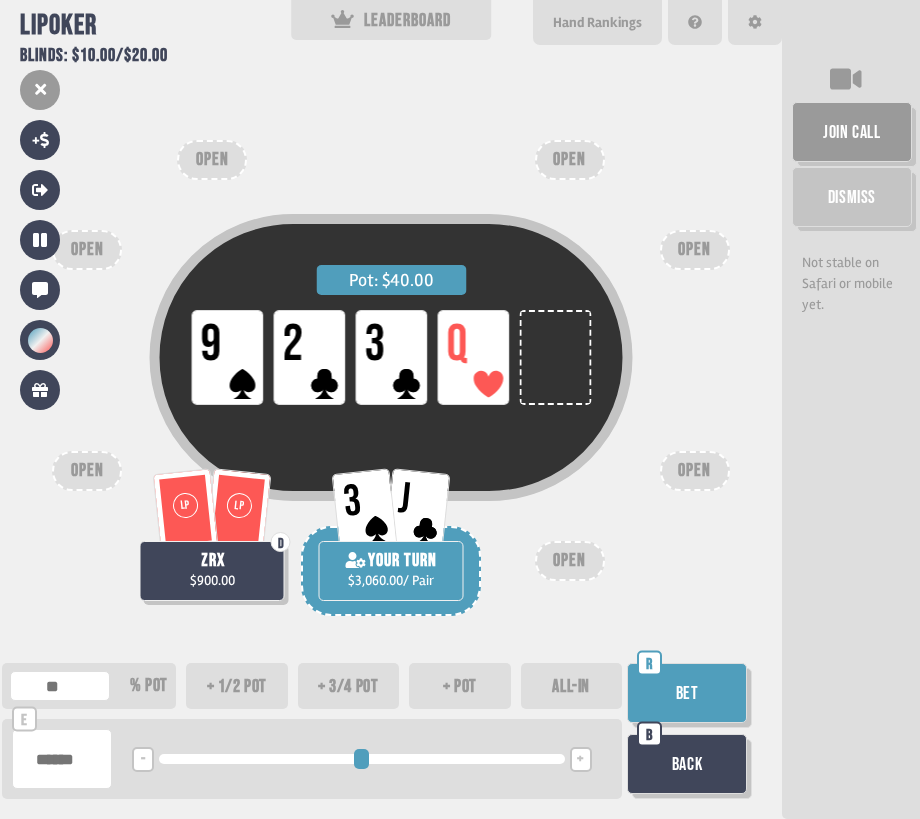 click on "+ pot" at bounding box center [460, 686] 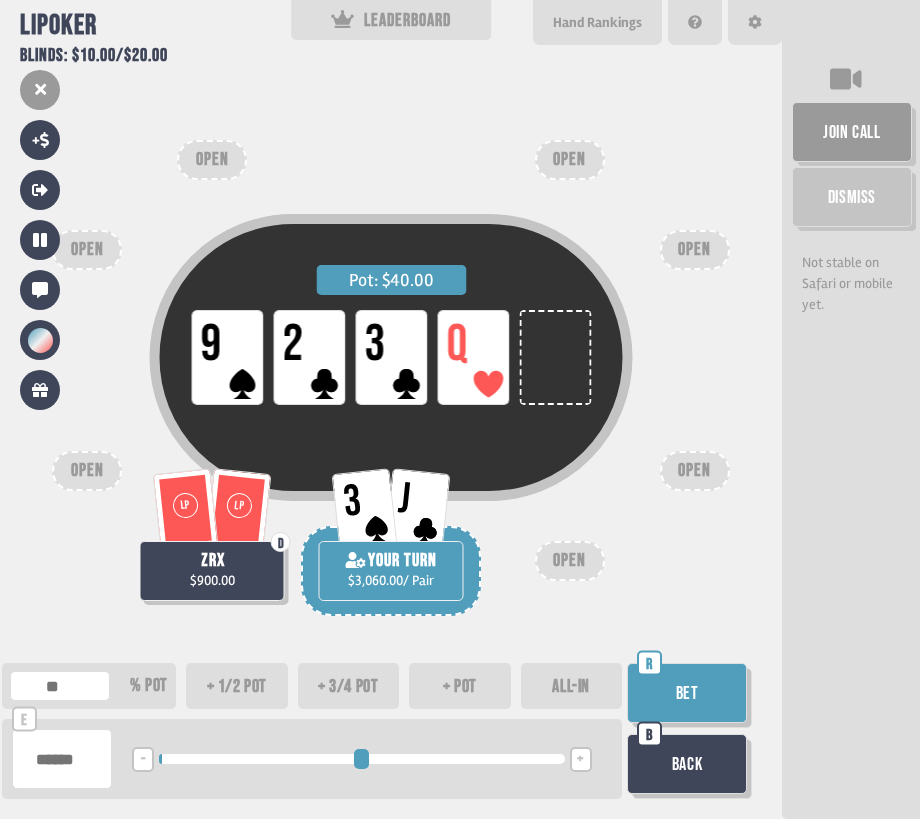 click on "Bet" at bounding box center [687, 693] 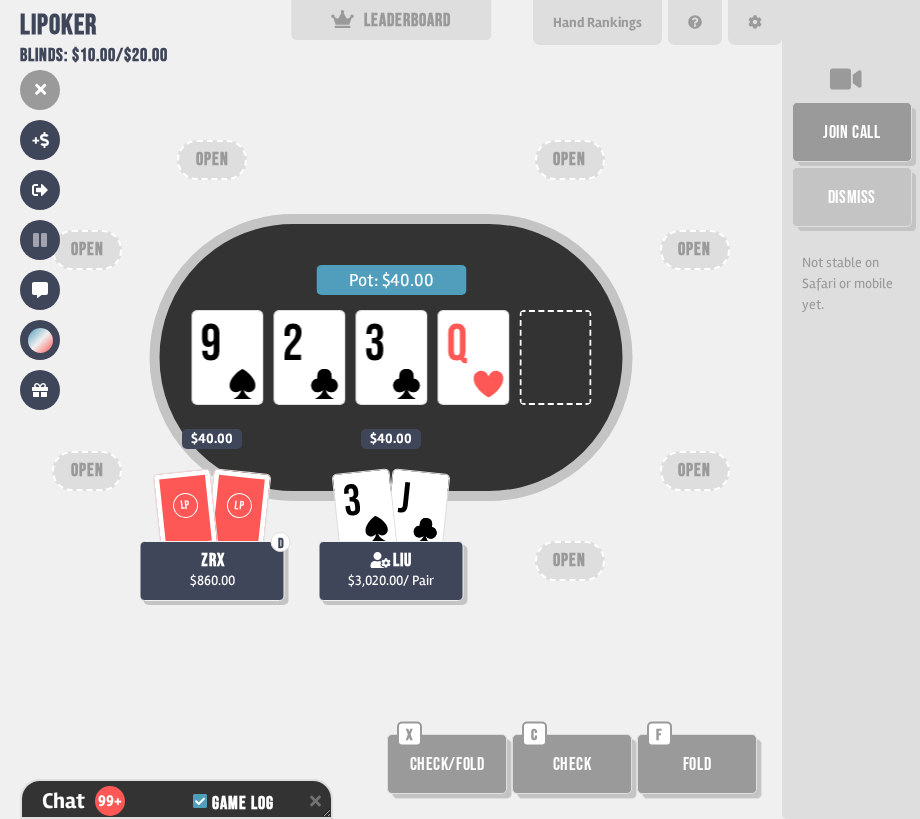scroll, scrollTop: 8955, scrollLeft: 0, axis: vertical 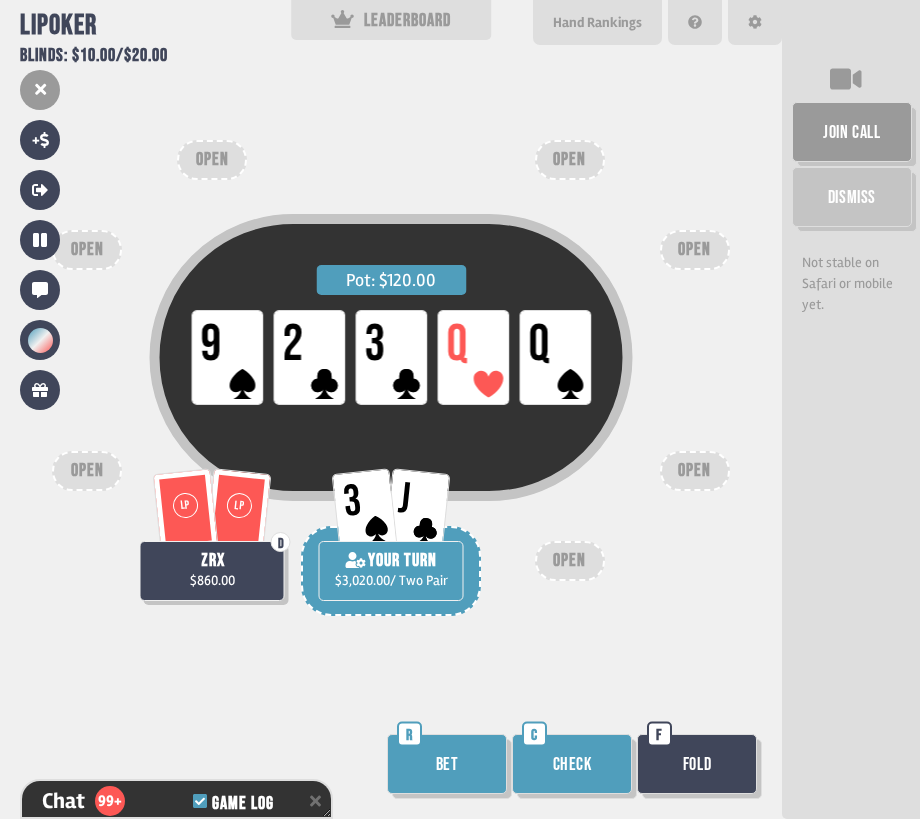 click on "Check" at bounding box center (572, 764) 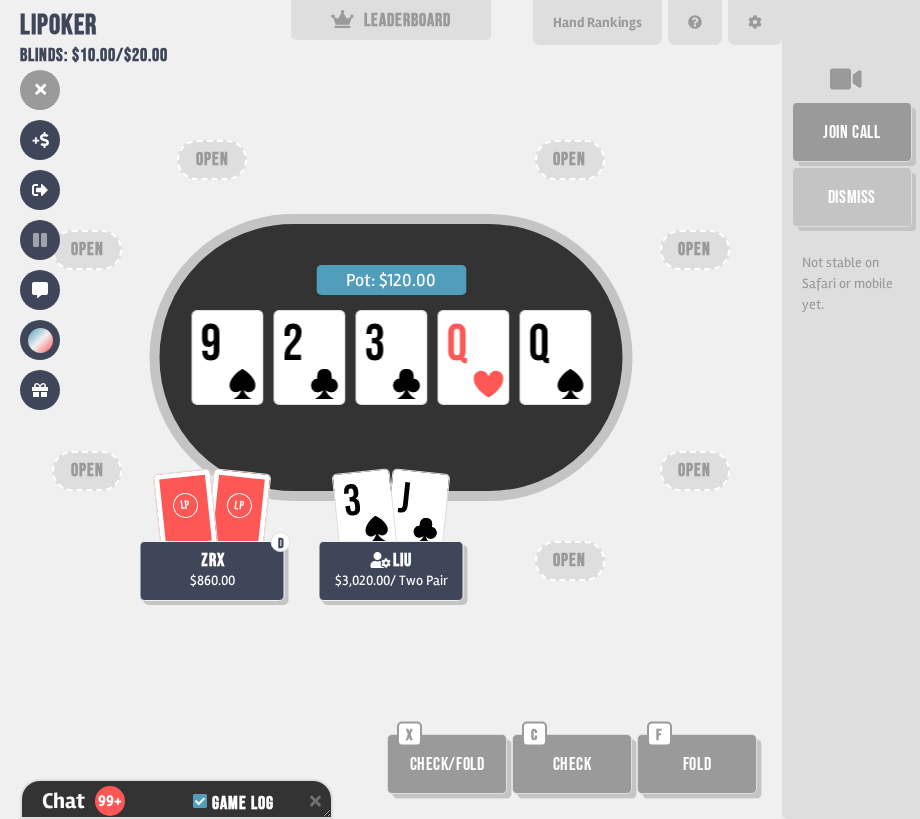 scroll, scrollTop: 9092, scrollLeft: 0, axis: vertical 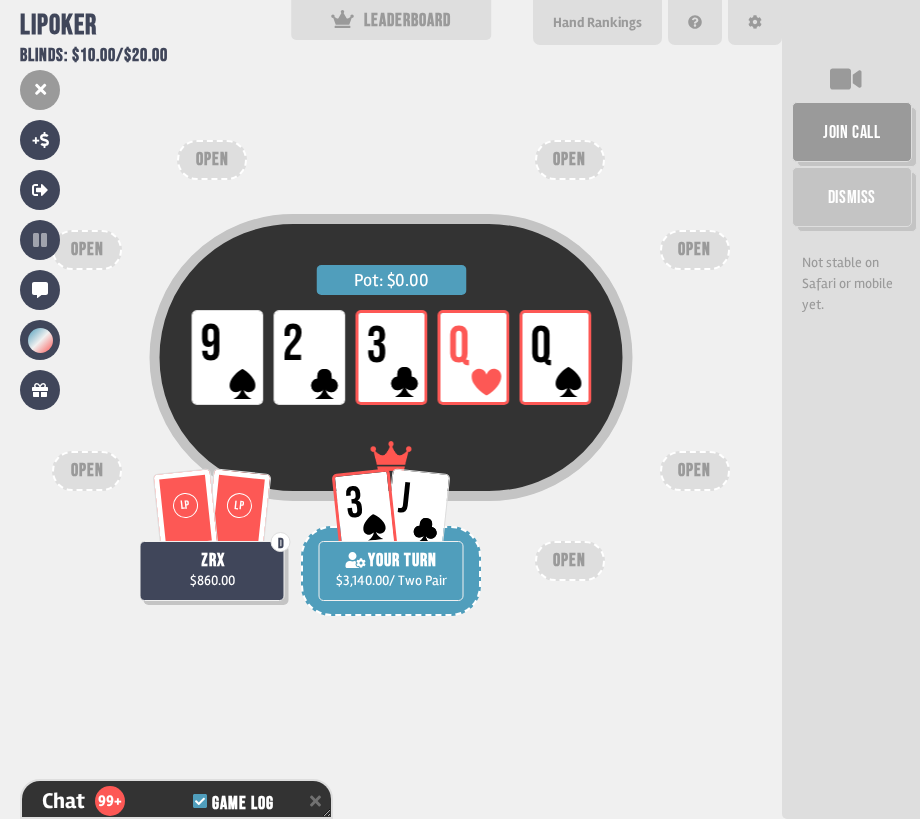 click 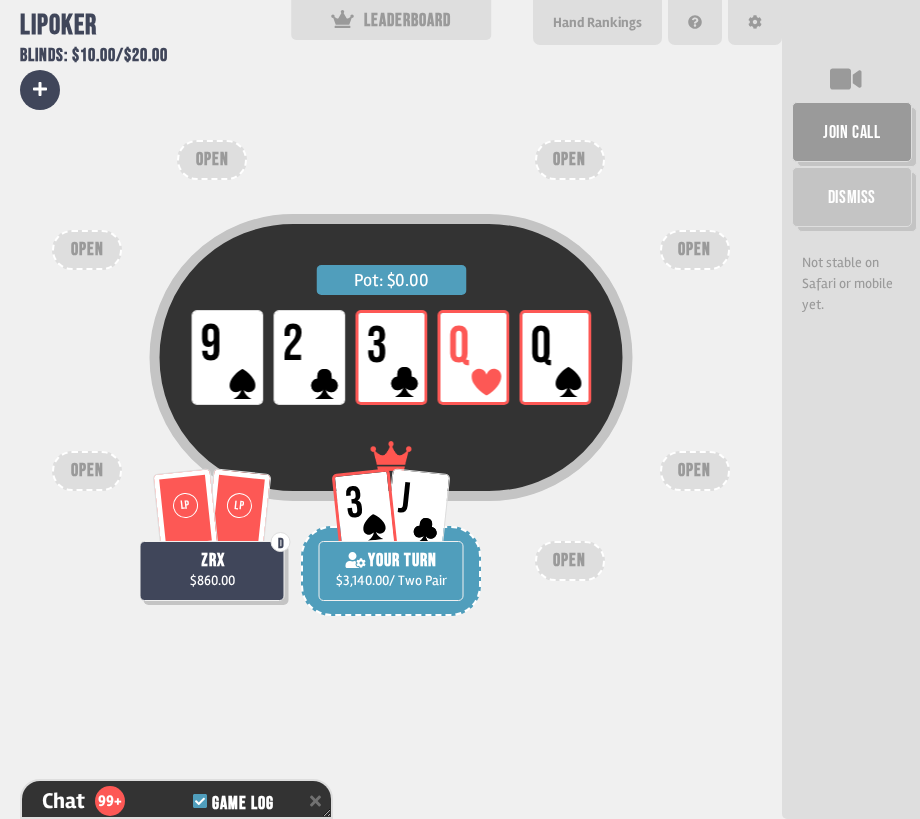 scroll, scrollTop: 9179, scrollLeft: 0, axis: vertical 